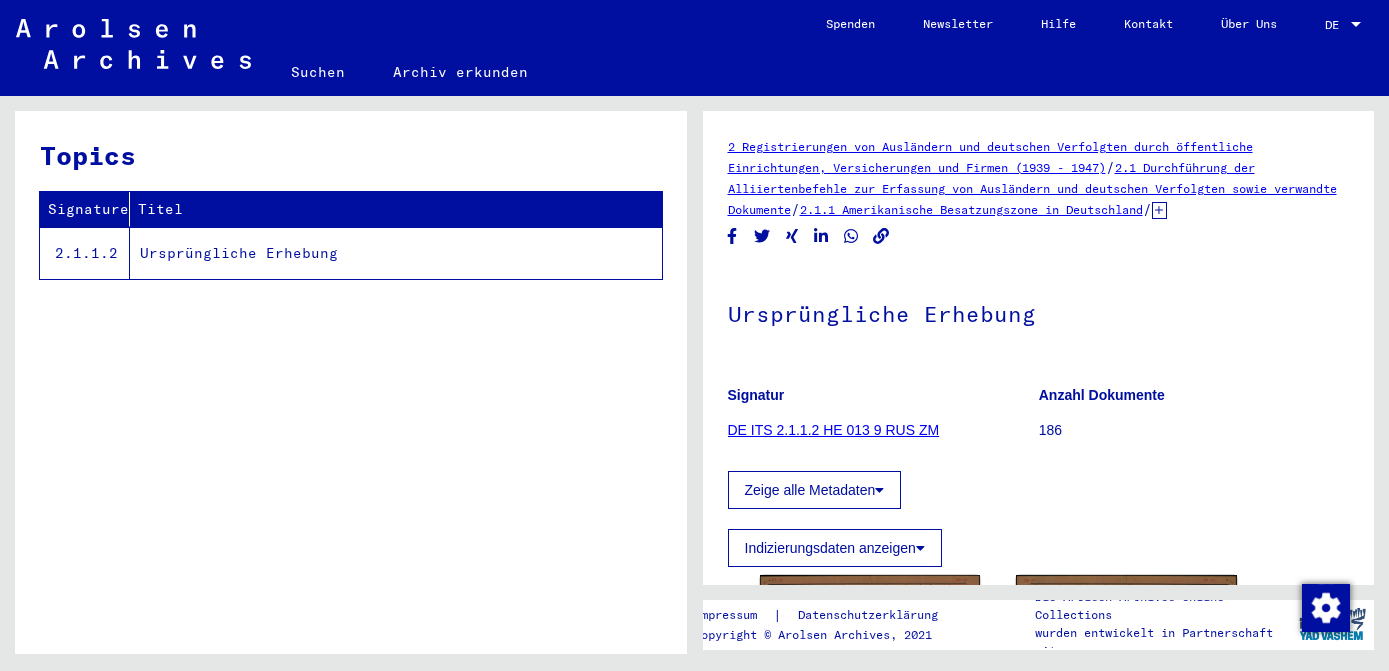 scroll, scrollTop: 0, scrollLeft: 0, axis: both 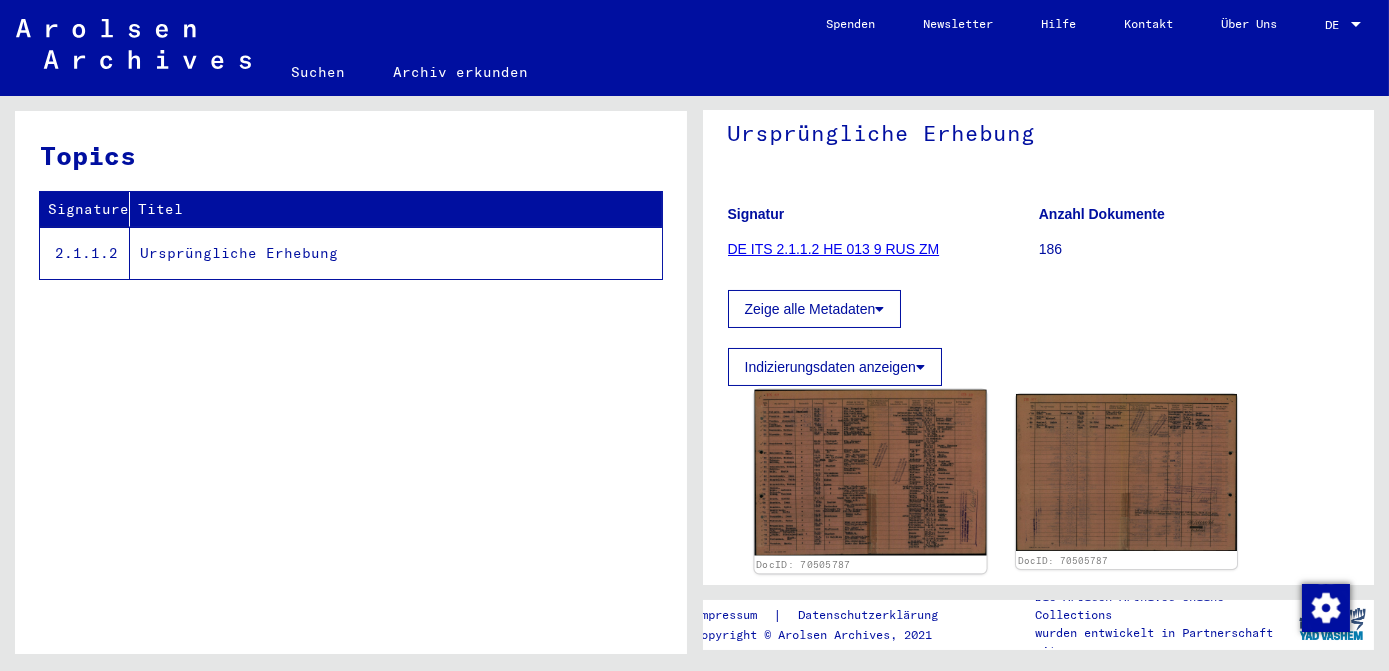 click 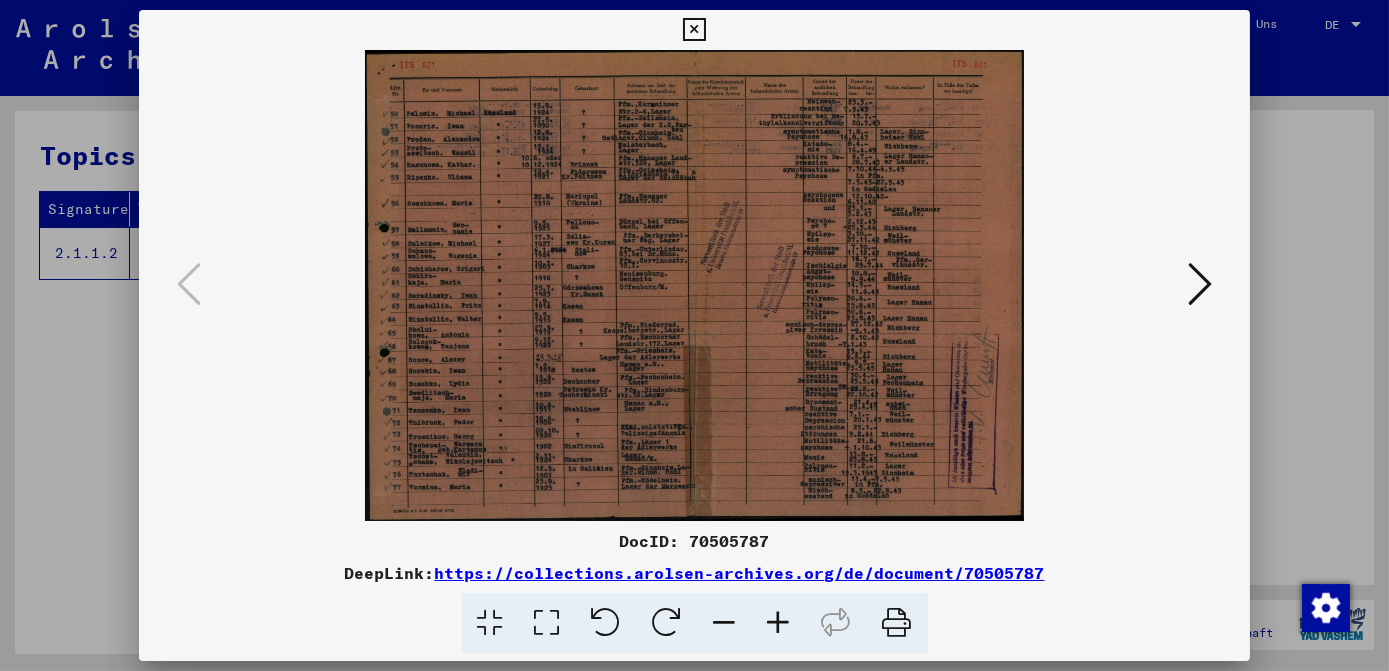 click at bounding box center (547, 623) 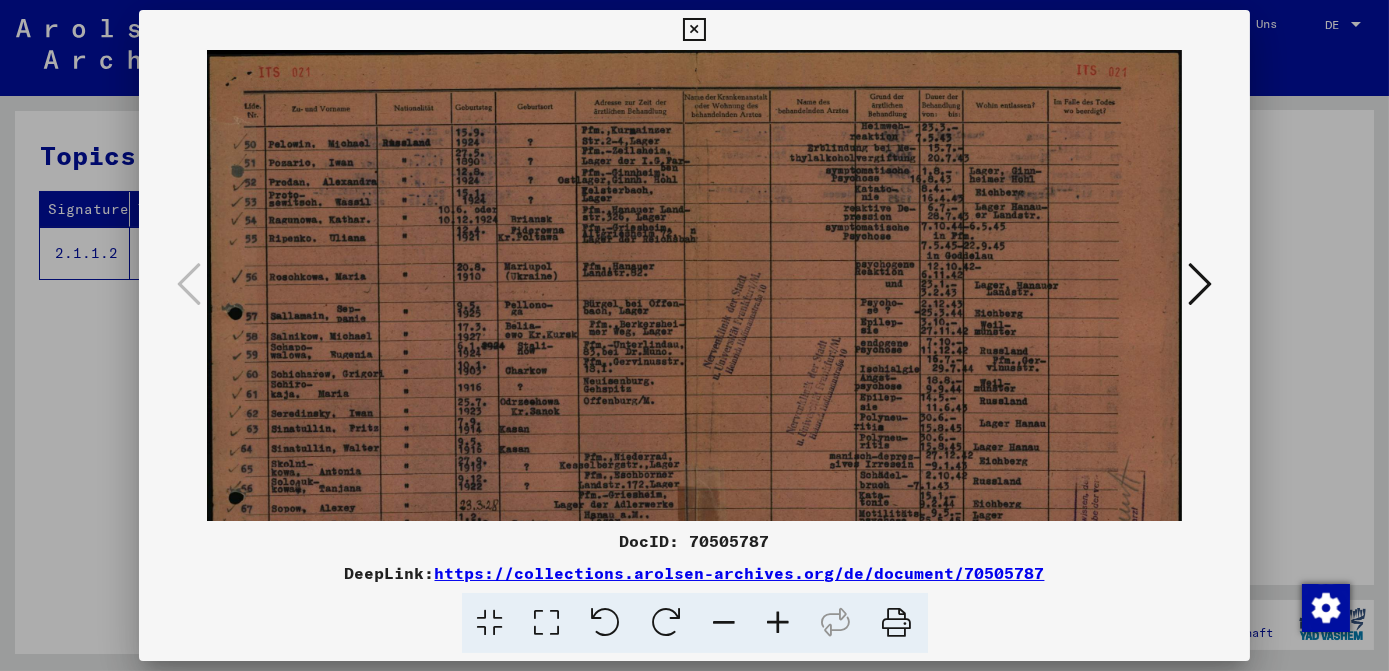 click at bounding box center (779, 623) 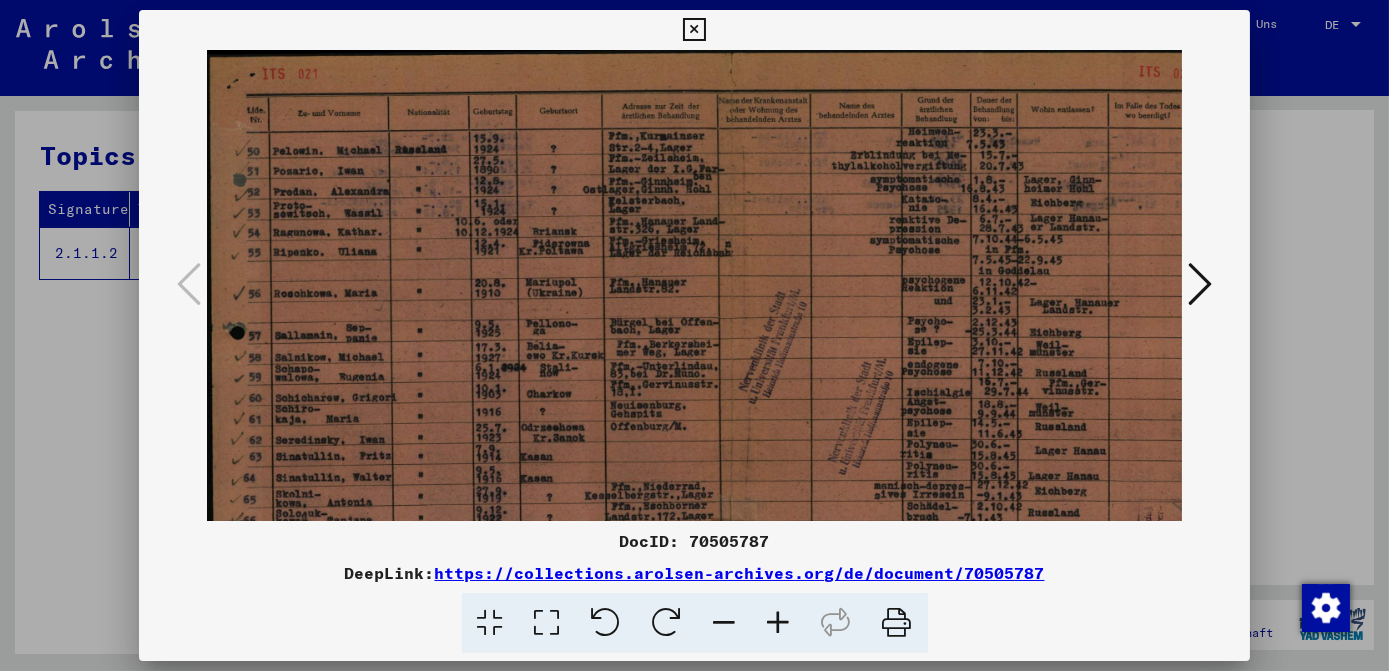 click at bounding box center [779, 623] 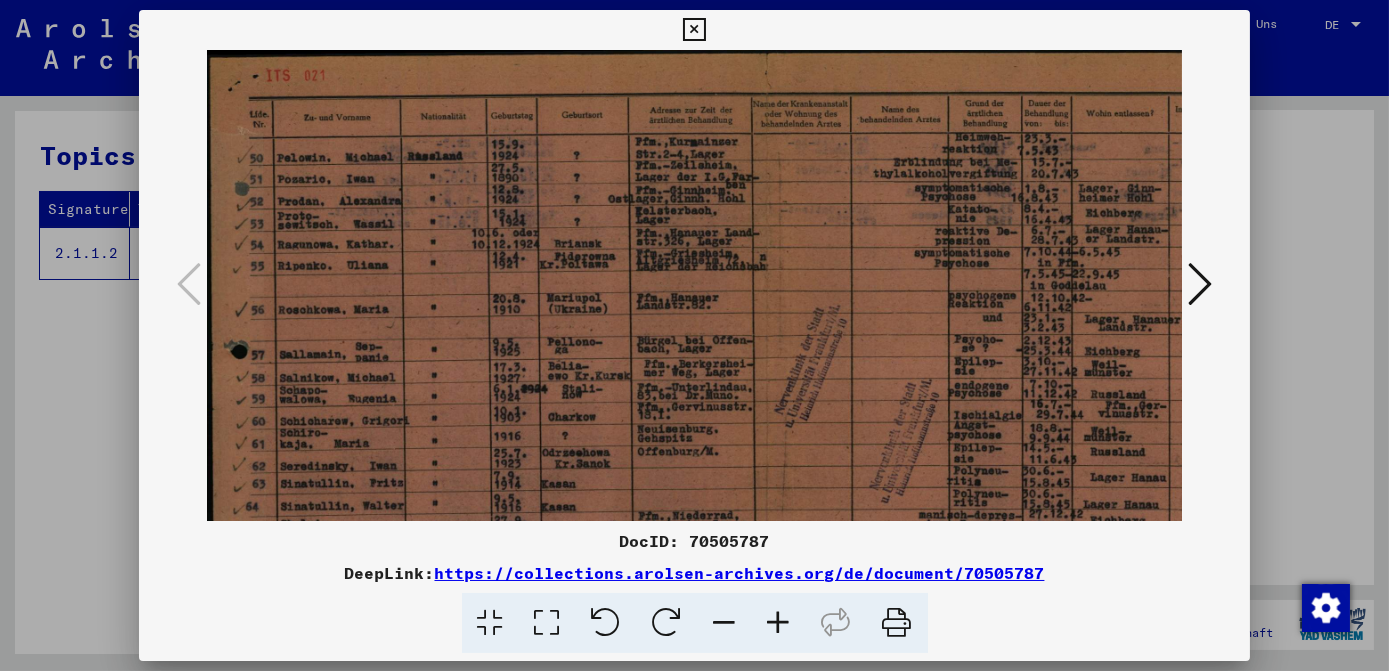 click at bounding box center [779, 623] 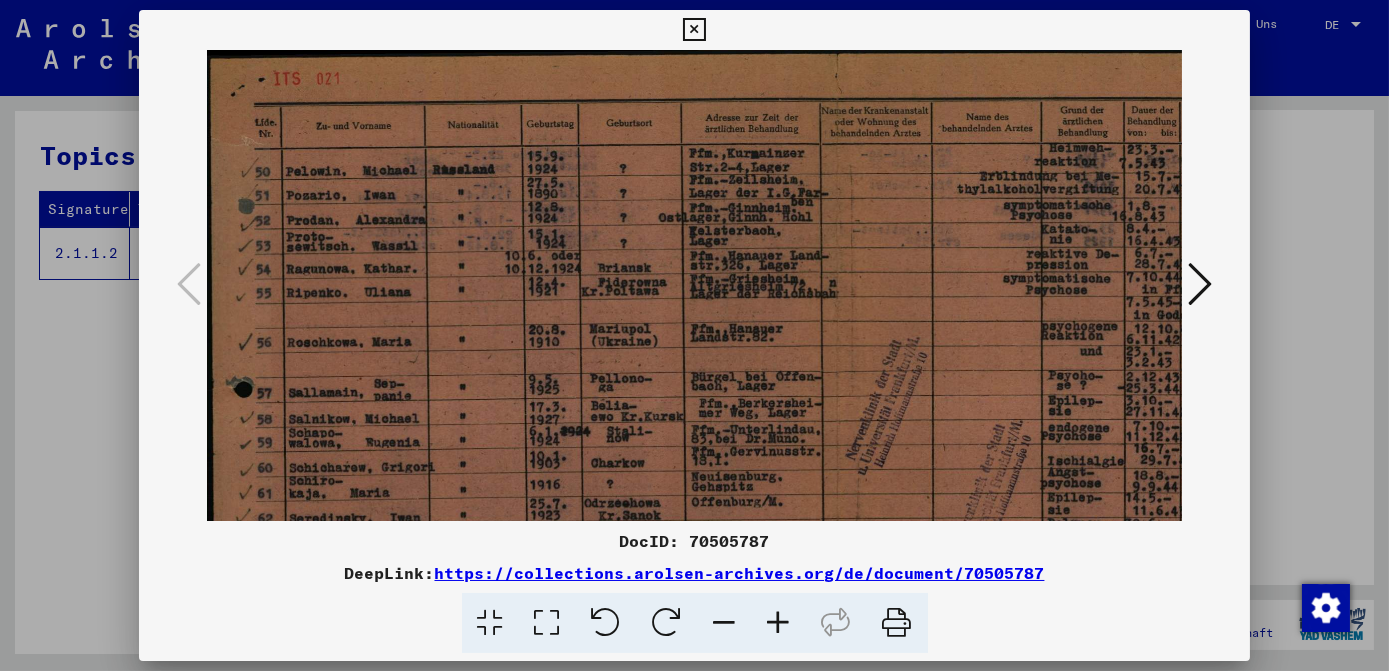 click at bounding box center [779, 623] 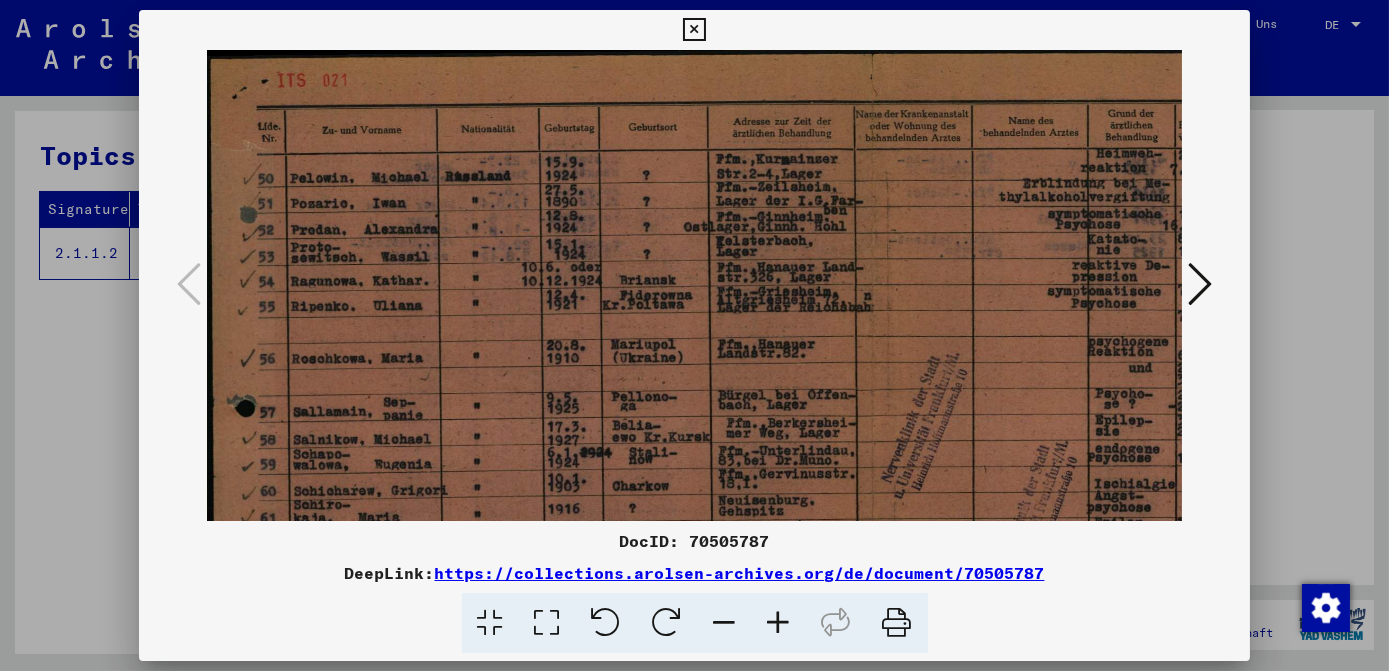 click at bounding box center (779, 623) 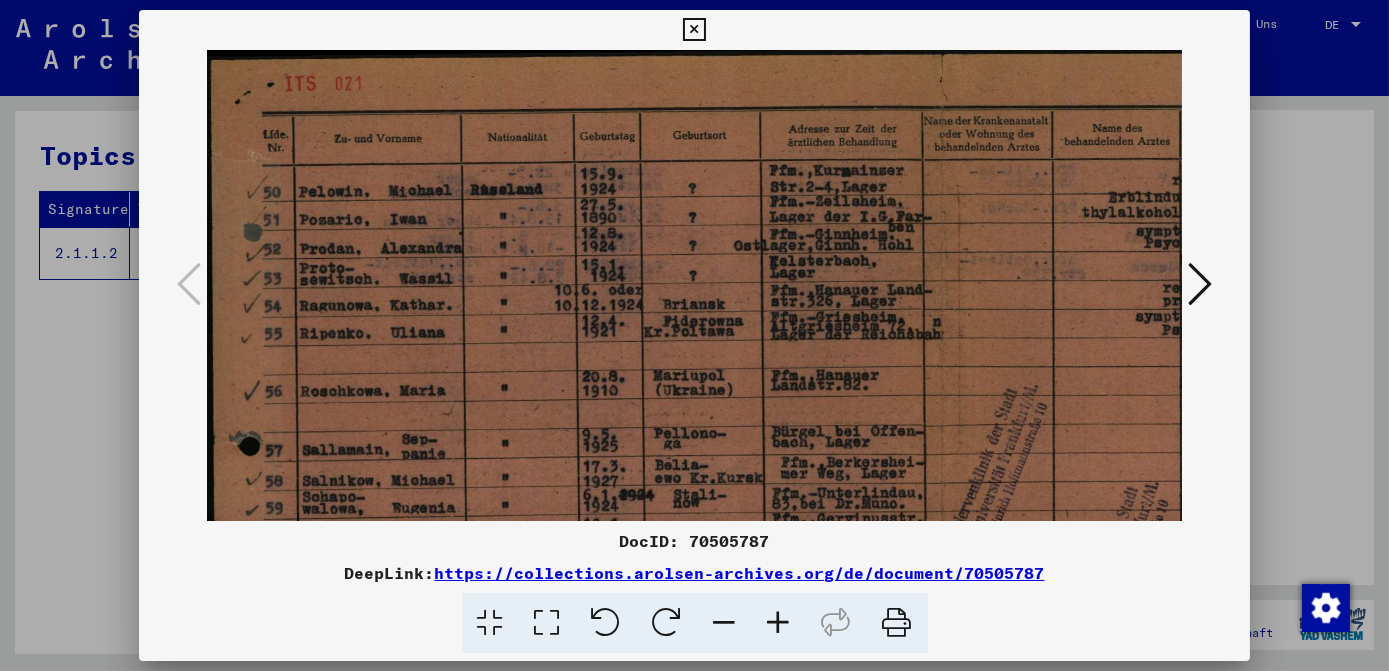 click at bounding box center [939, 574] 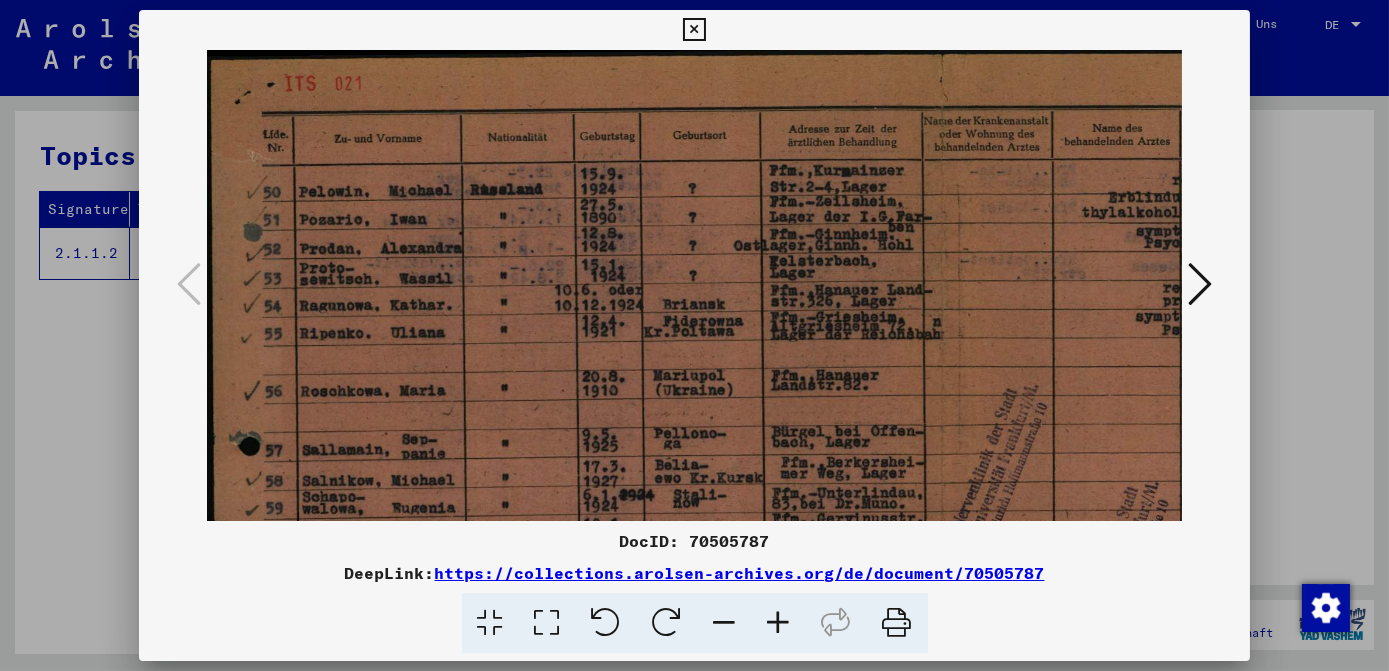 click at bounding box center [939, 574] 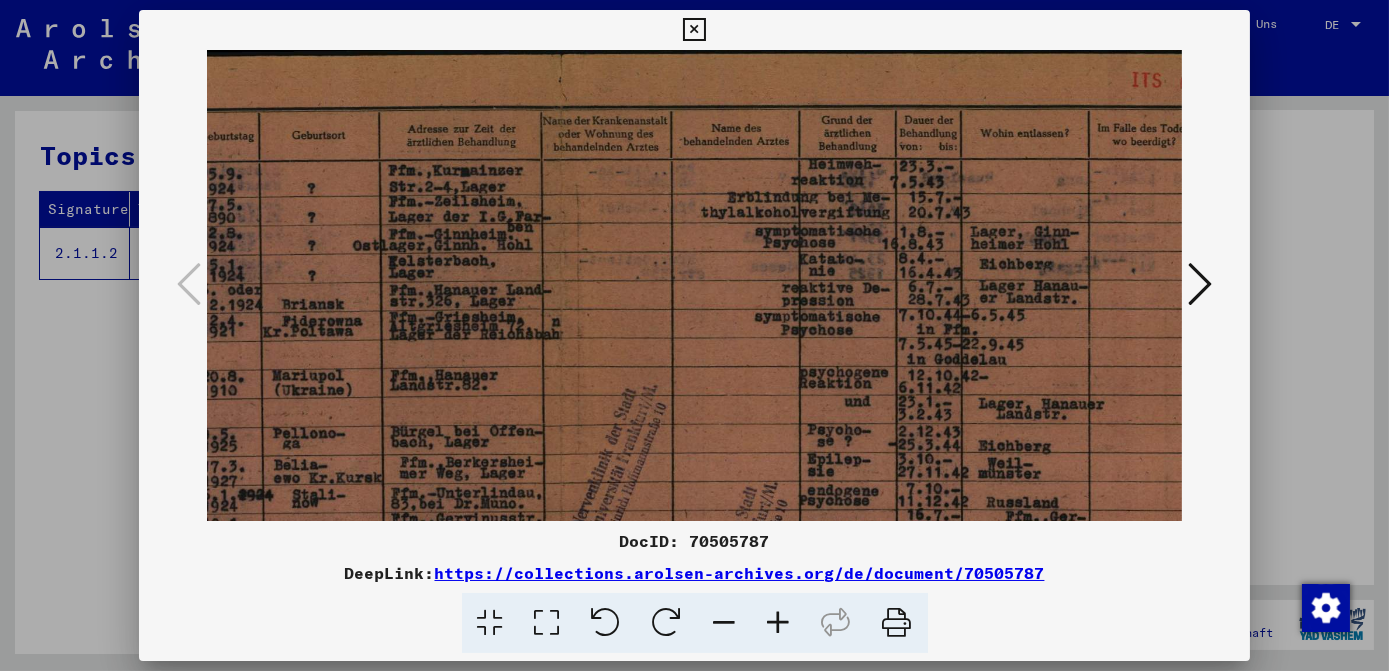 scroll, scrollTop: 0, scrollLeft: 489, axis: horizontal 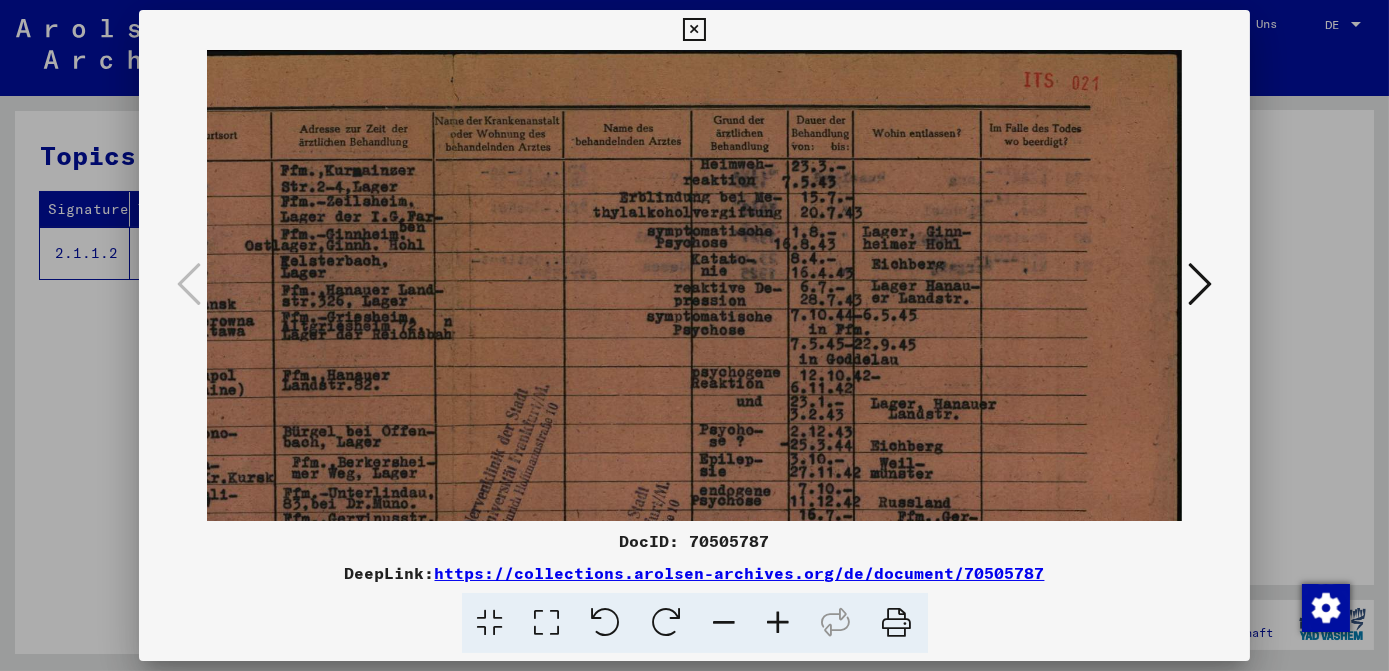 drag, startPoint x: 918, startPoint y: 317, endPoint x: 424, endPoint y: 332, distance: 494.2277 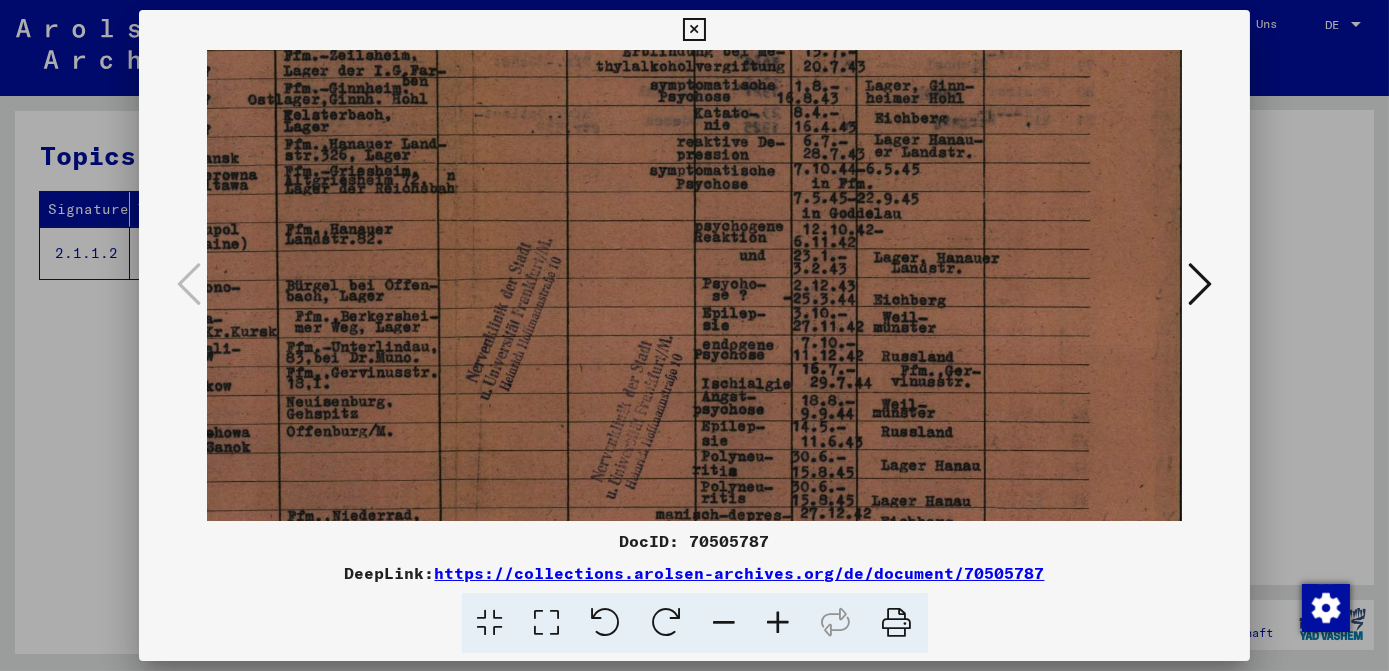 scroll, scrollTop: 171, scrollLeft: 489, axis: both 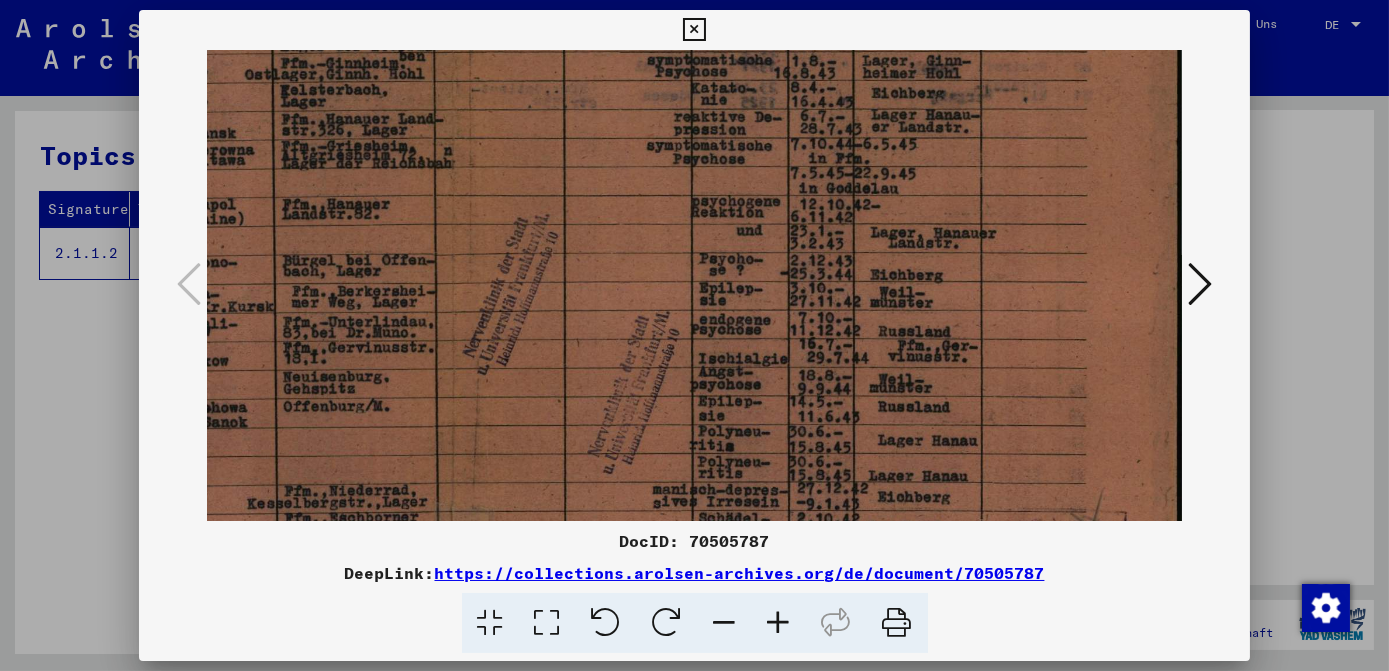 drag, startPoint x: 1013, startPoint y: 354, endPoint x: 1013, endPoint y: 181, distance: 173 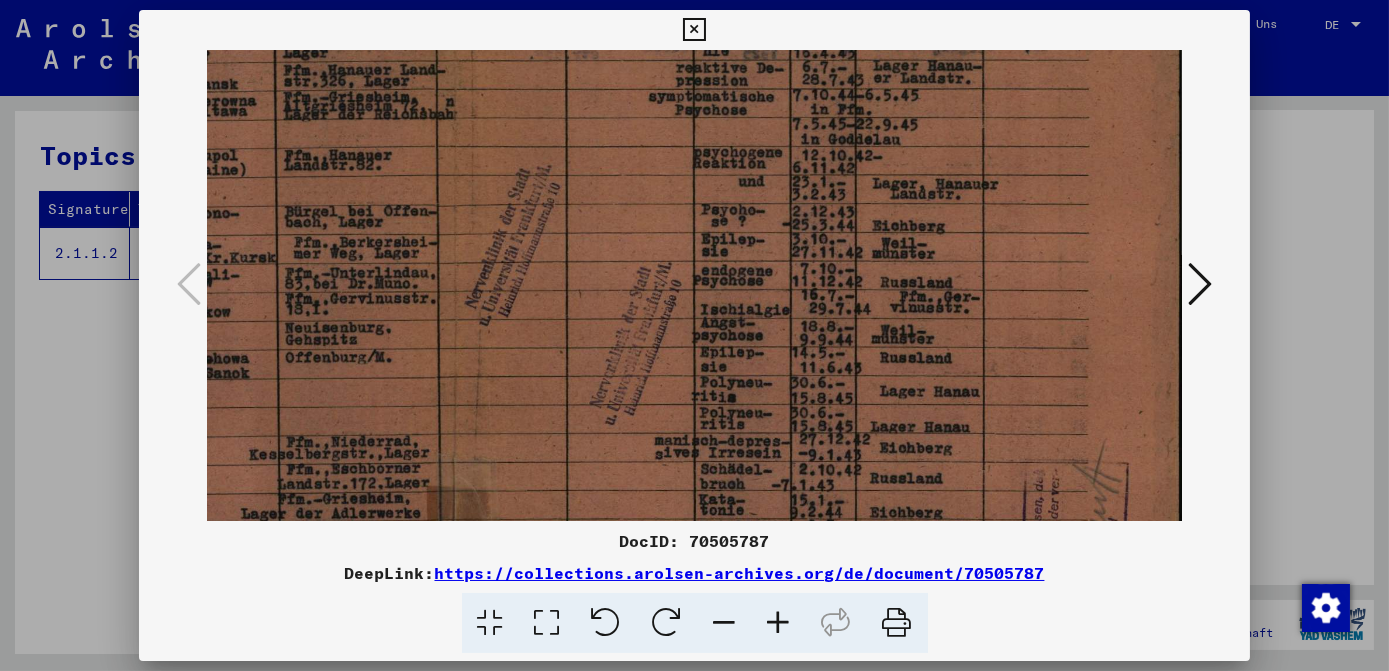 scroll, scrollTop: 230, scrollLeft: 488, axis: both 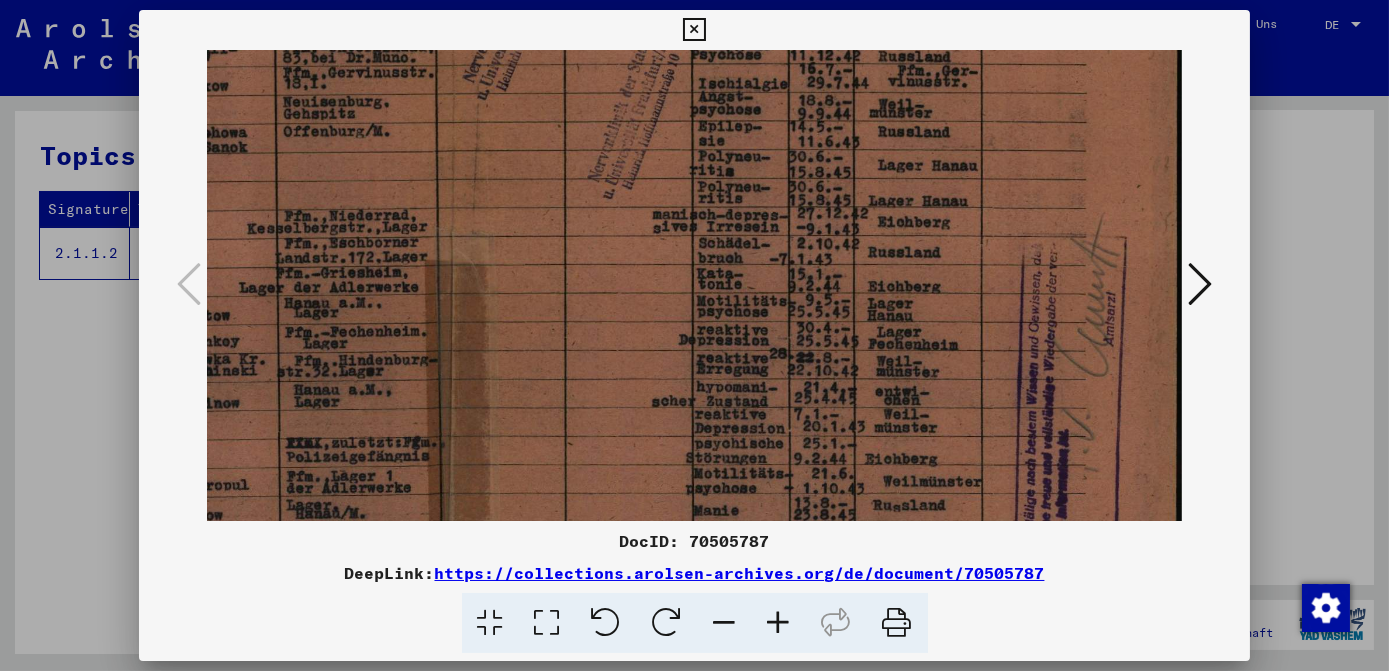 drag, startPoint x: 1008, startPoint y: 412, endPoint x: 976, endPoint y: 140, distance: 273.8759 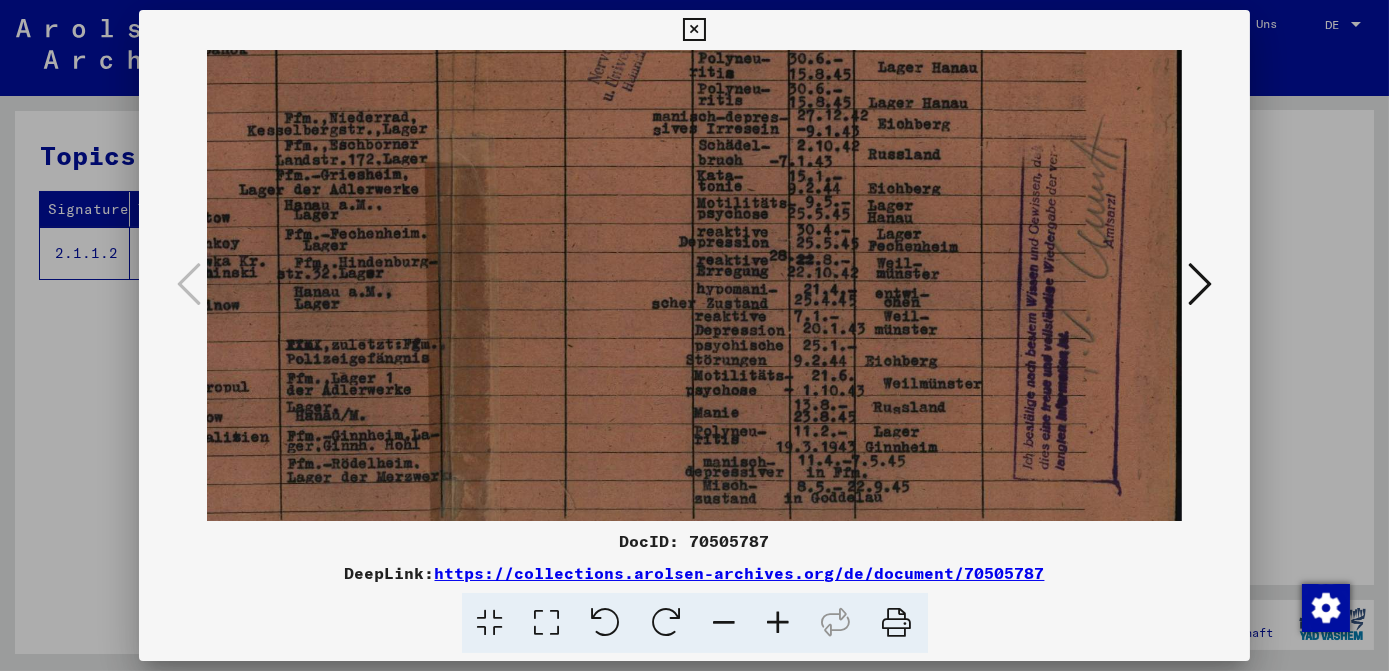 scroll, scrollTop: 576, scrollLeft: 489, axis: both 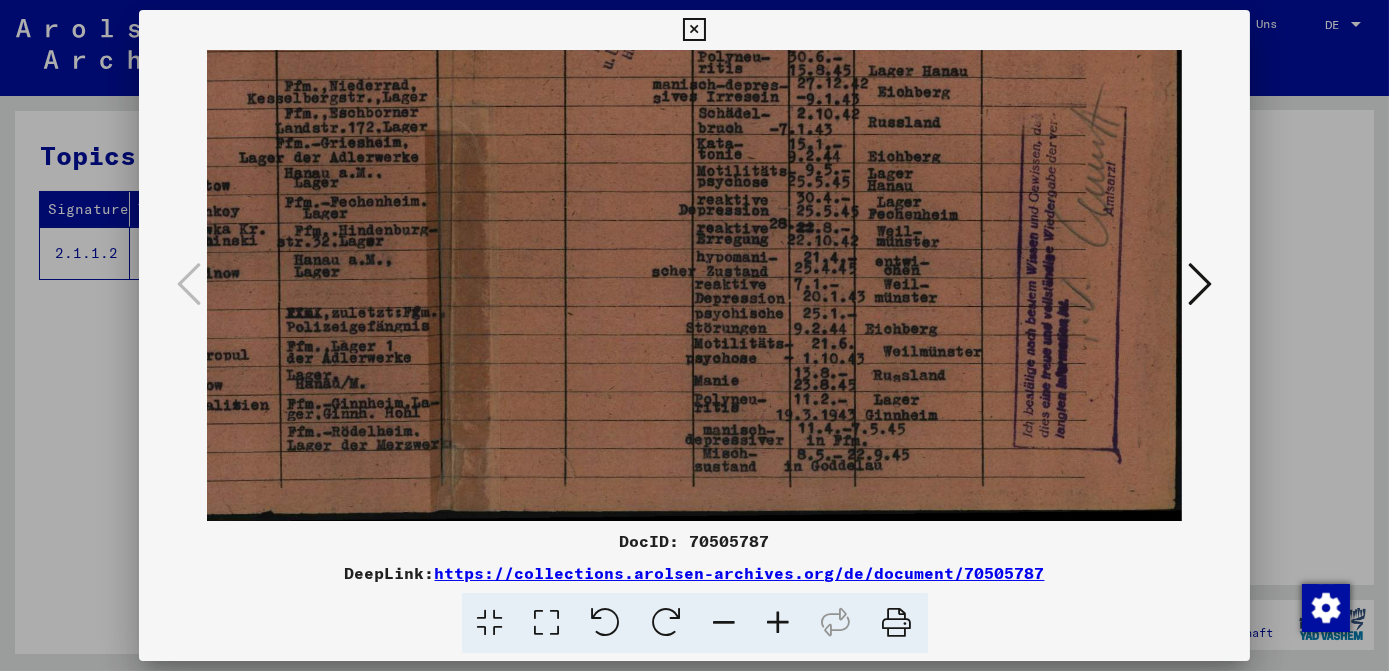 drag, startPoint x: 981, startPoint y: 321, endPoint x: 981, endPoint y: 217, distance: 104 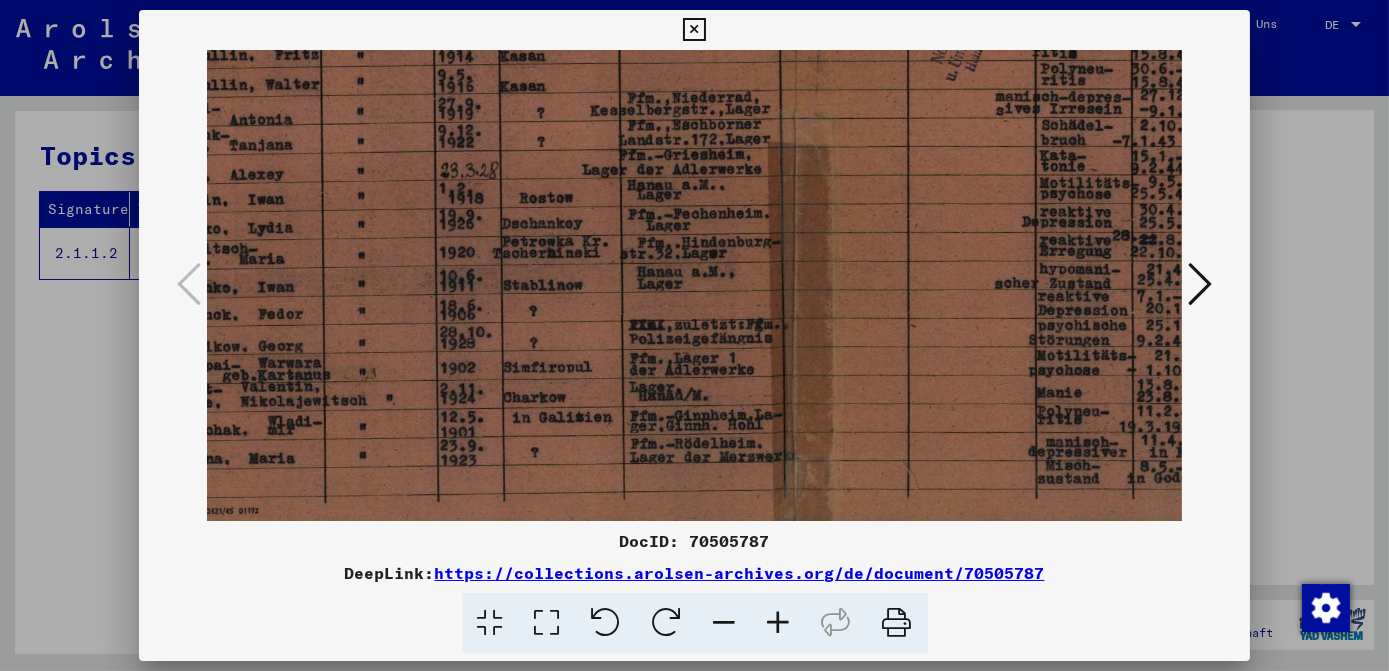 drag, startPoint x: 651, startPoint y: 268, endPoint x: 994, endPoint y: 281, distance: 343.24628 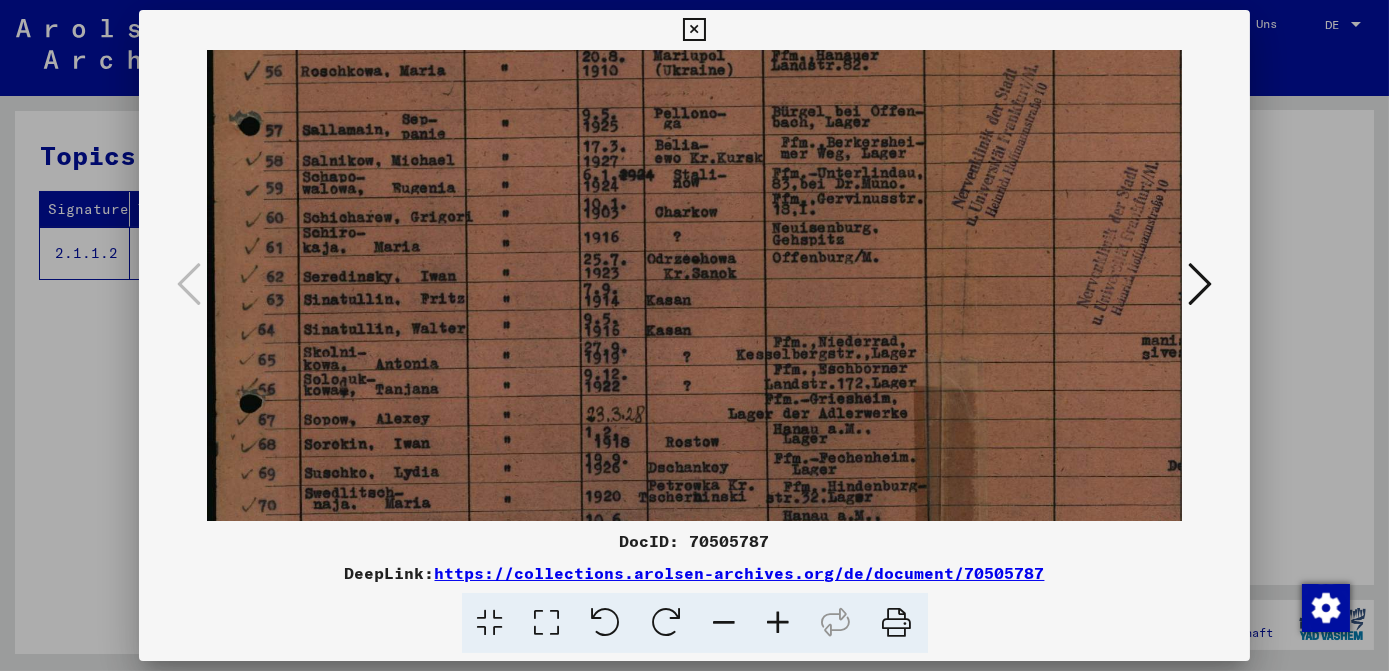 drag, startPoint x: 579, startPoint y: 216, endPoint x: 813, endPoint y: 459, distance: 337.34998 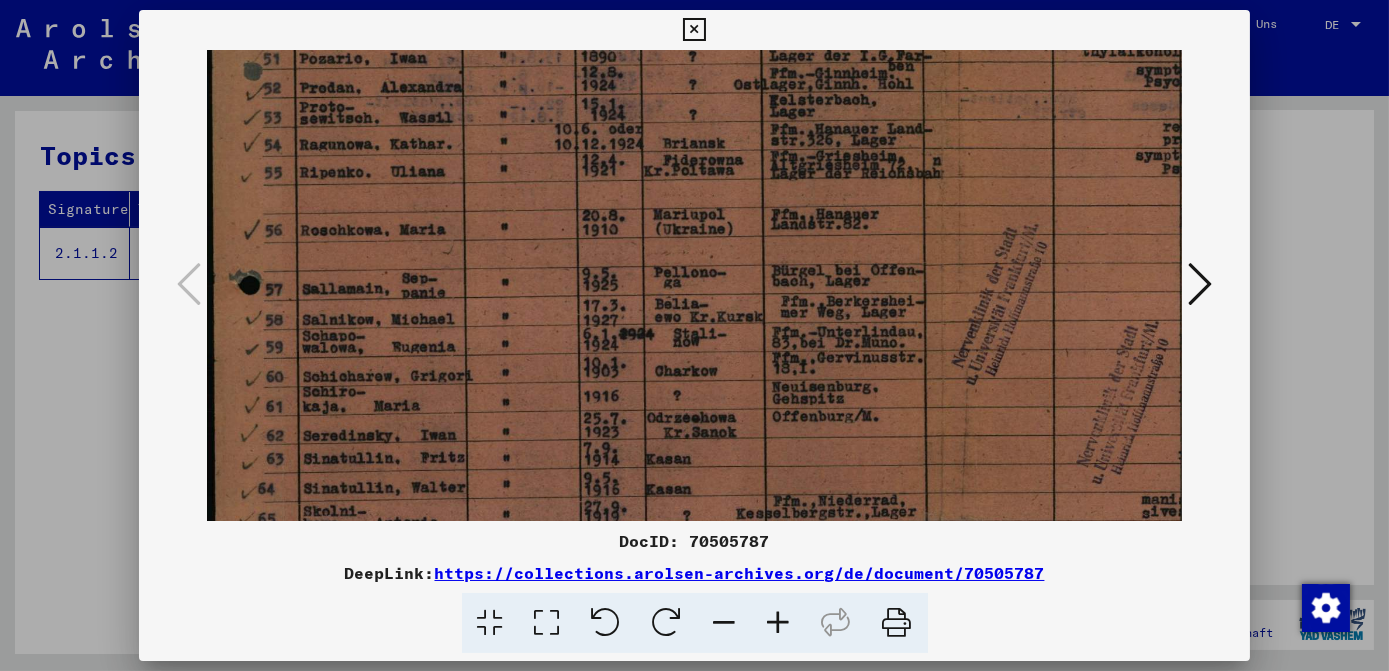 scroll, scrollTop: 74, scrollLeft: 0, axis: vertical 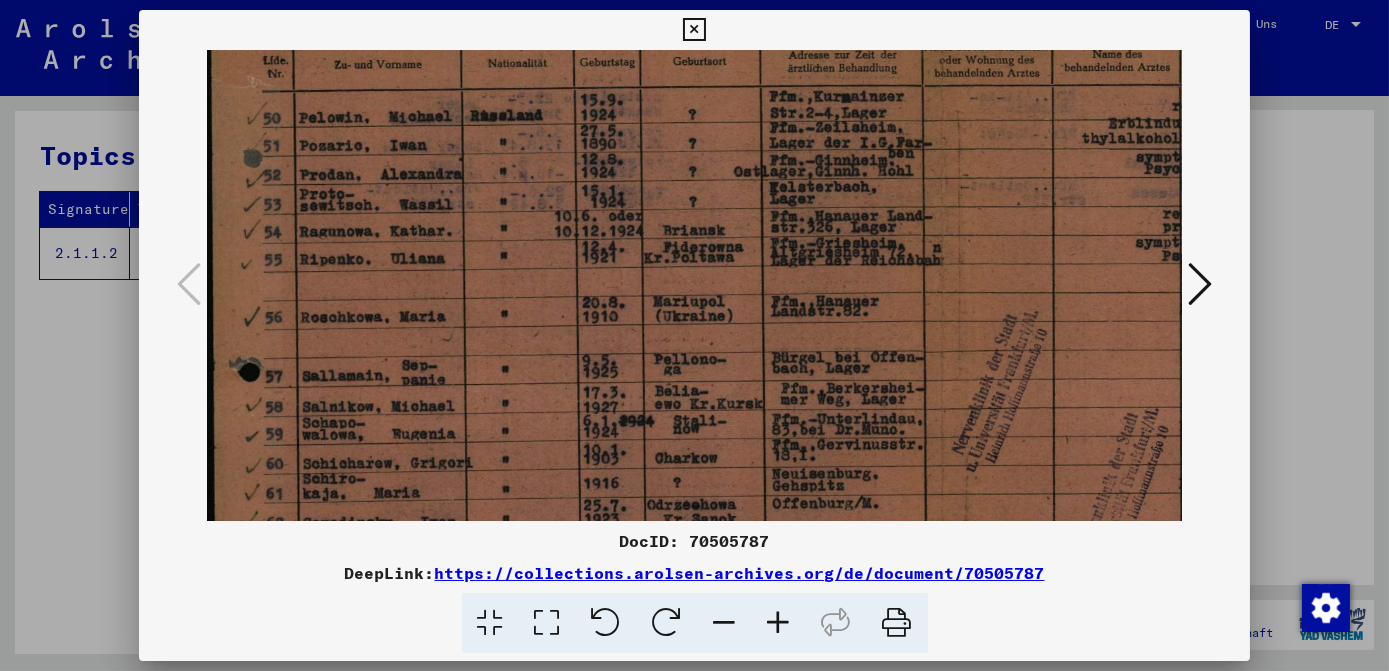 drag, startPoint x: 808, startPoint y: 208, endPoint x: 808, endPoint y: 444, distance: 236 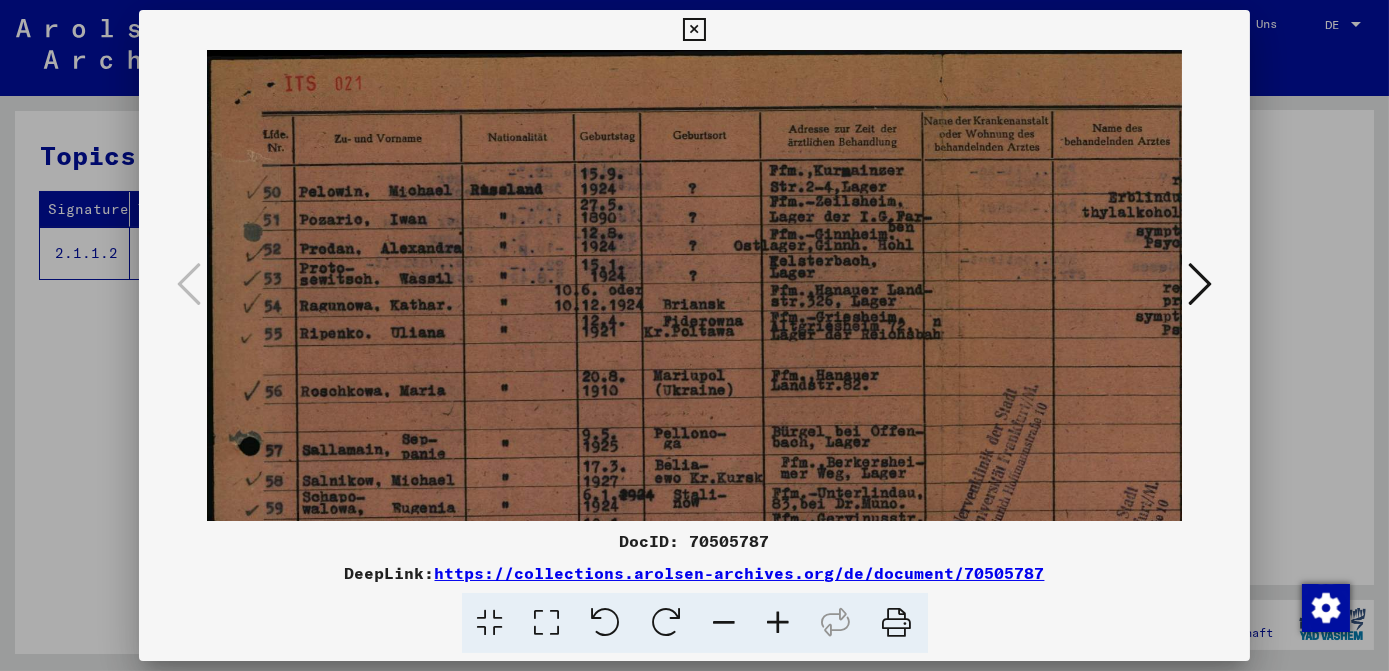 drag, startPoint x: 801, startPoint y: 311, endPoint x: 801, endPoint y: 434, distance: 123 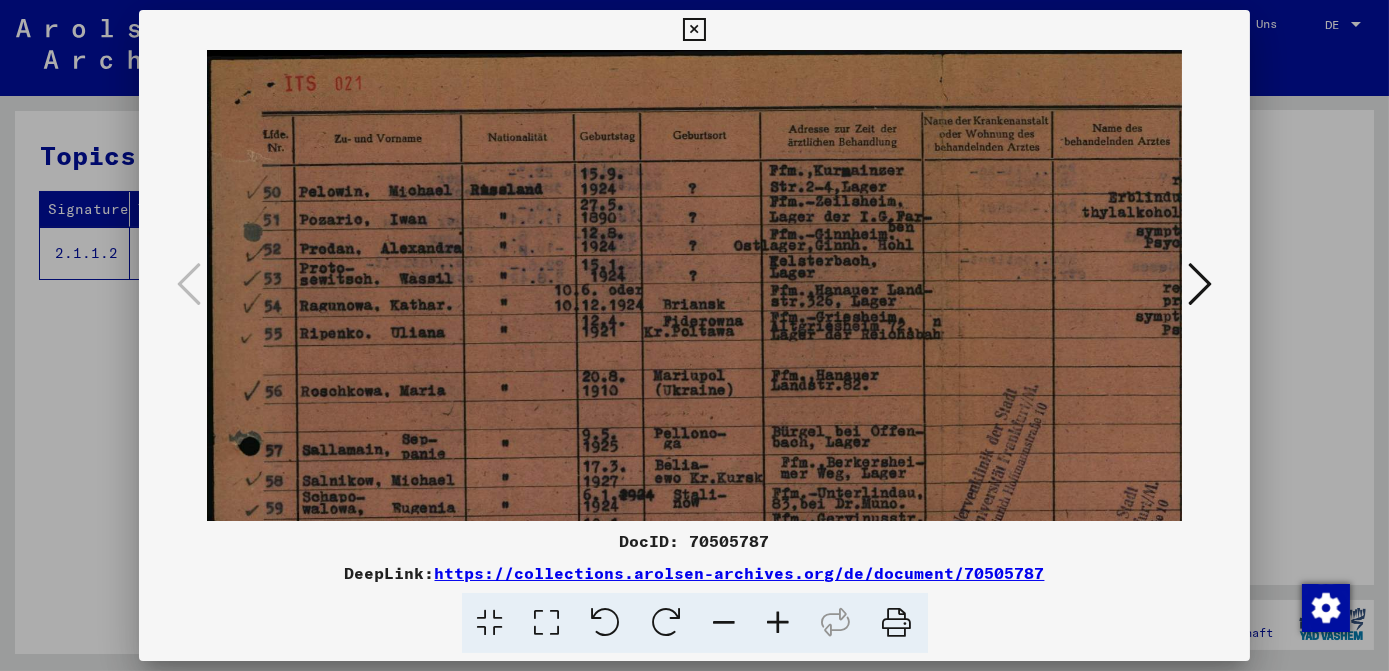 click on "https://collections.arolsen-archives.org/de/document/70505787" at bounding box center (740, 573) 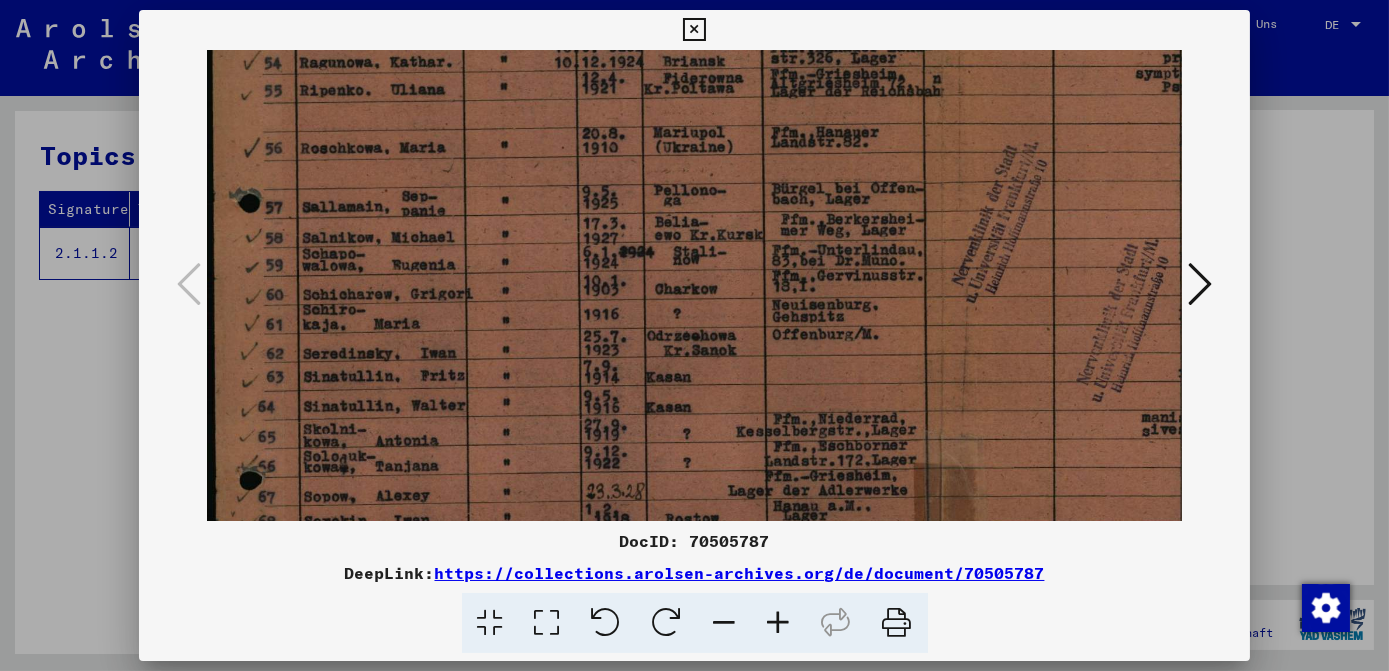scroll, scrollTop: 246, scrollLeft: 0, axis: vertical 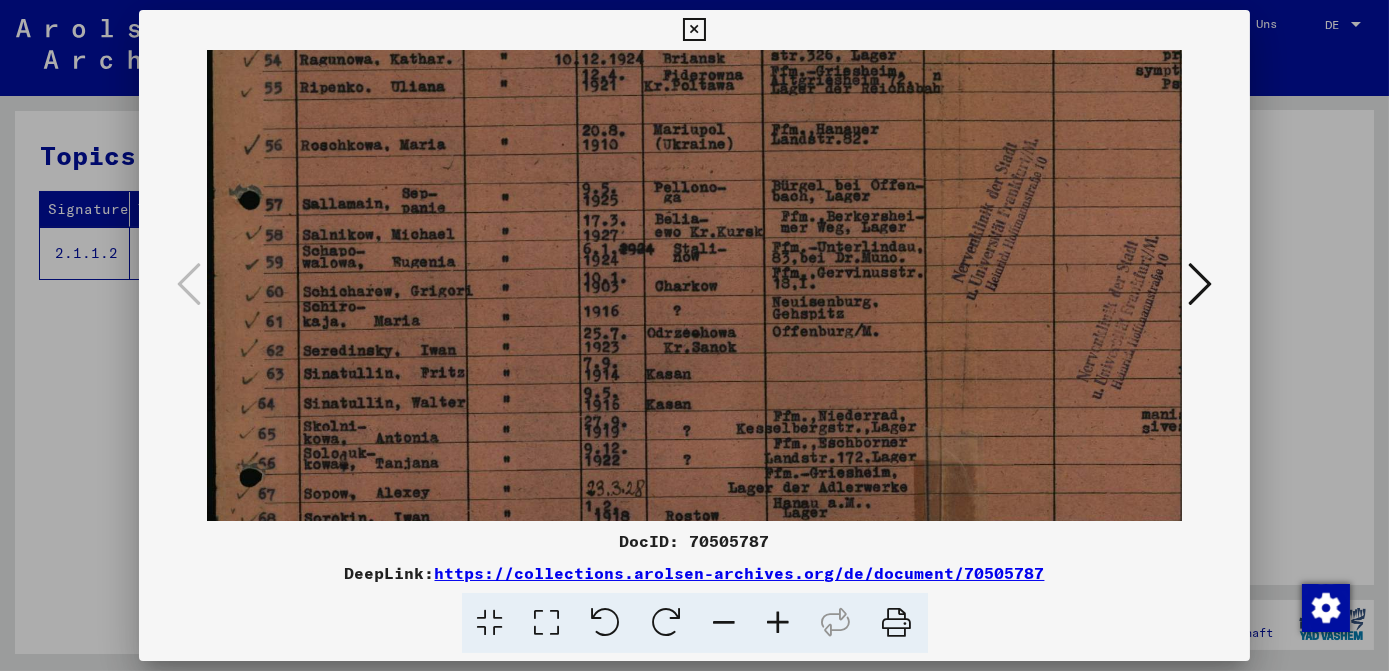 drag, startPoint x: 937, startPoint y: 387, endPoint x: 938, endPoint y: 142, distance: 245.00204 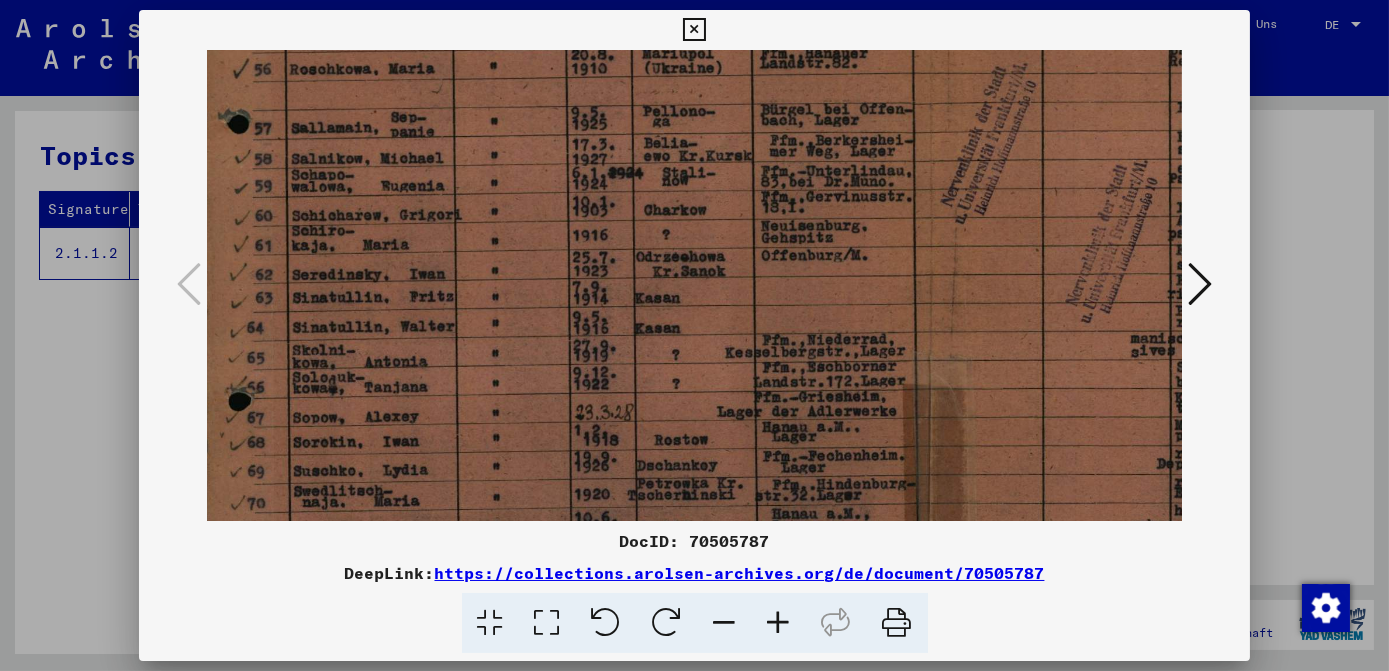 scroll, scrollTop: 327, scrollLeft: 11, axis: both 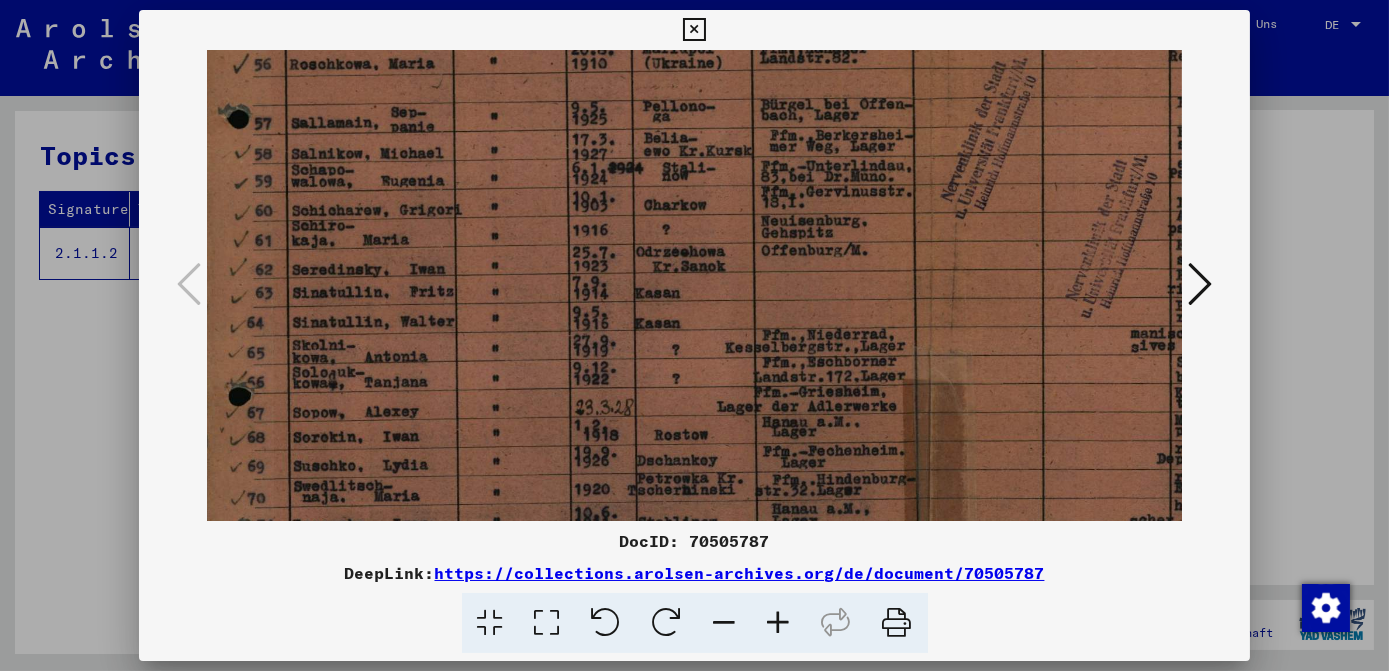 click at bounding box center [928, 247] 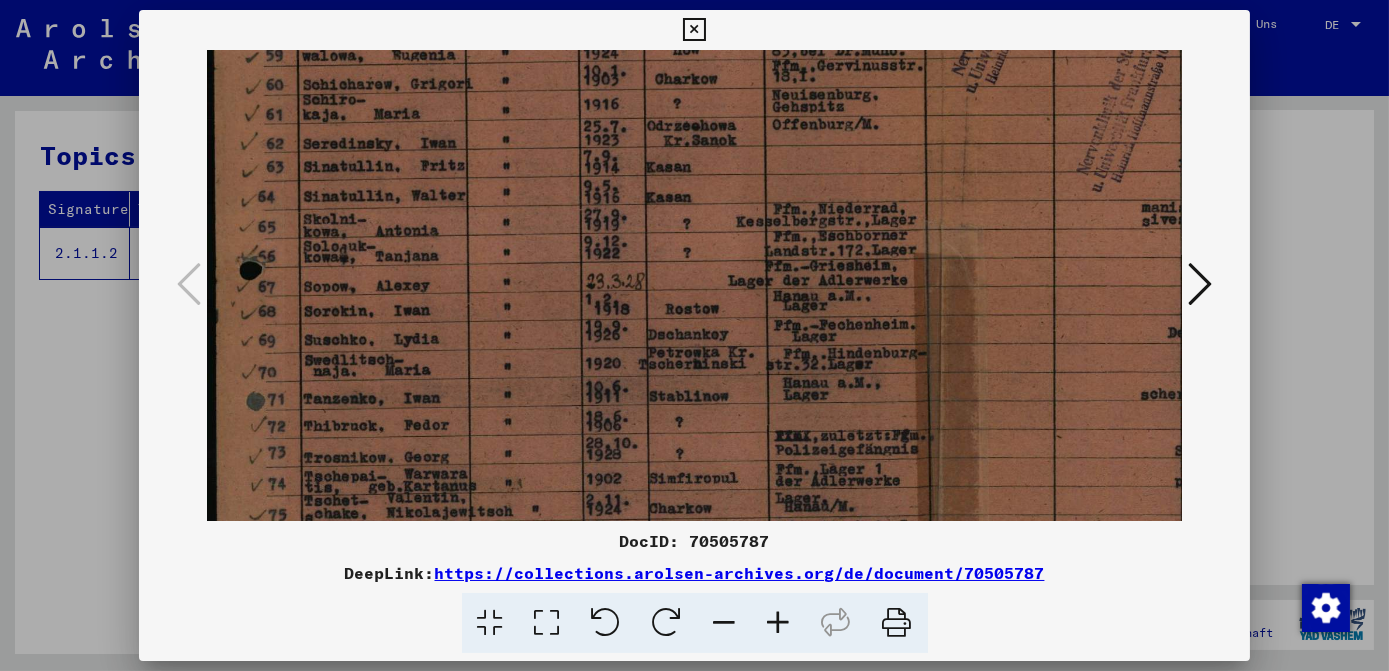 scroll, scrollTop: 475, scrollLeft: 0, axis: vertical 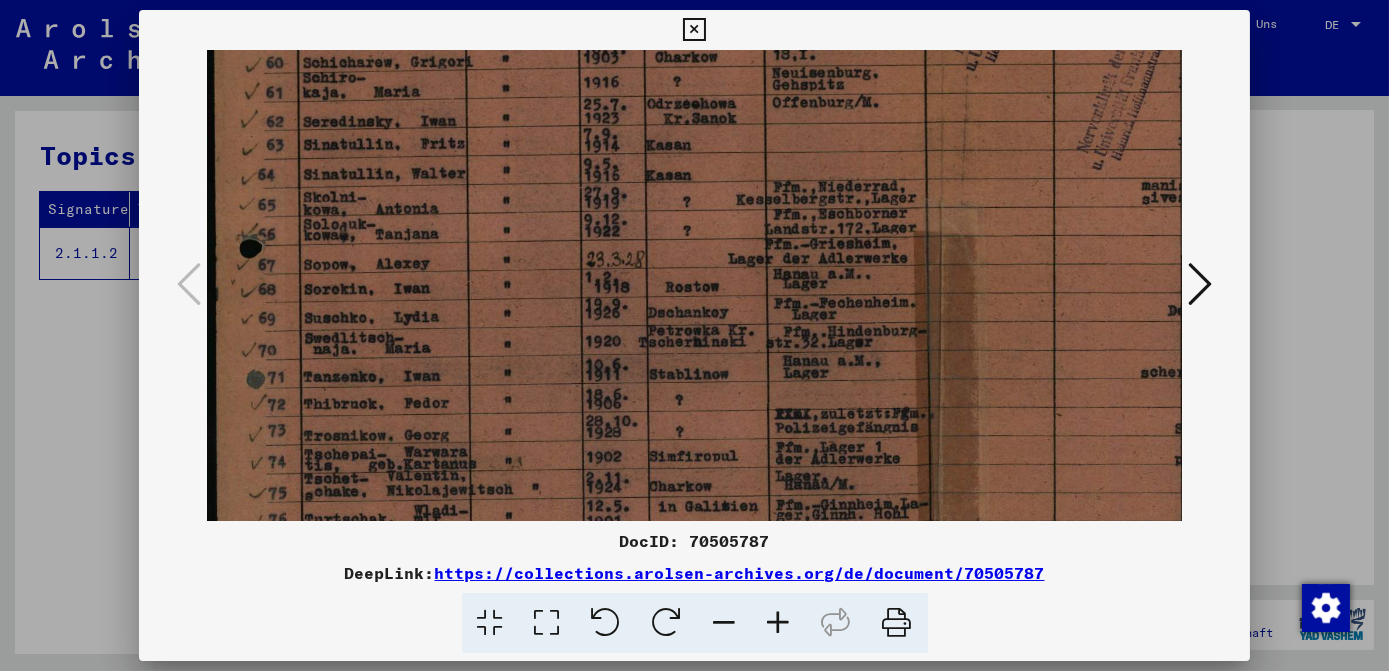 drag, startPoint x: 920, startPoint y: 282, endPoint x: 922, endPoint y: 269, distance: 13.152946 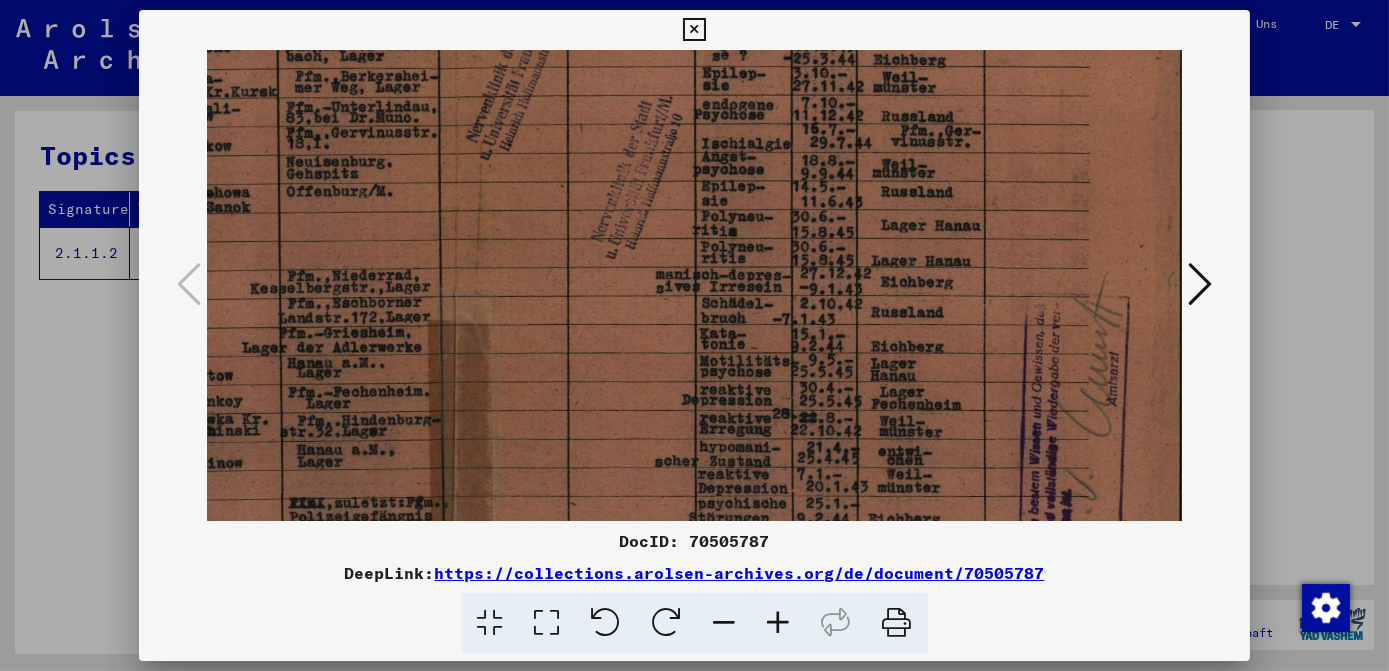 scroll, scrollTop: 368, scrollLeft: 486, axis: both 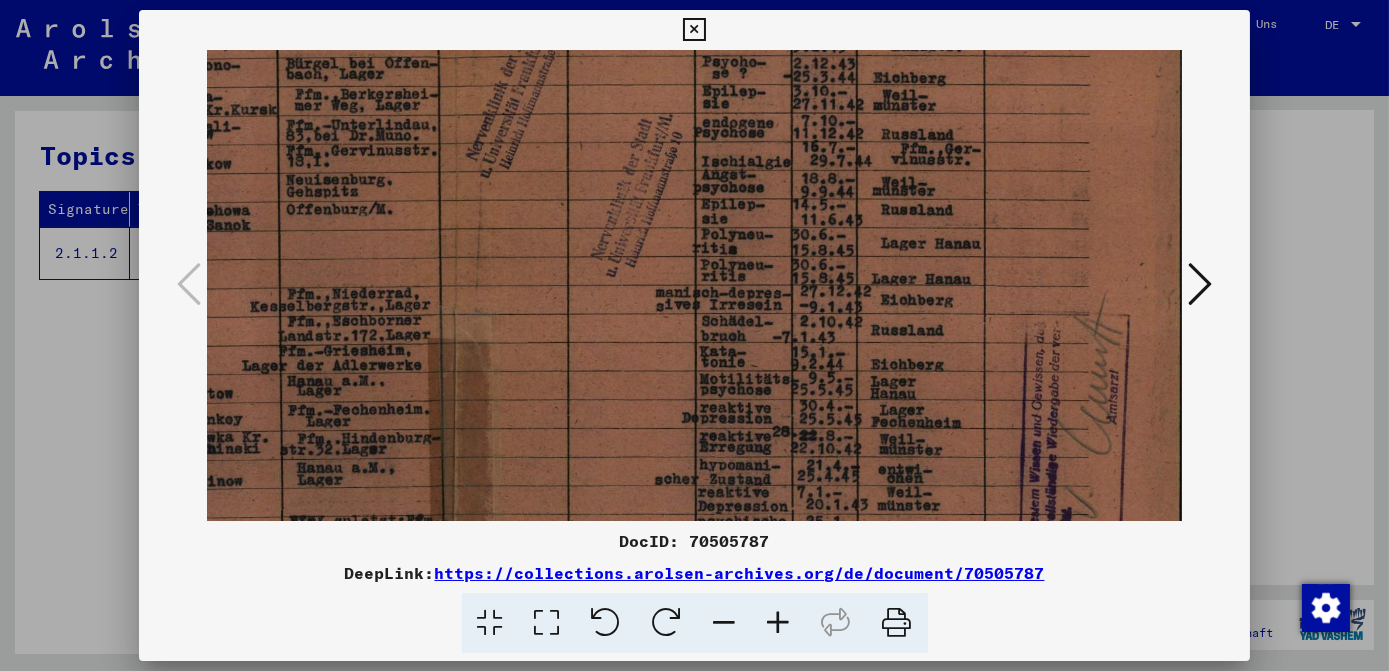 drag, startPoint x: 966, startPoint y: 330, endPoint x: 400, endPoint y: 439, distance: 576.4 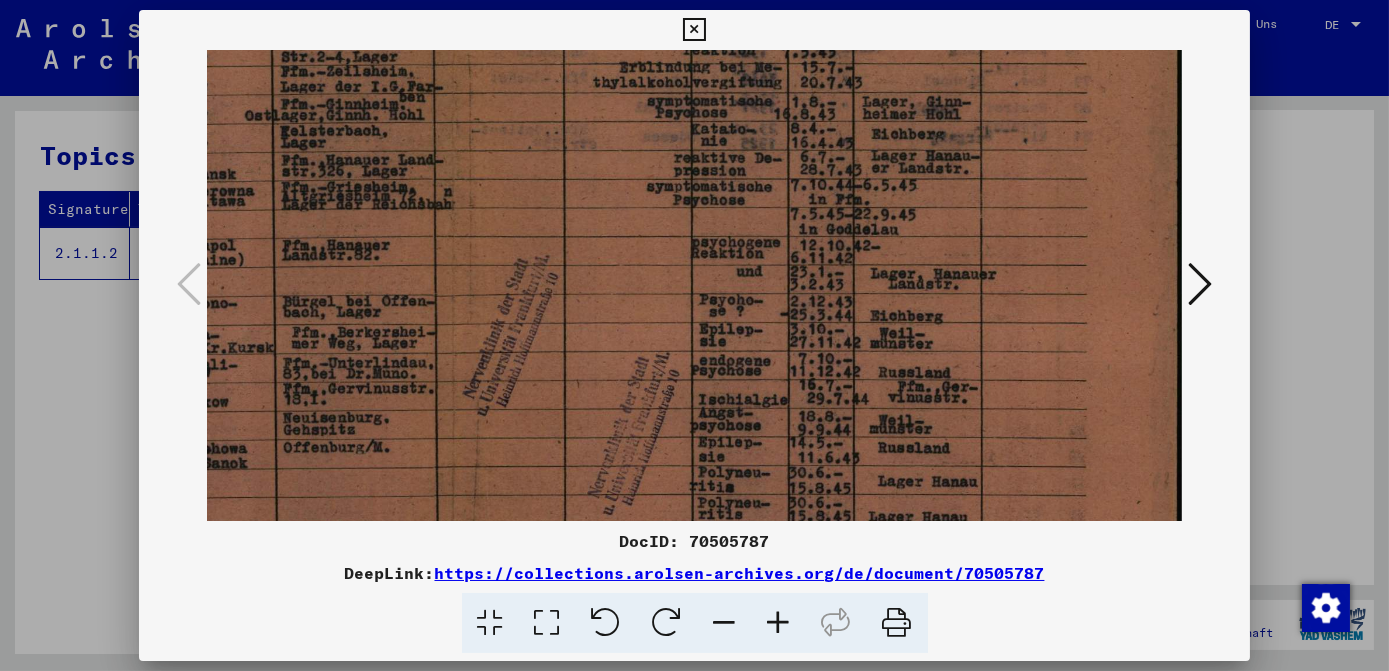 drag, startPoint x: 784, startPoint y: 198, endPoint x: 700, endPoint y: 438, distance: 254.27544 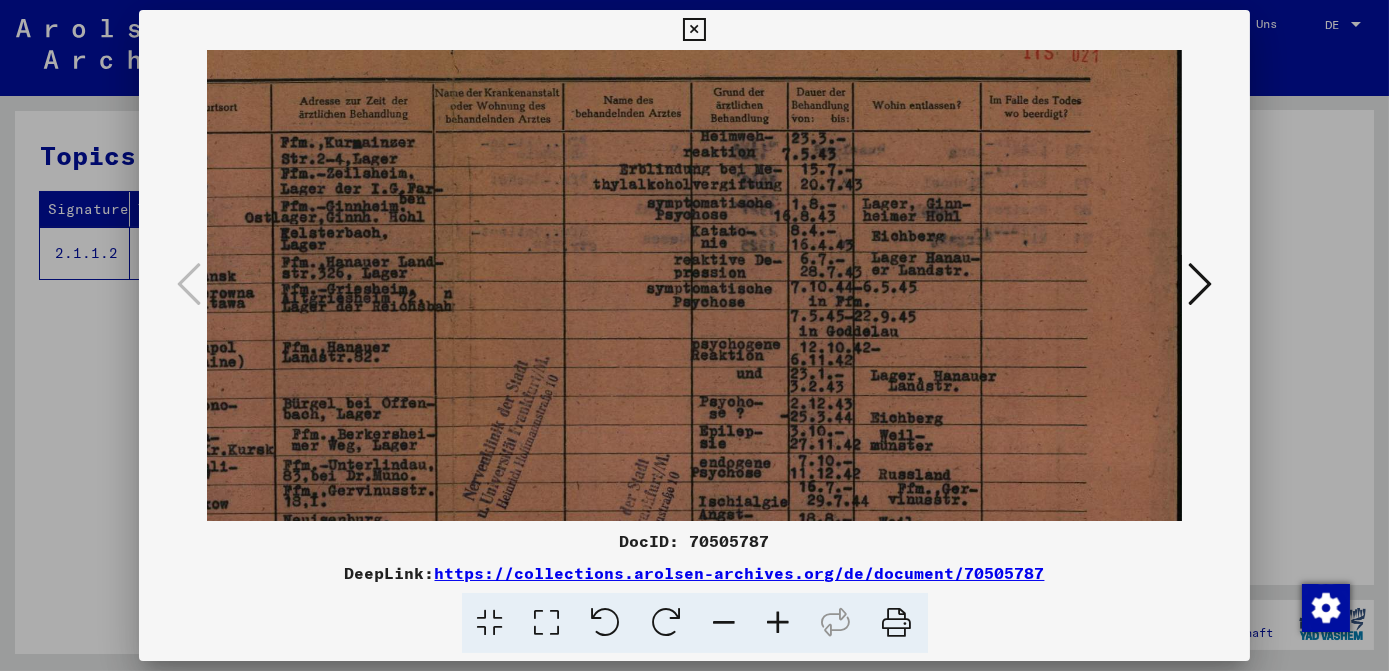 scroll, scrollTop: 0, scrollLeft: 489, axis: horizontal 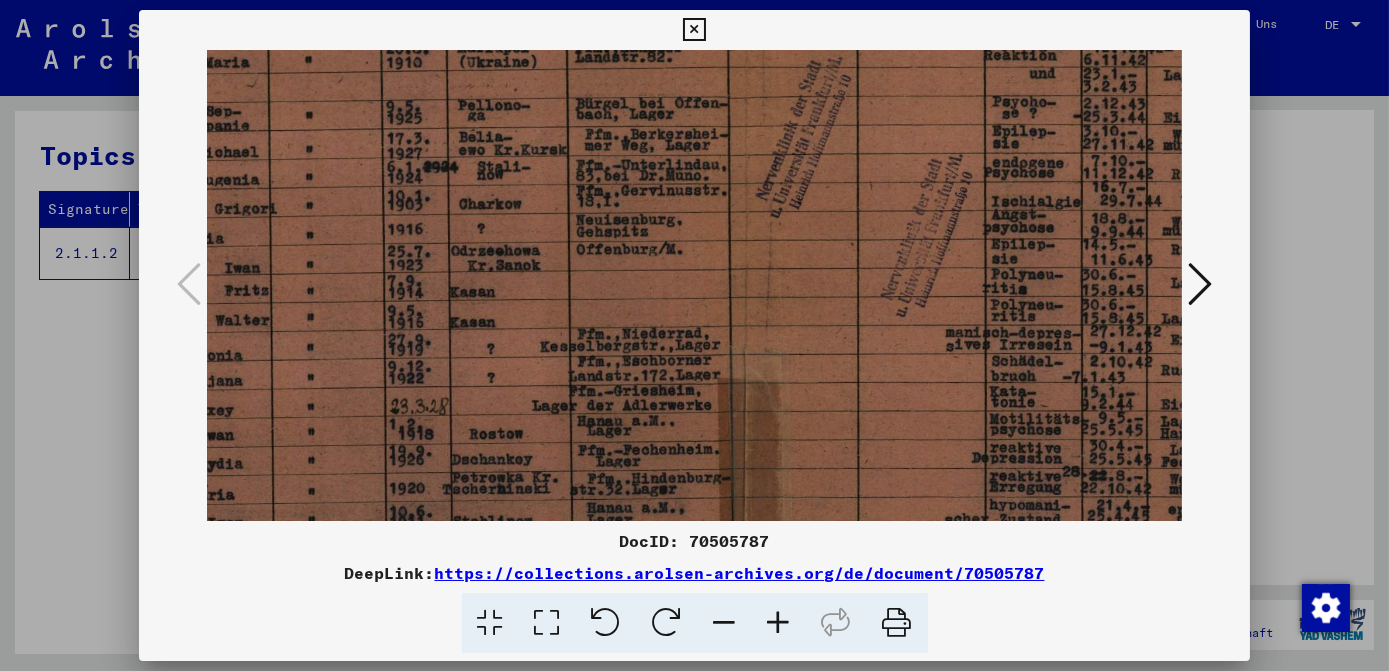 drag, startPoint x: 729, startPoint y: 329, endPoint x: 1010, endPoint y: 76, distance: 378.11374 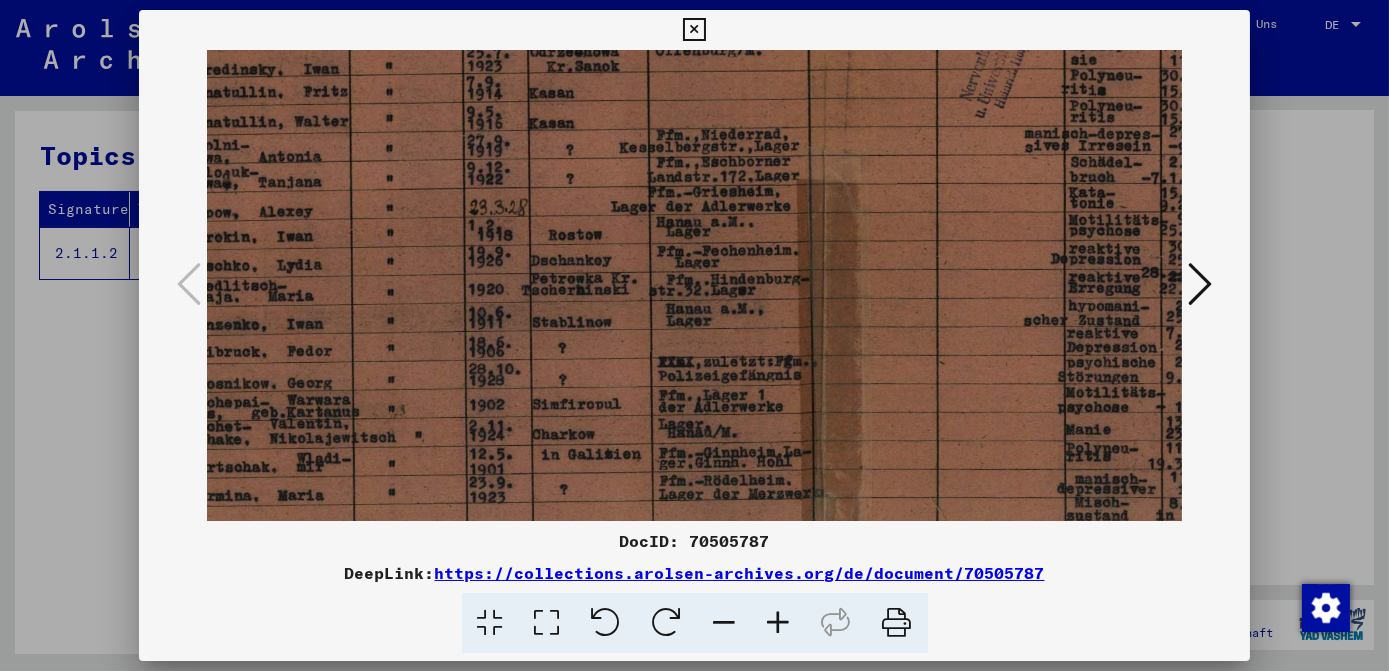 drag, startPoint x: 762, startPoint y: 358, endPoint x: 842, endPoint y: 159, distance: 214.47844 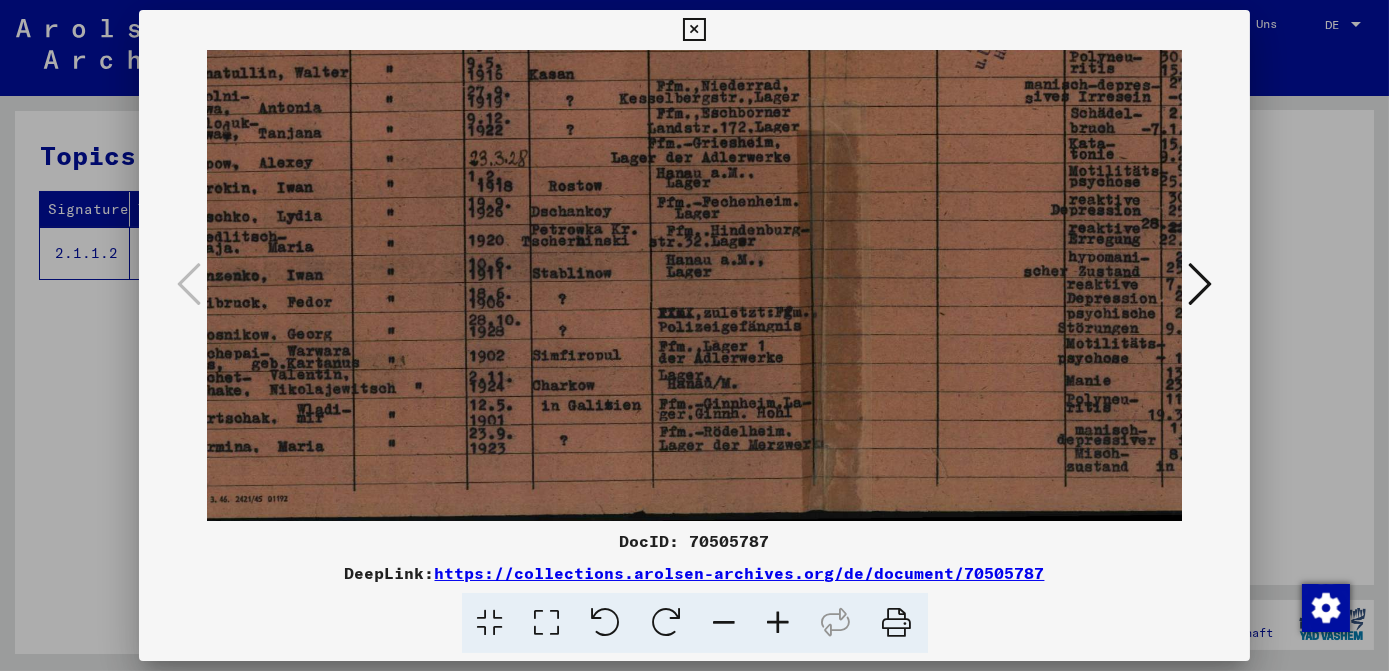 drag, startPoint x: 893, startPoint y: 367, endPoint x: 892, endPoint y: 307, distance: 60.00833 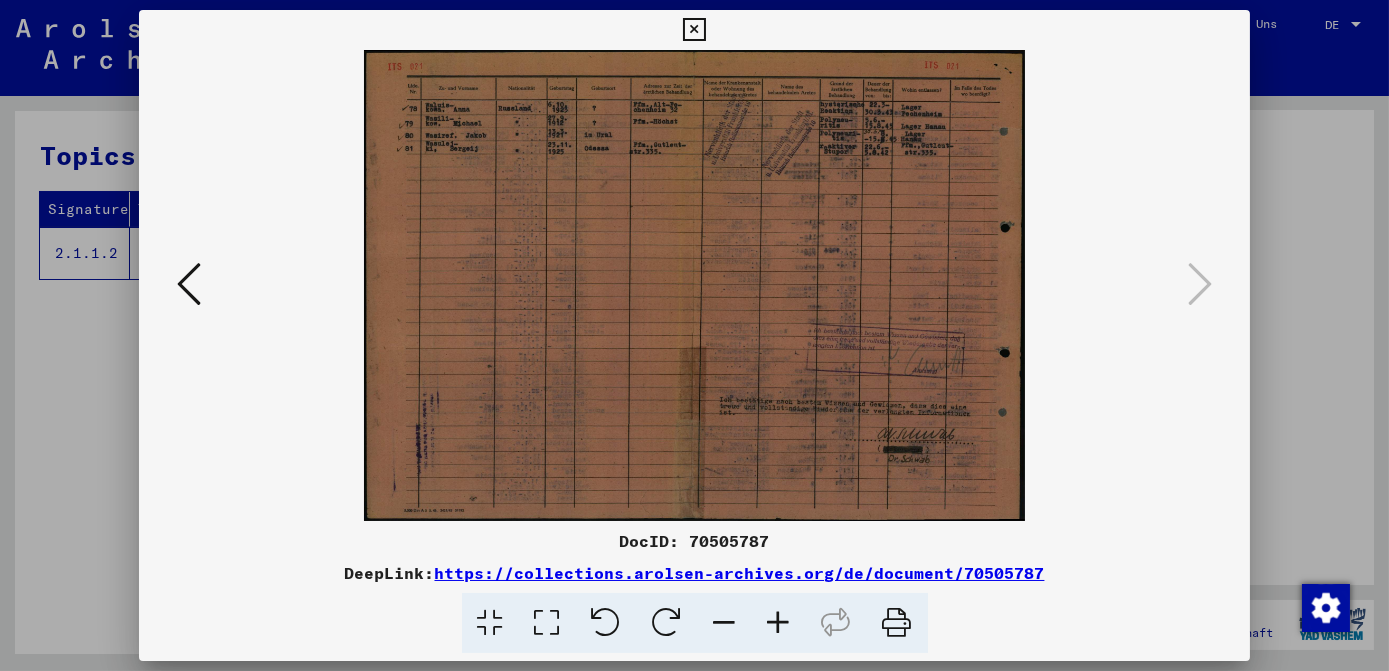 scroll, scrollTop: 0, scrollLeft: 0, axis: both 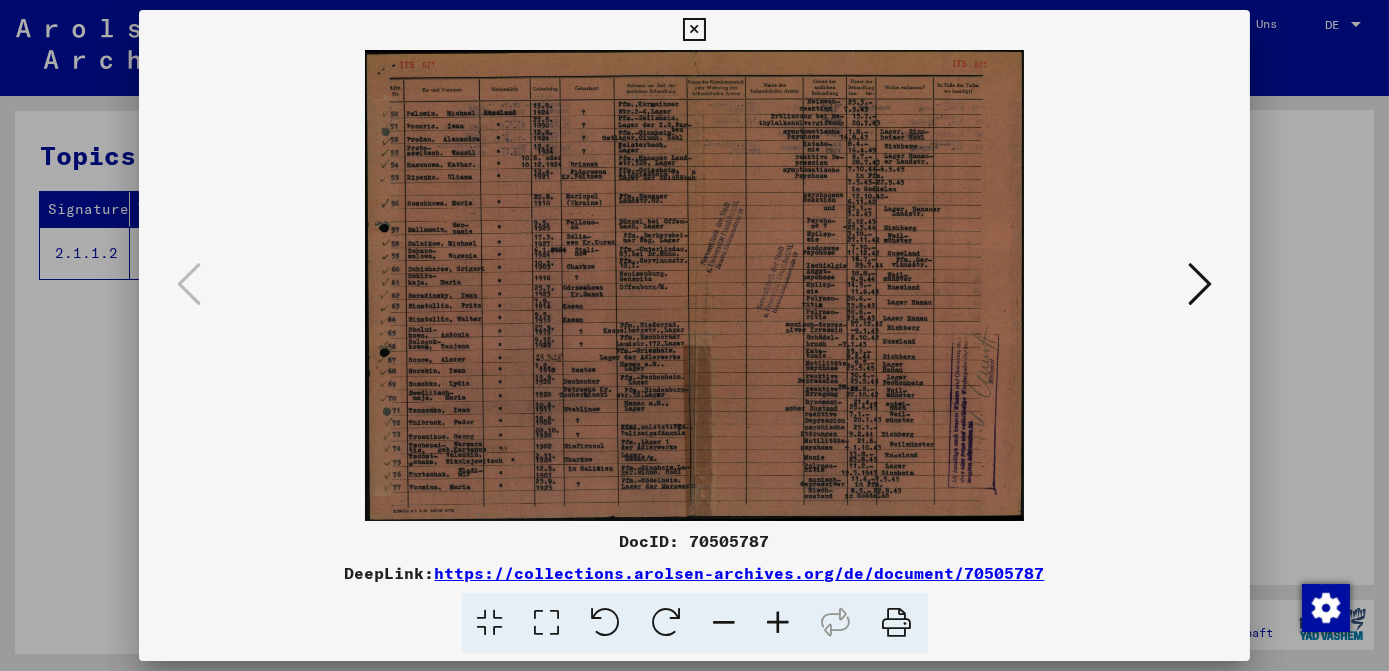 click at bounding box center [694, 30] 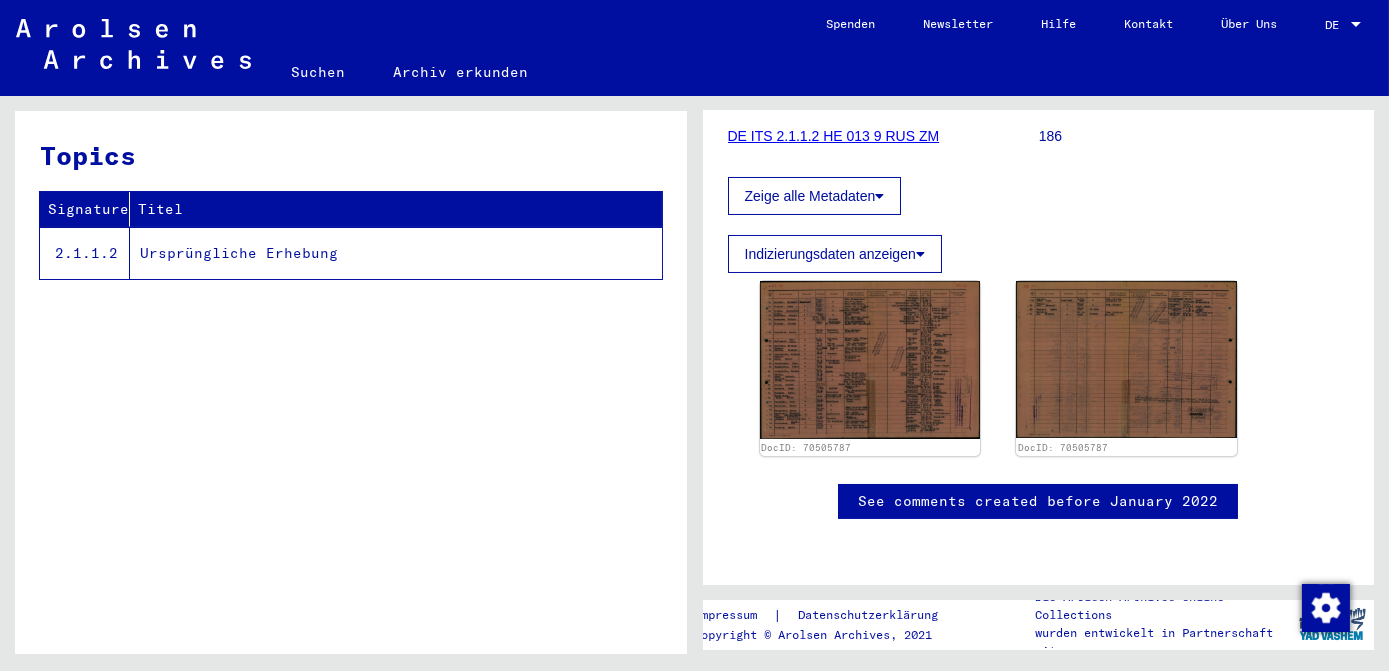 scroll, scrollTop: 90, scrollLeft: 0, axis: vertical 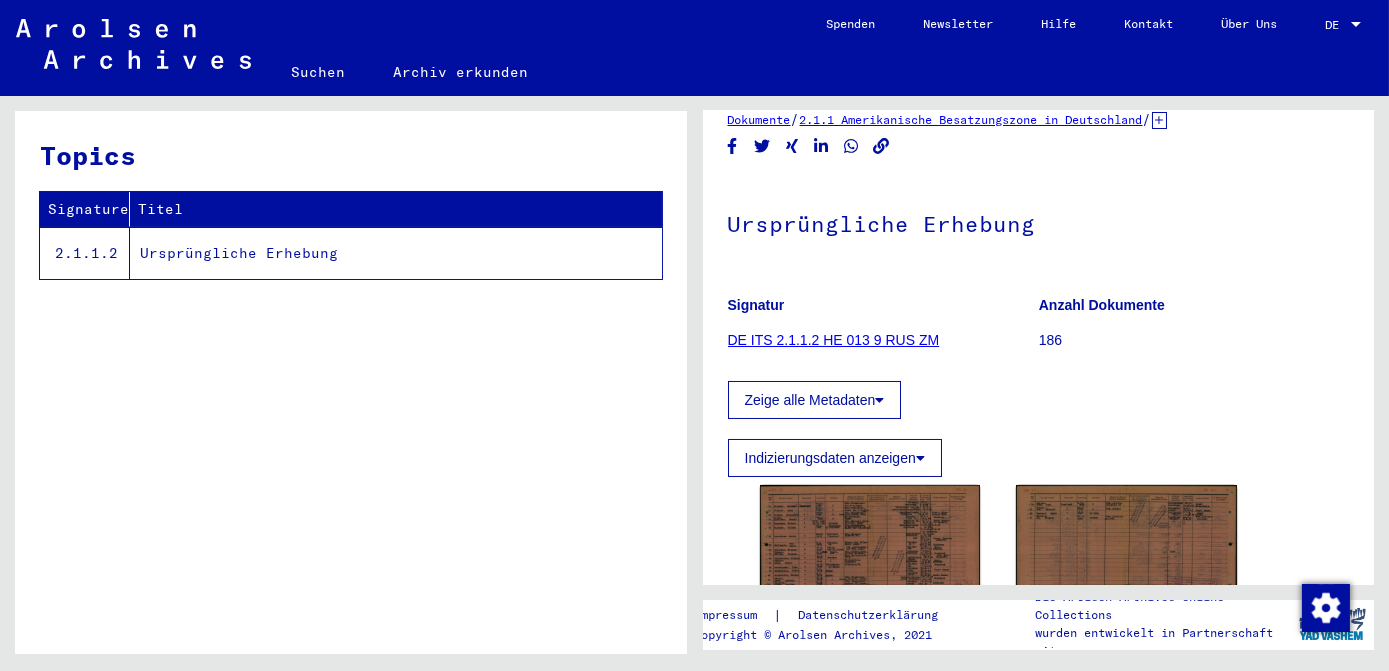 click on "DE ITS 2.1.1.2 HE 013 9 RUS ZM" 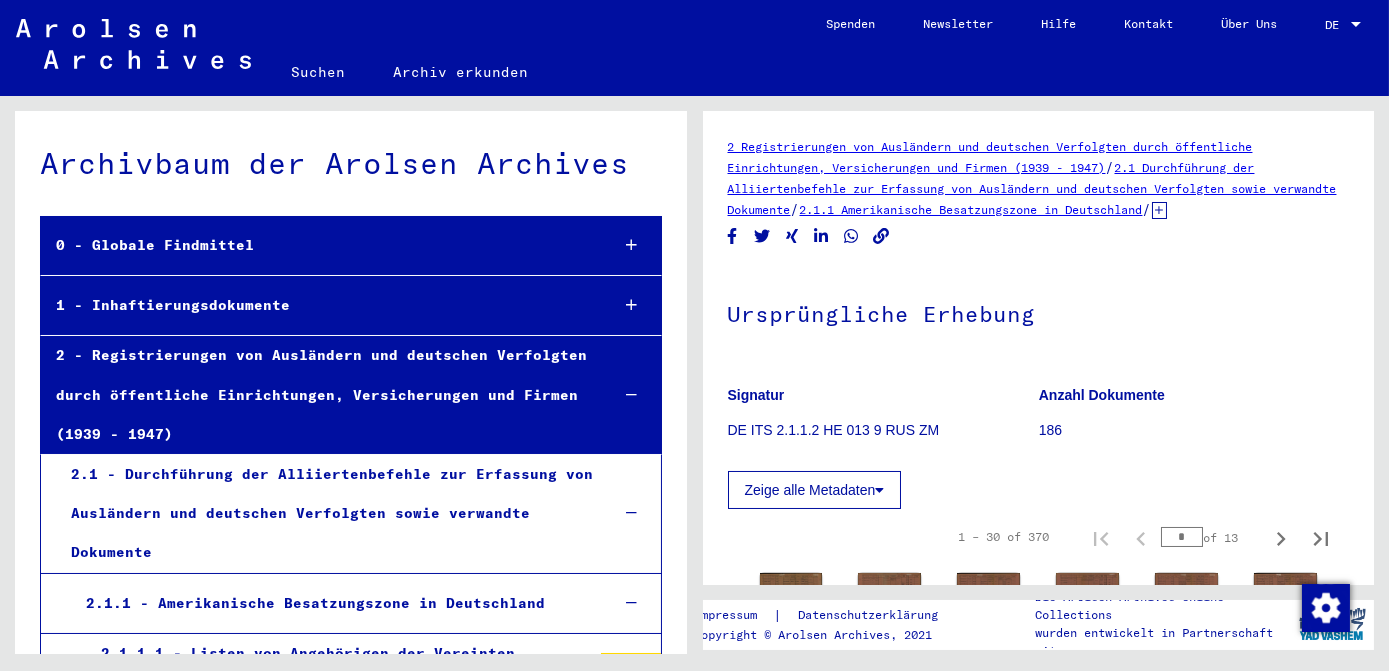 scroll, scrollTop: 3875, scrollLeft: 0, axis: vertical 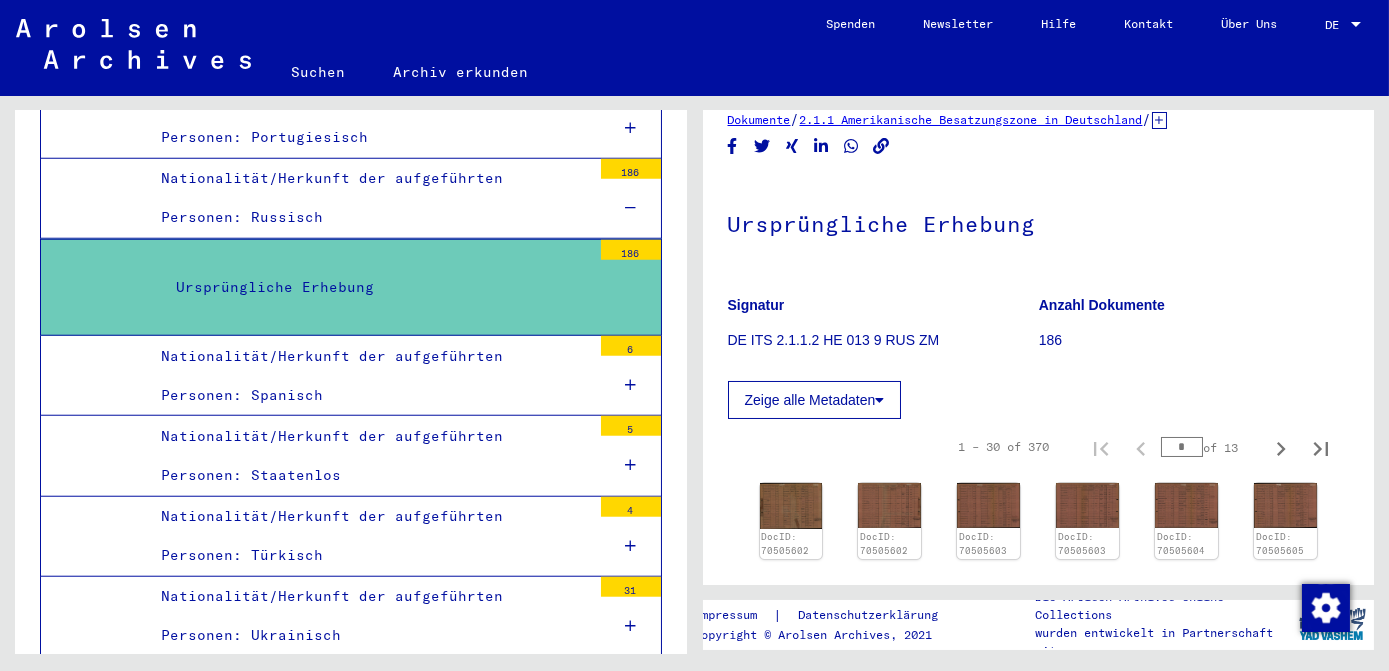 drag, startPoint x: 1168, startPoint y: 446, endPoint x: 1150, endPoint y: 446, distance: 18 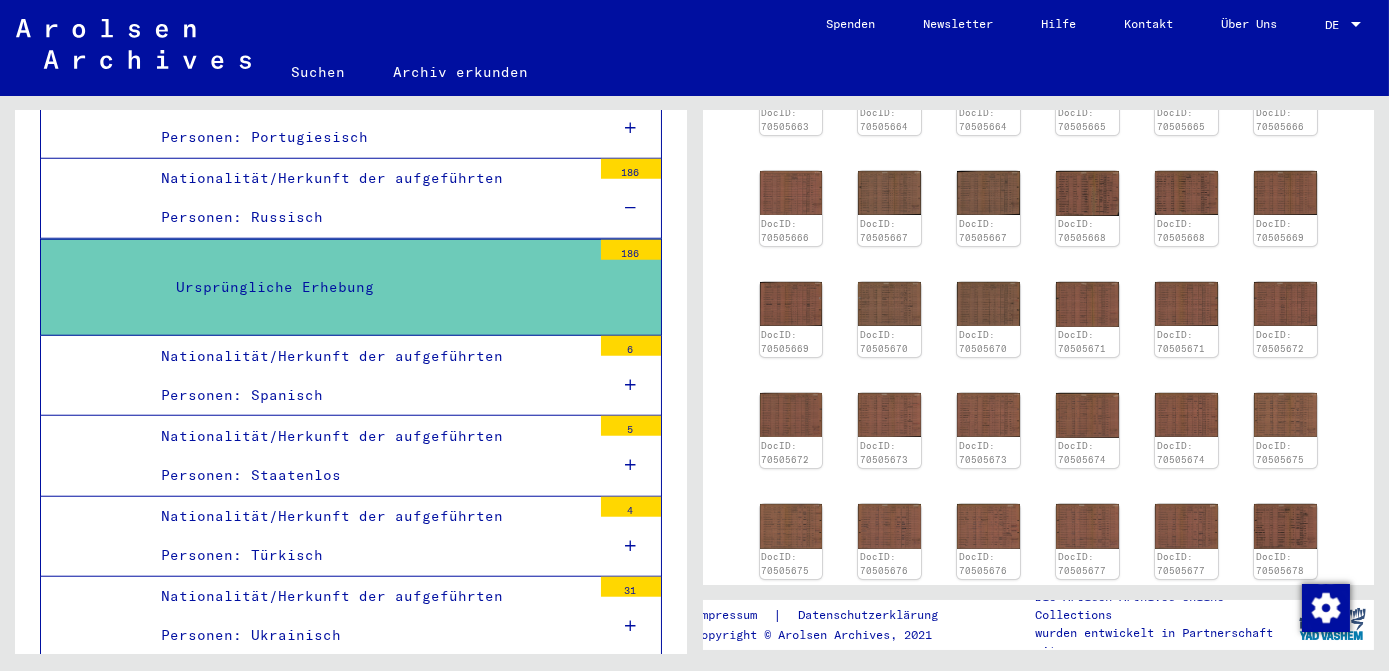 scroll, scrollTop: 545, scrollLeft: 0, axis: vertical 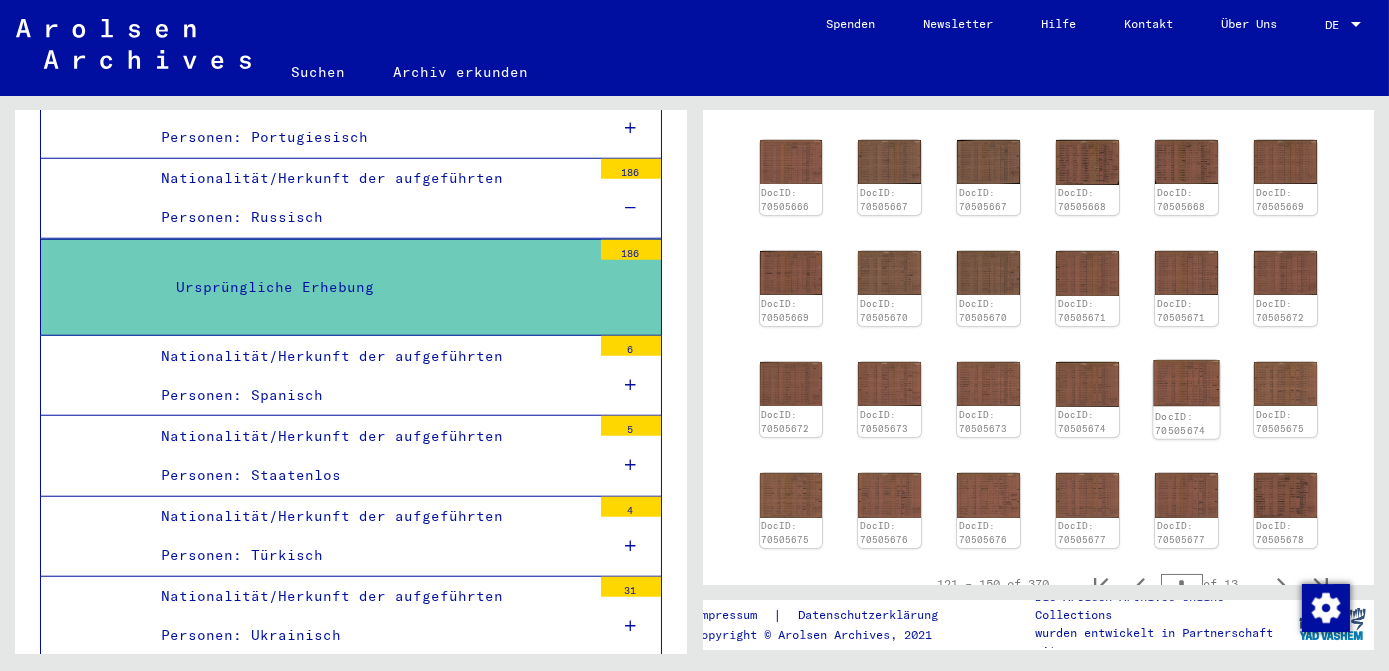 click 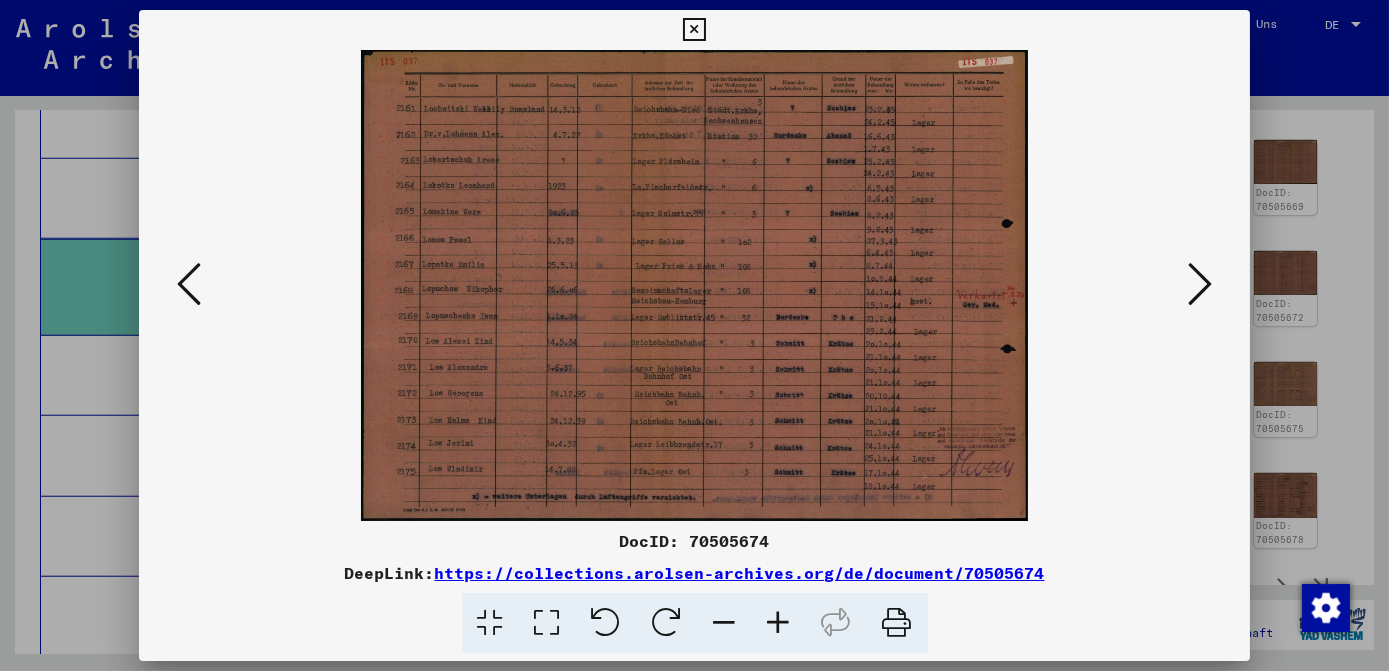 click at bounding box center (694, 30) 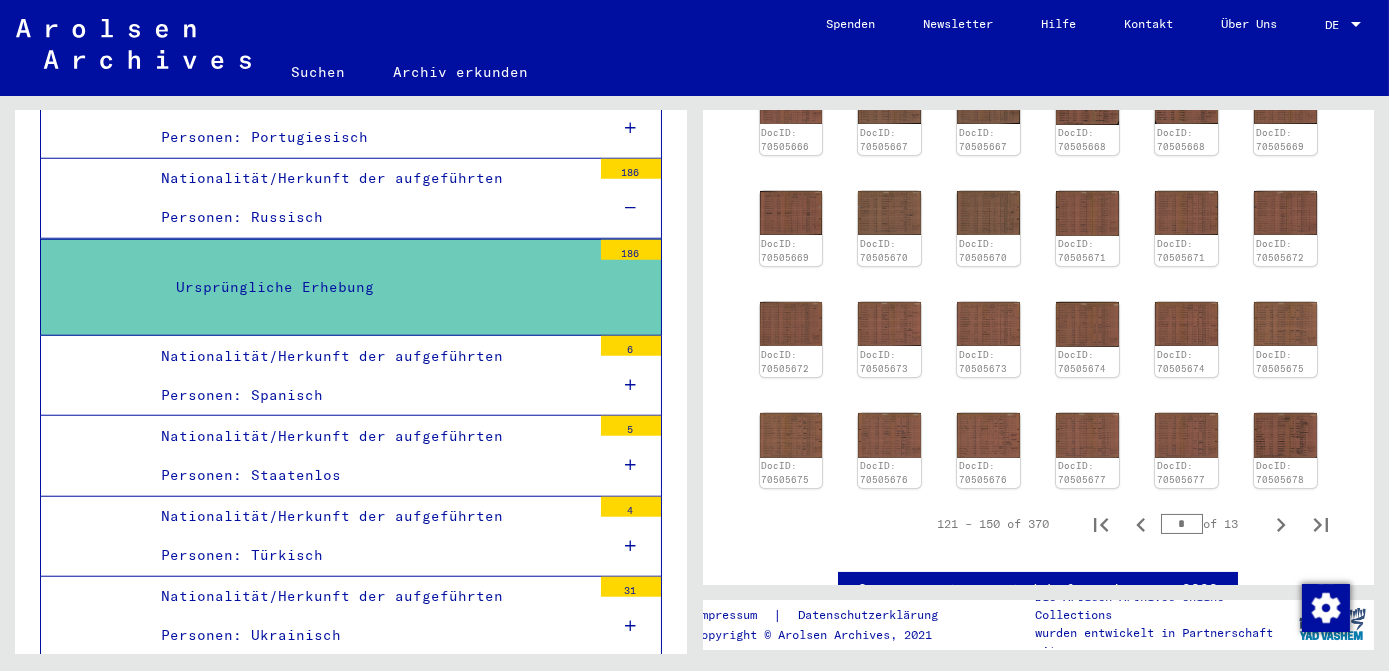 scroll, scrollTop: 727, scrollLeft: 0, axis: vertical 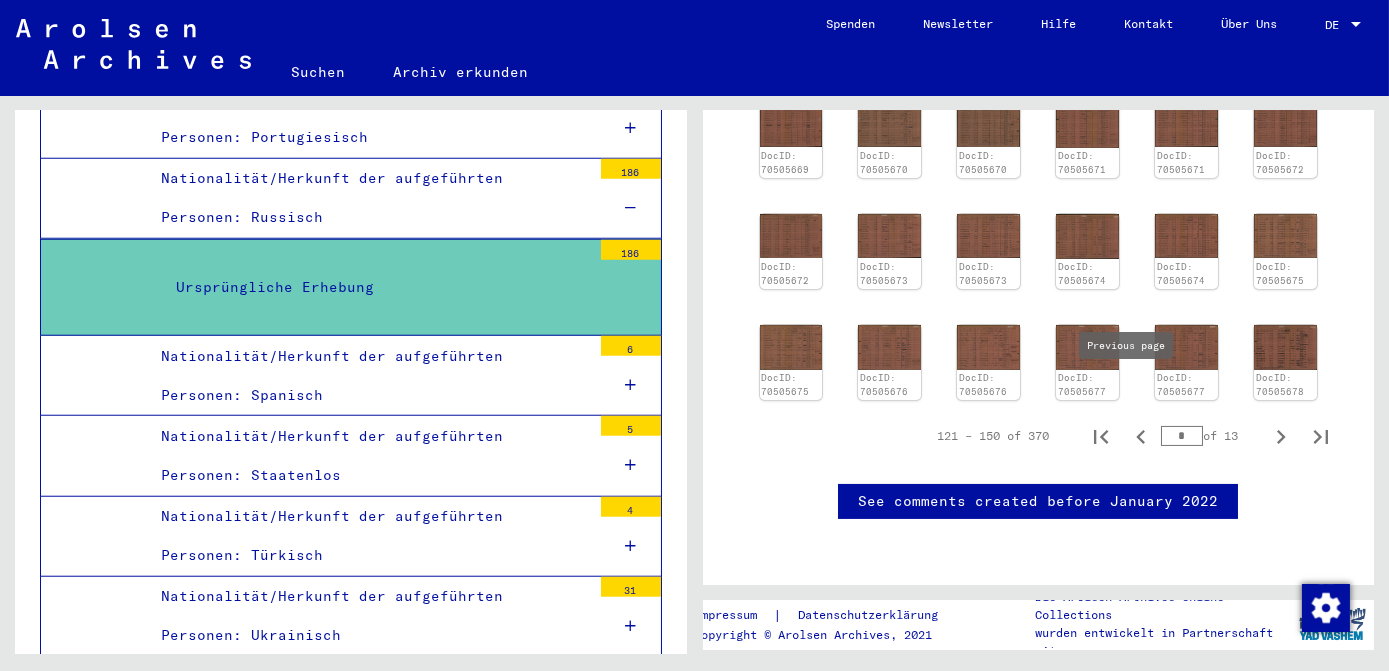 click on "121 – 150 of 370  *  of 13" at bounding box center (1127, 436) 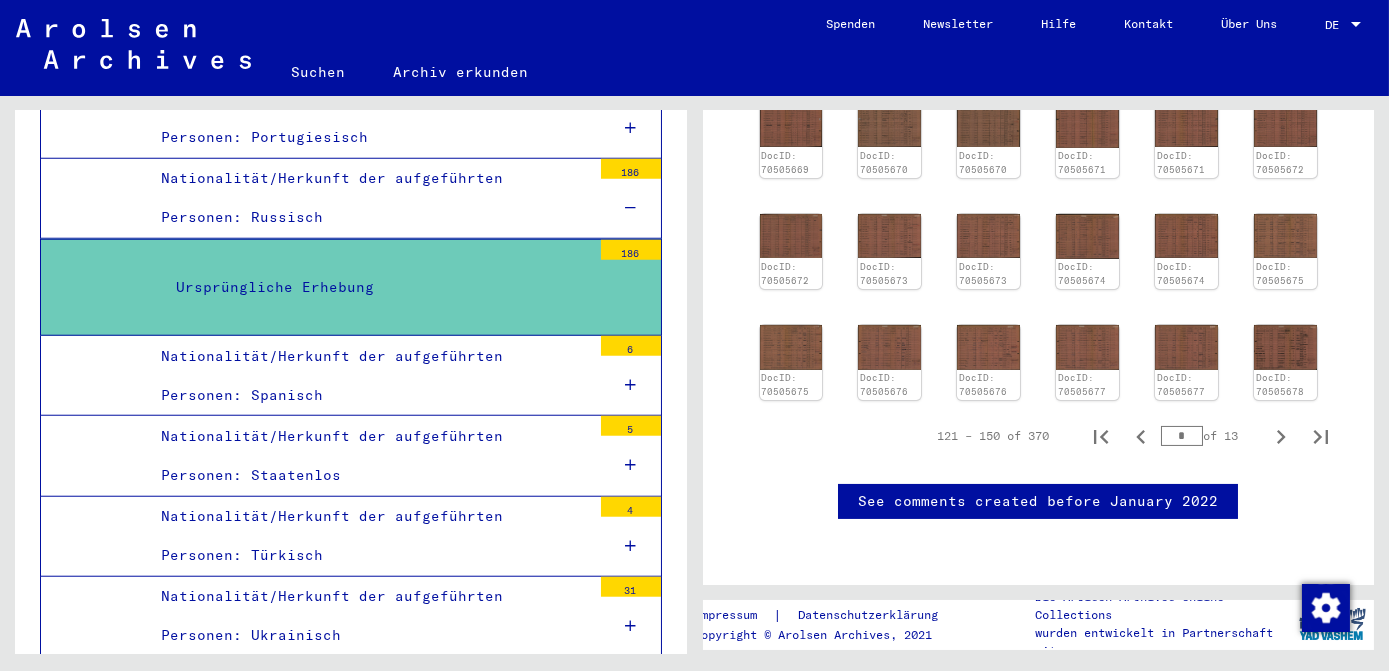 type on "*" 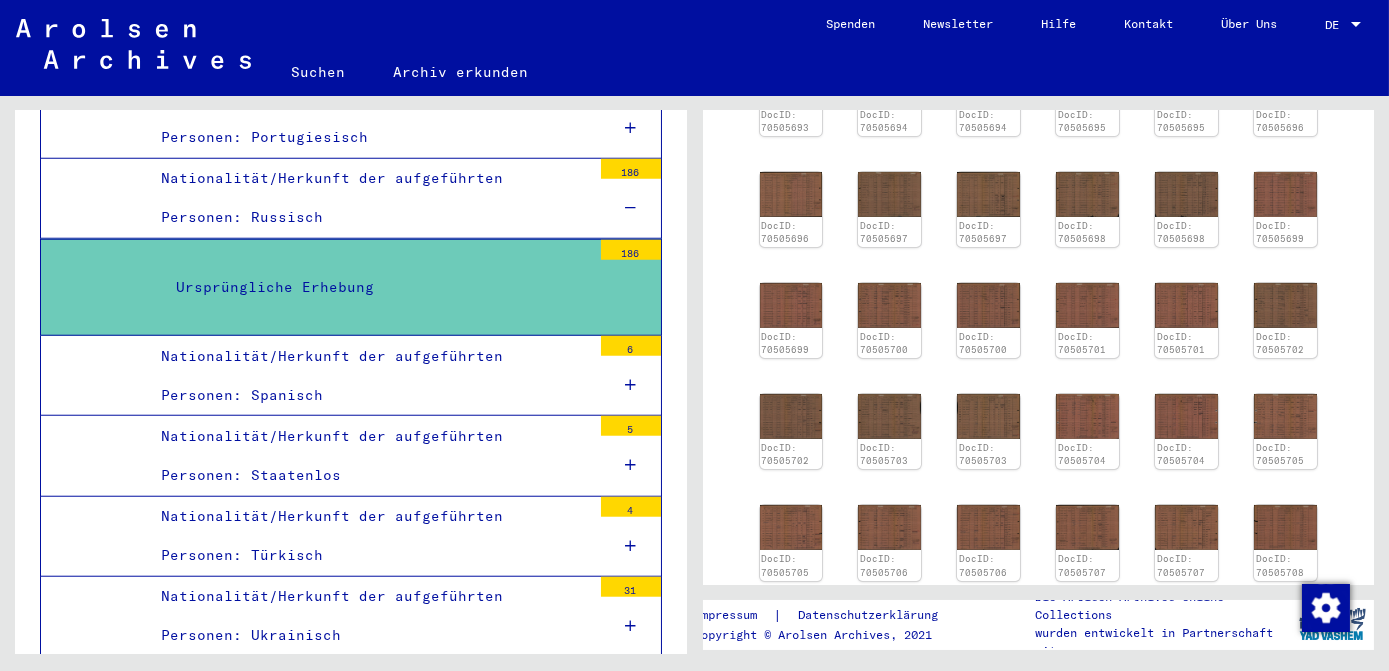 scroll, scrollTop: 454, scrollLeft: 0, axis: vertical 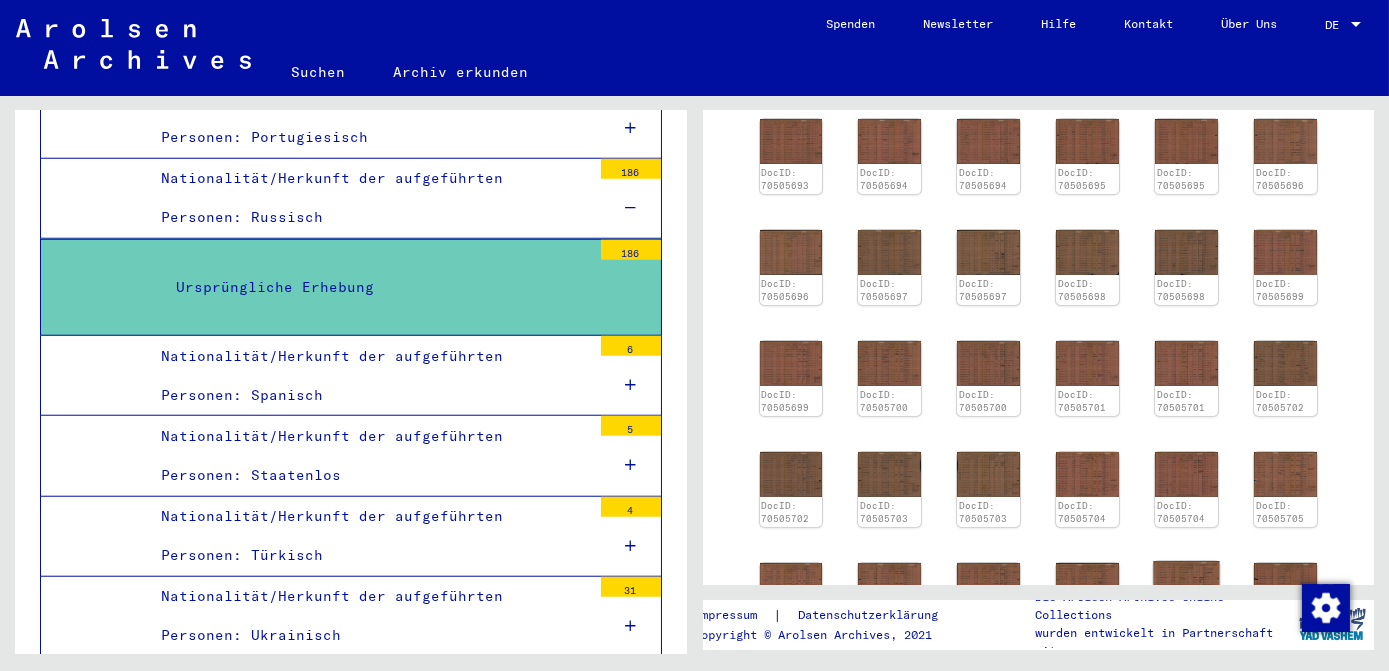 click 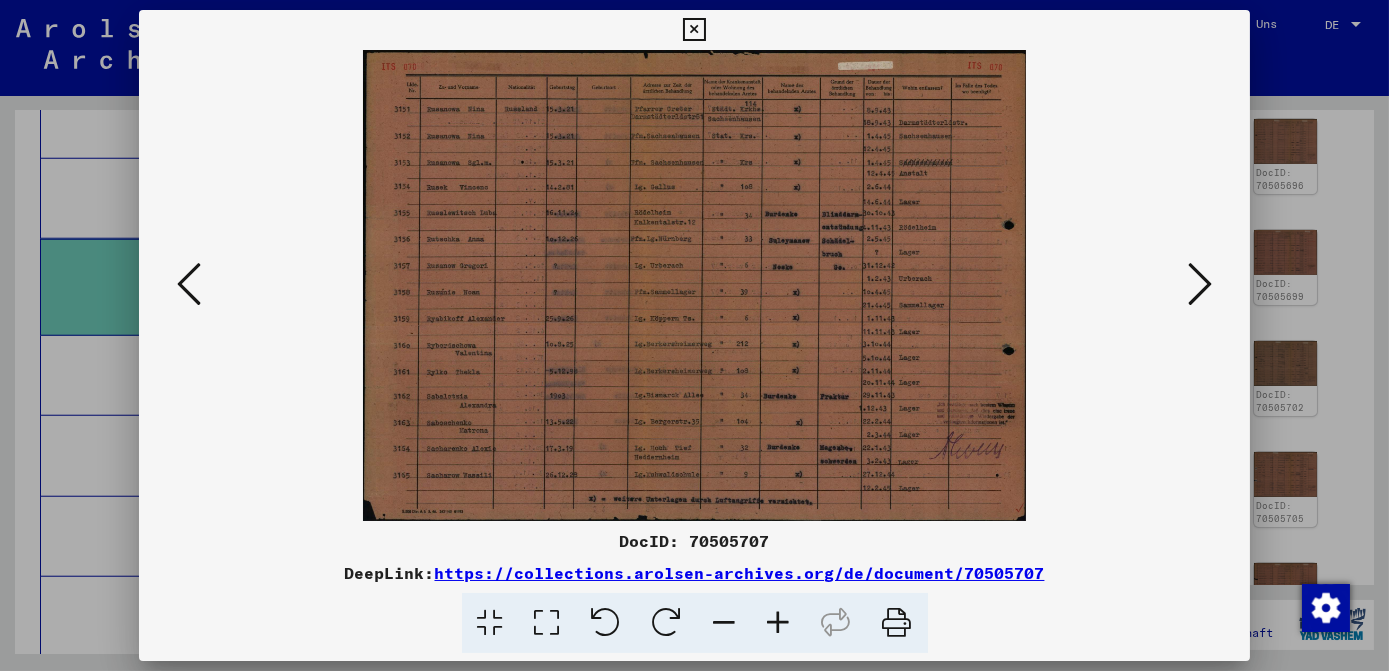 click at bounding box center [694, 30] 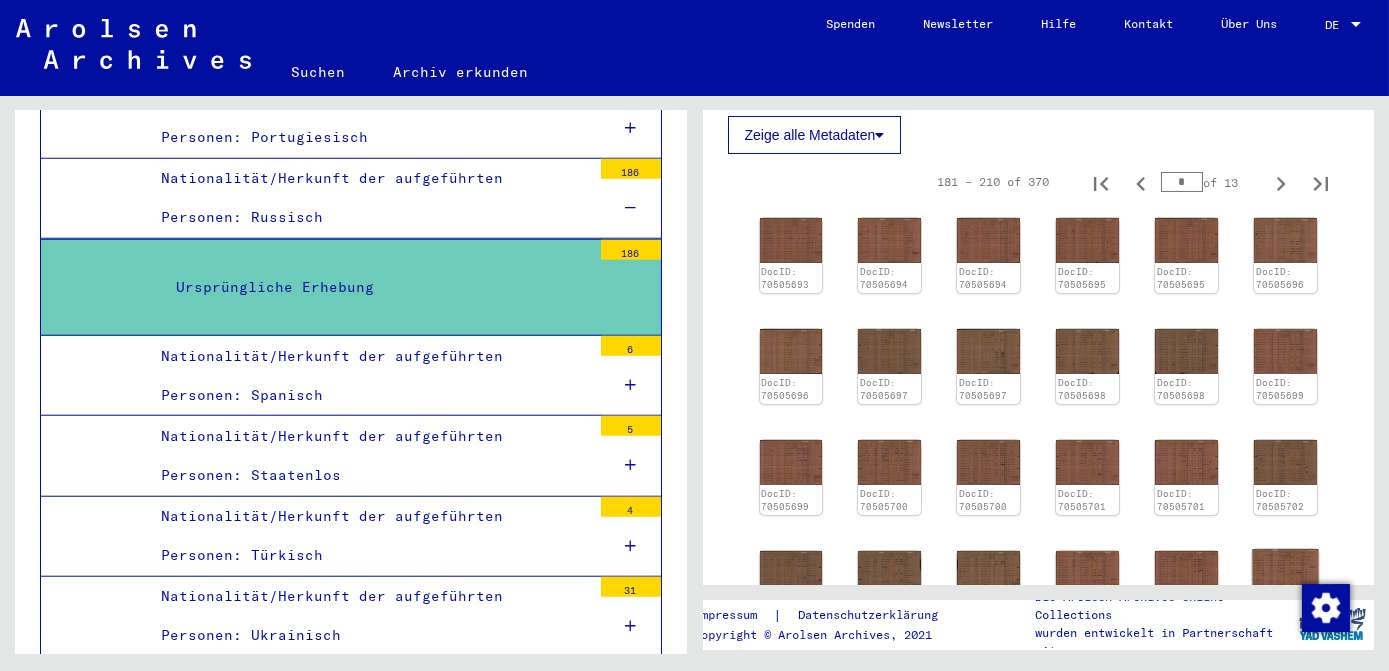 scroll, scrollTop: 181, scrollLeft: 0, axis: vertical 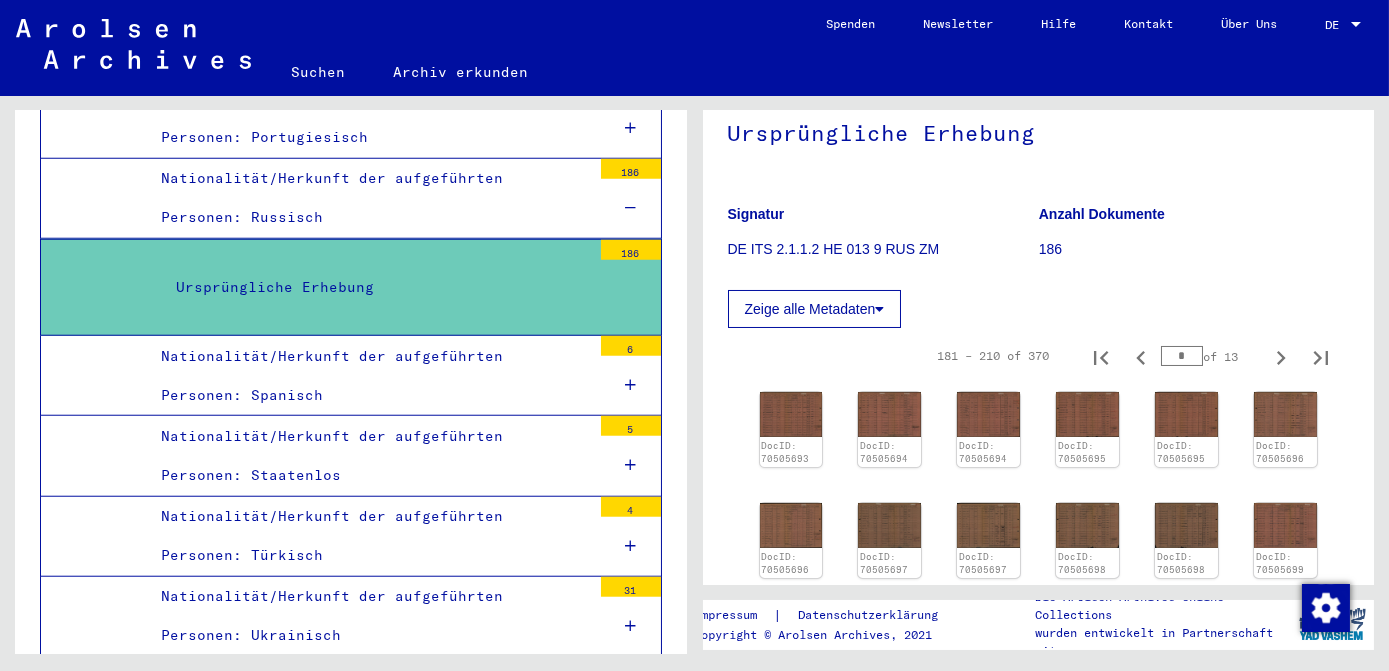 drag, startPoint x: 1174, startPoint y: 356, endPoint x: 1146, endPoint y: 356, distance: 28 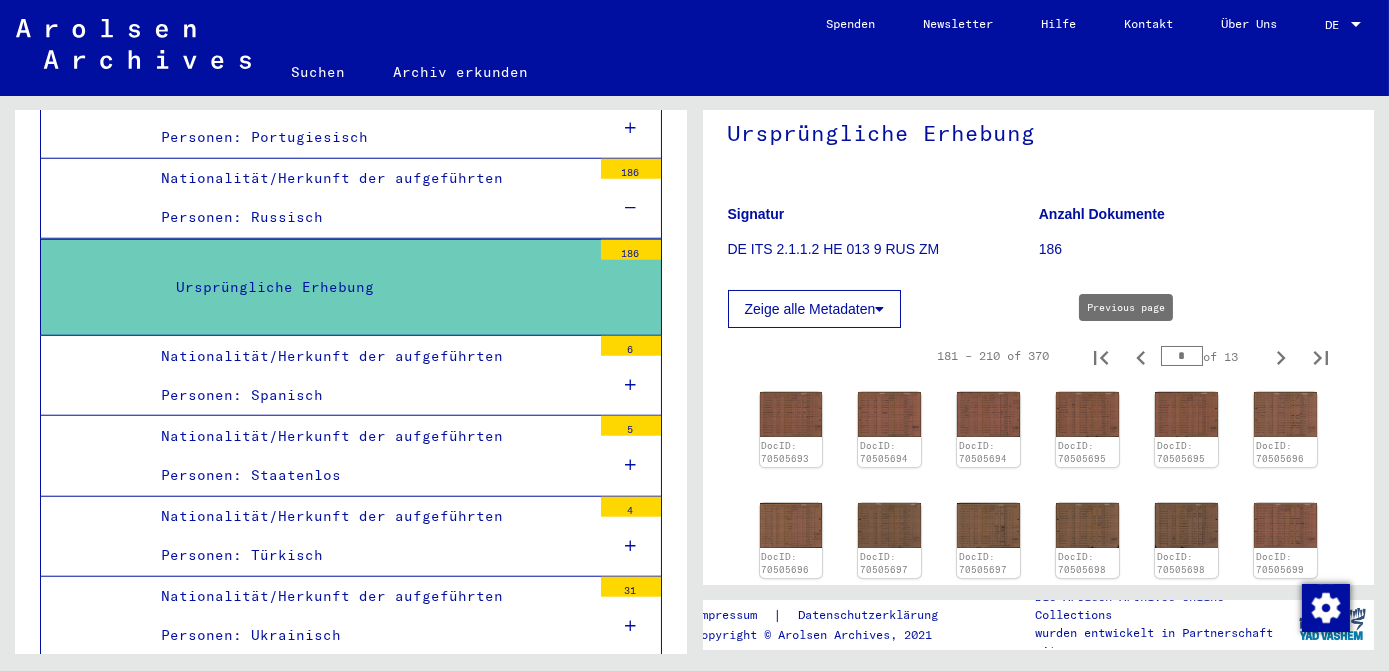 type on "*" 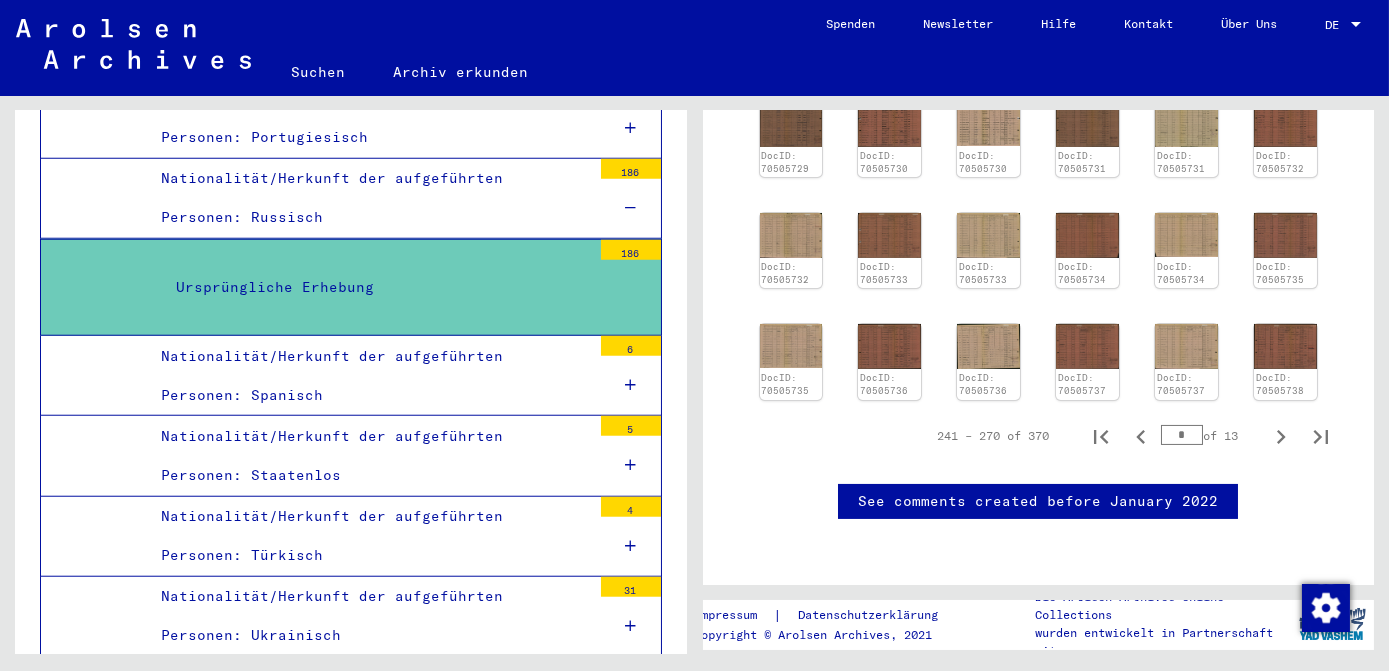 scroll, scrollTop: 861, scrollLeft: 0, axis: vertical 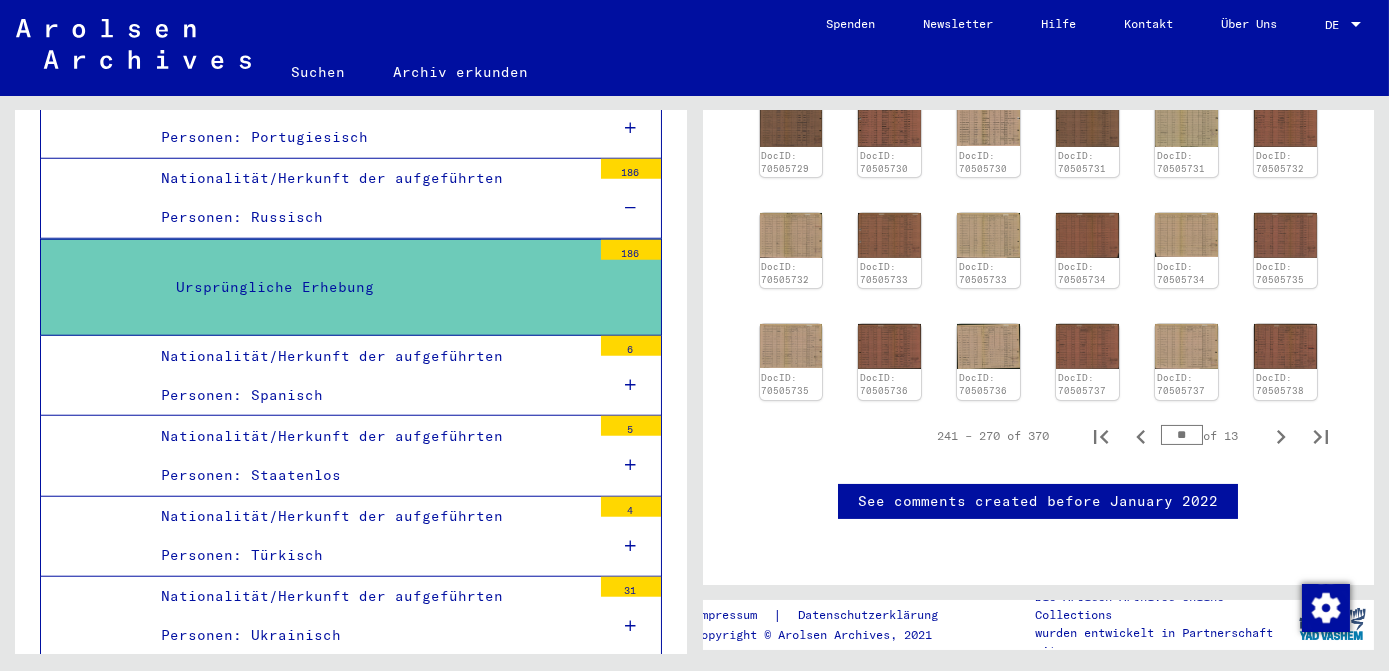 type on "**" 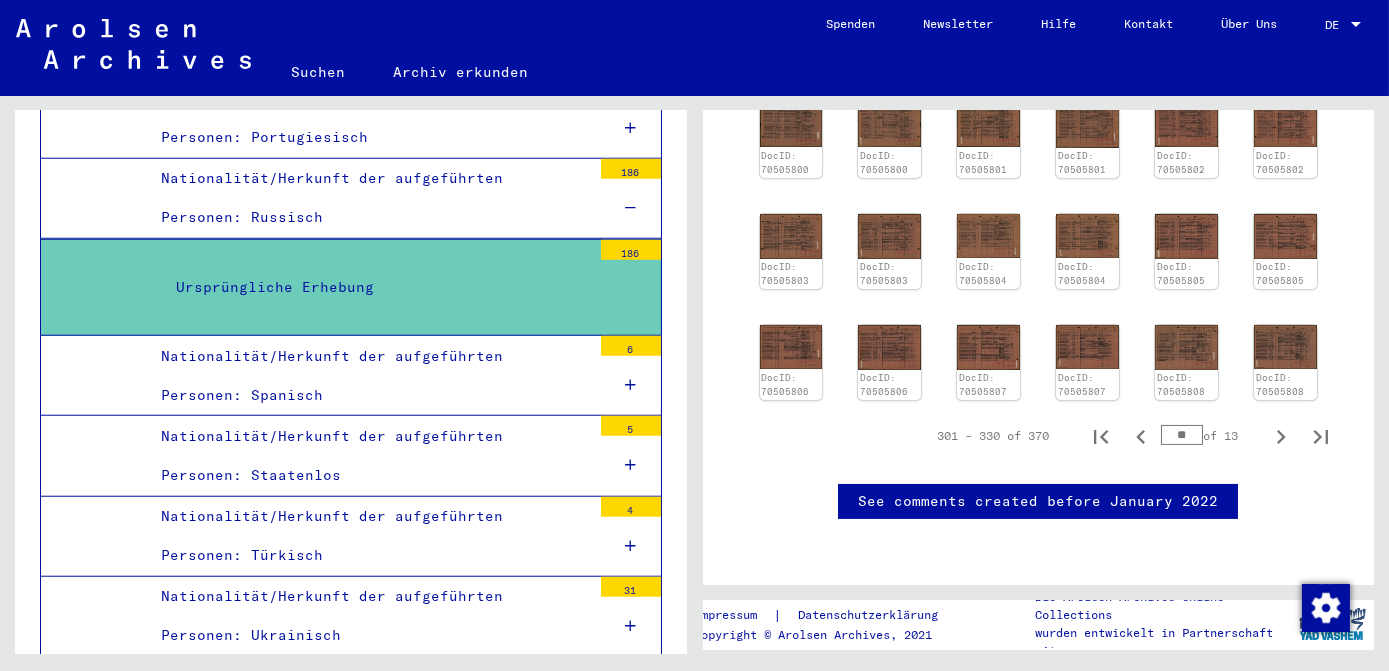 type on "**" 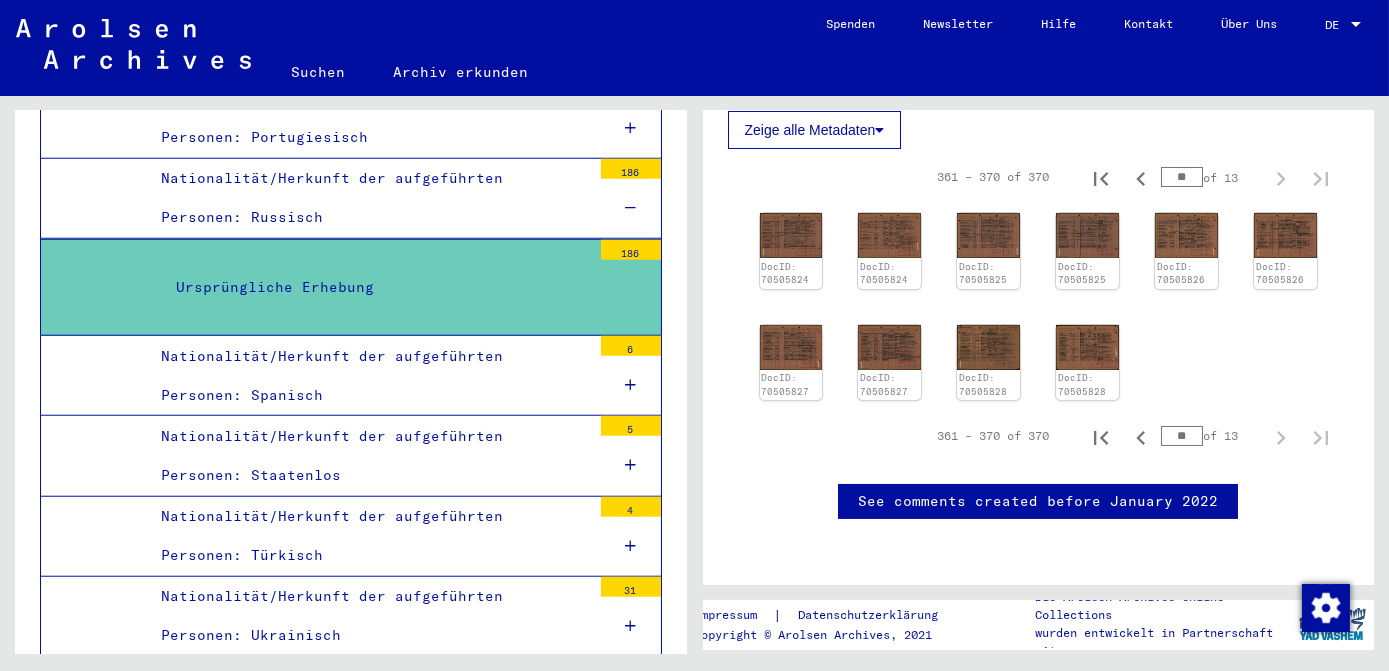 scroll, scrollTop: 43, scrollLeft: 0, axis: vertical 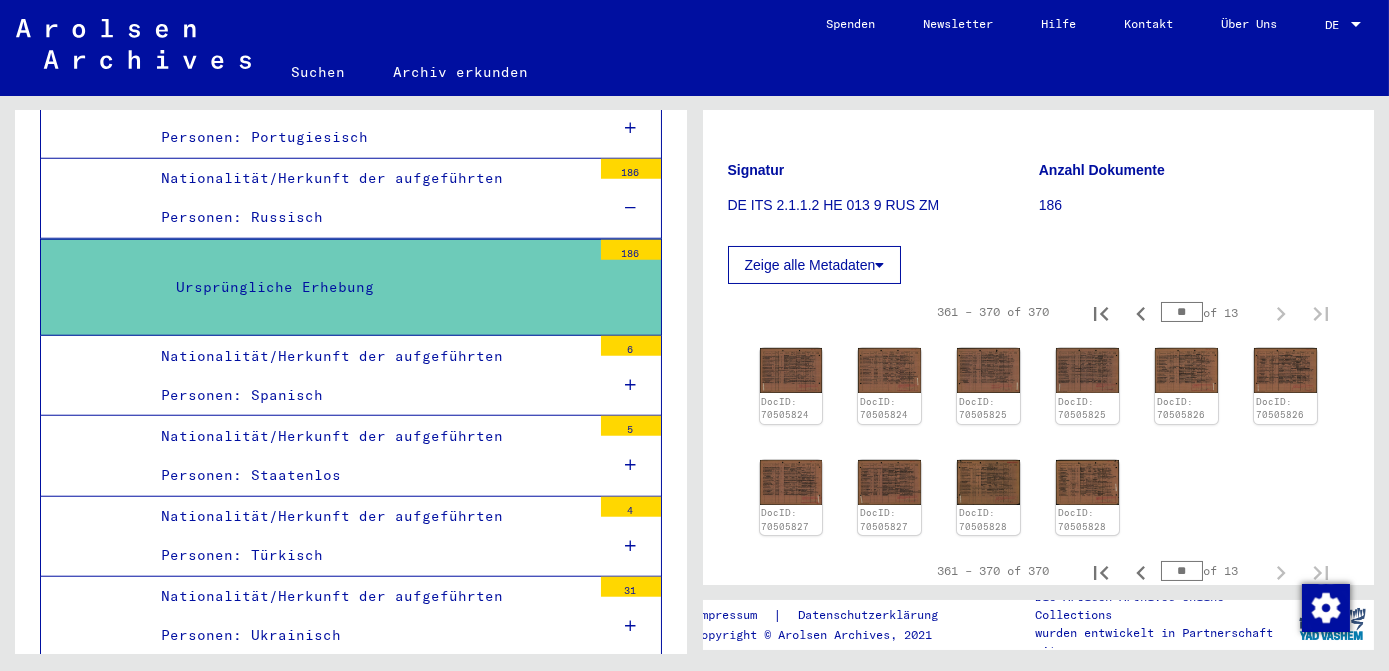 drag, startPoint x: 1182, startPoint y: 312, endPoint x: 1109, endPoint y: 311, distance: 73.00685 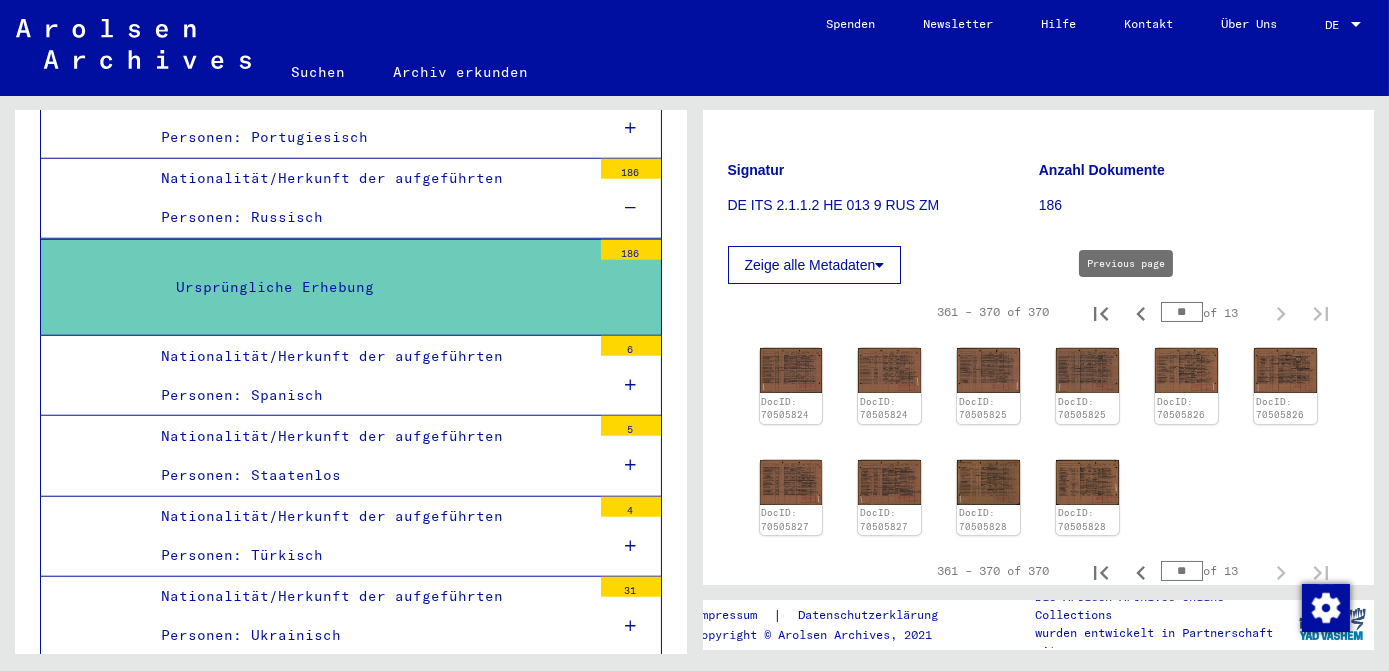 type on "**" 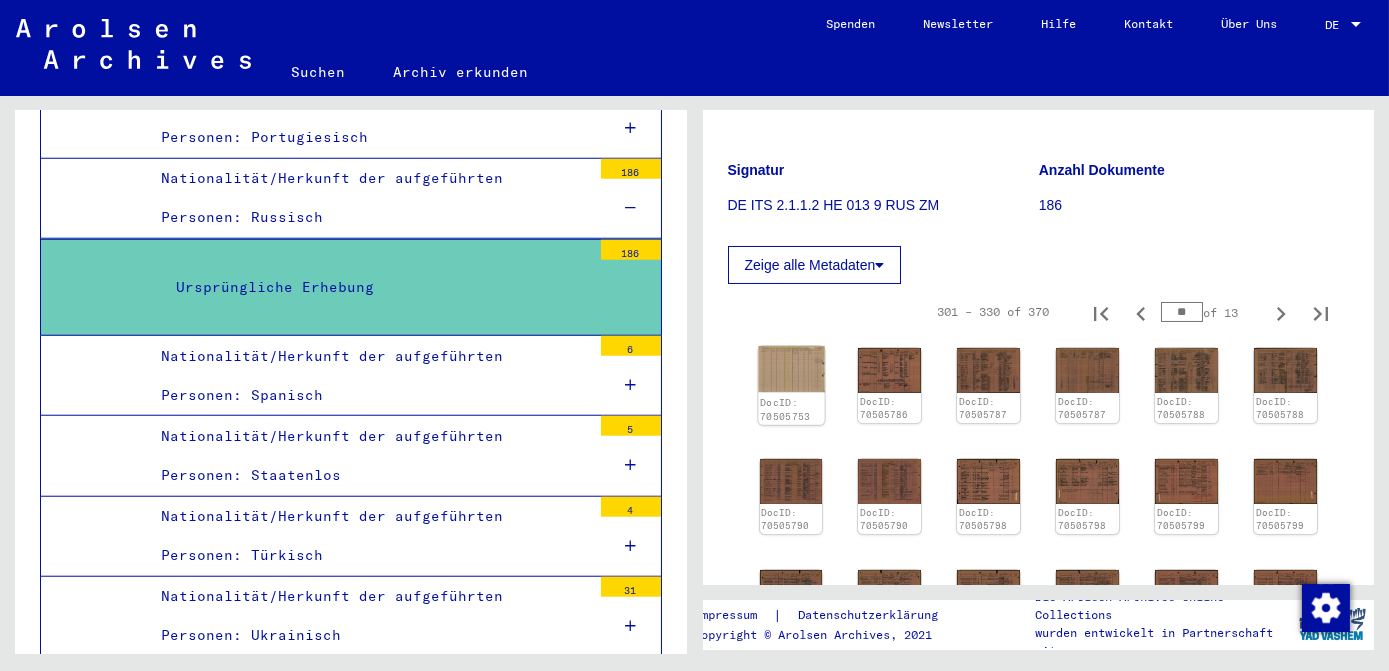 click 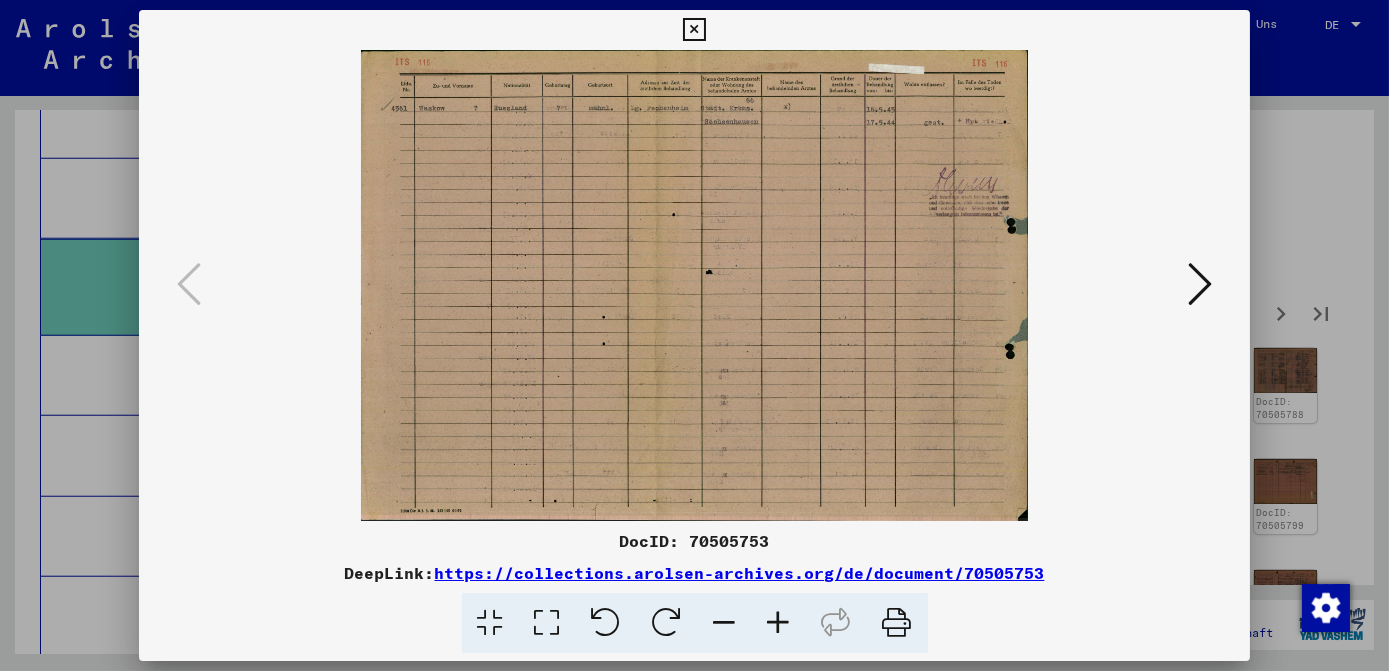 click at bounding box center [1200, 284] 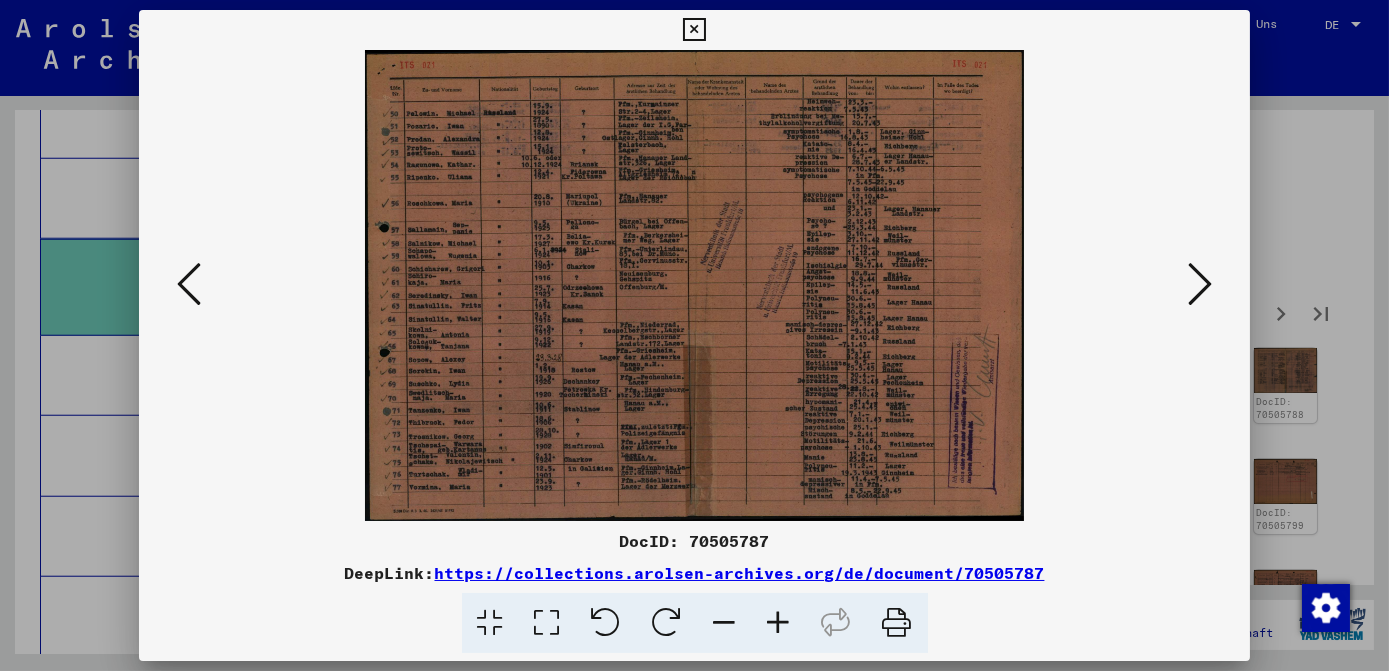 click at bounding box center [189, 285] 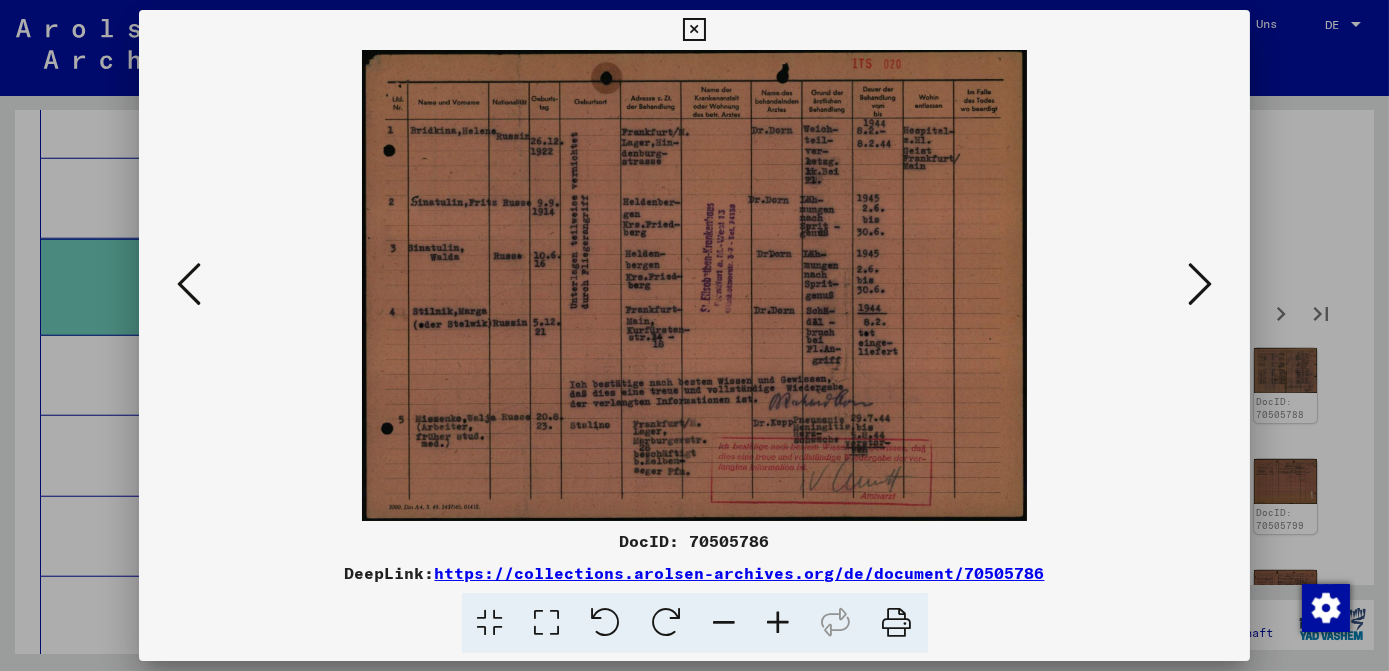 click at bounding box center (189, 285) 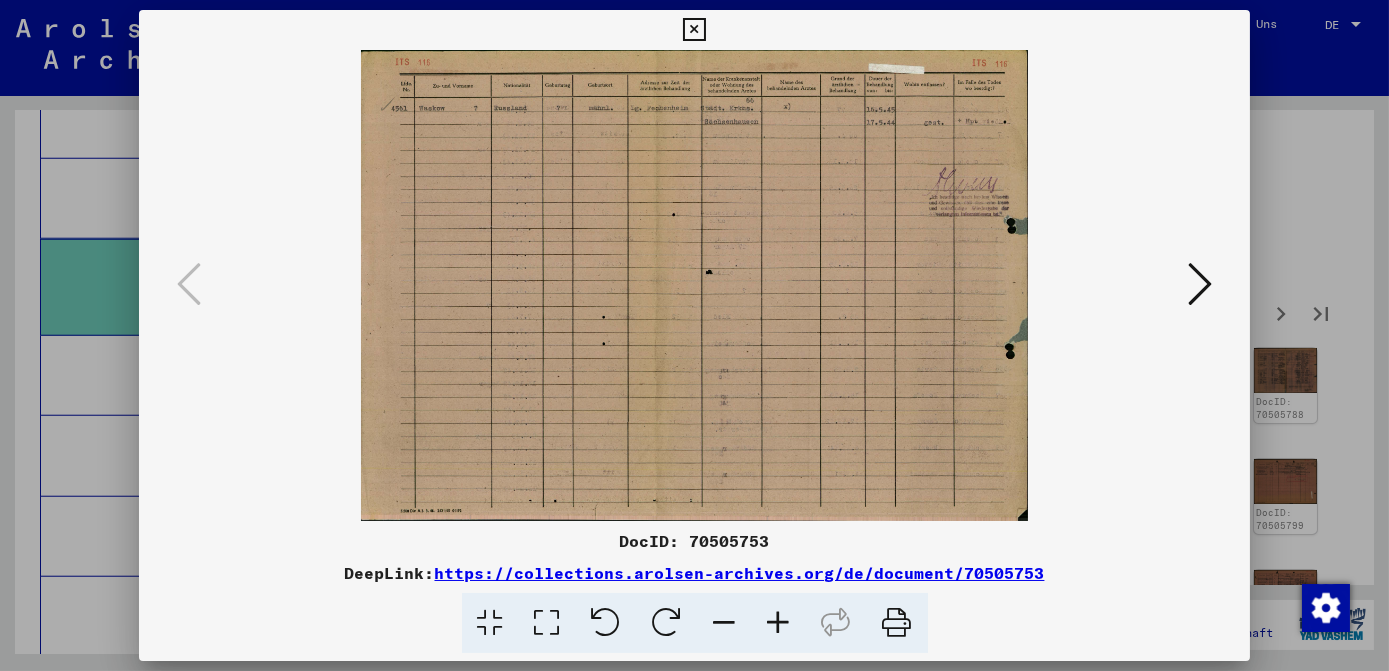 click at bounding box center (1200, 284) 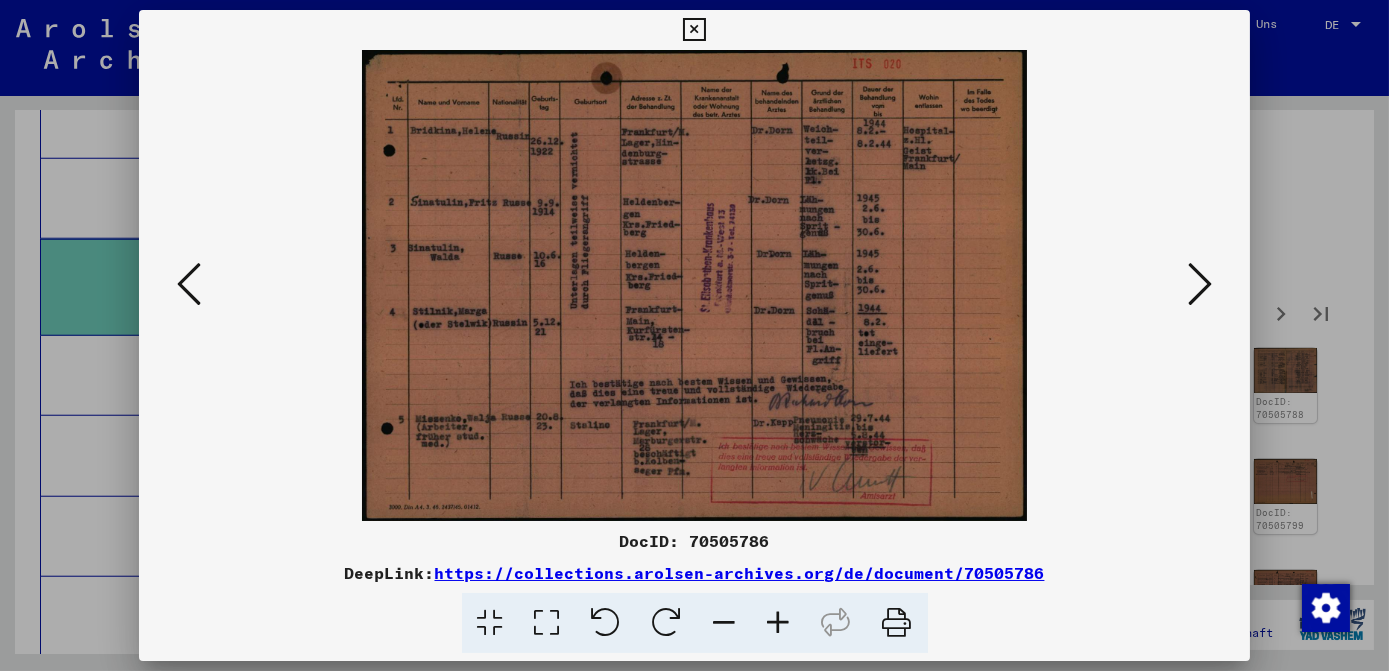 click at bounding box center (779, 623) 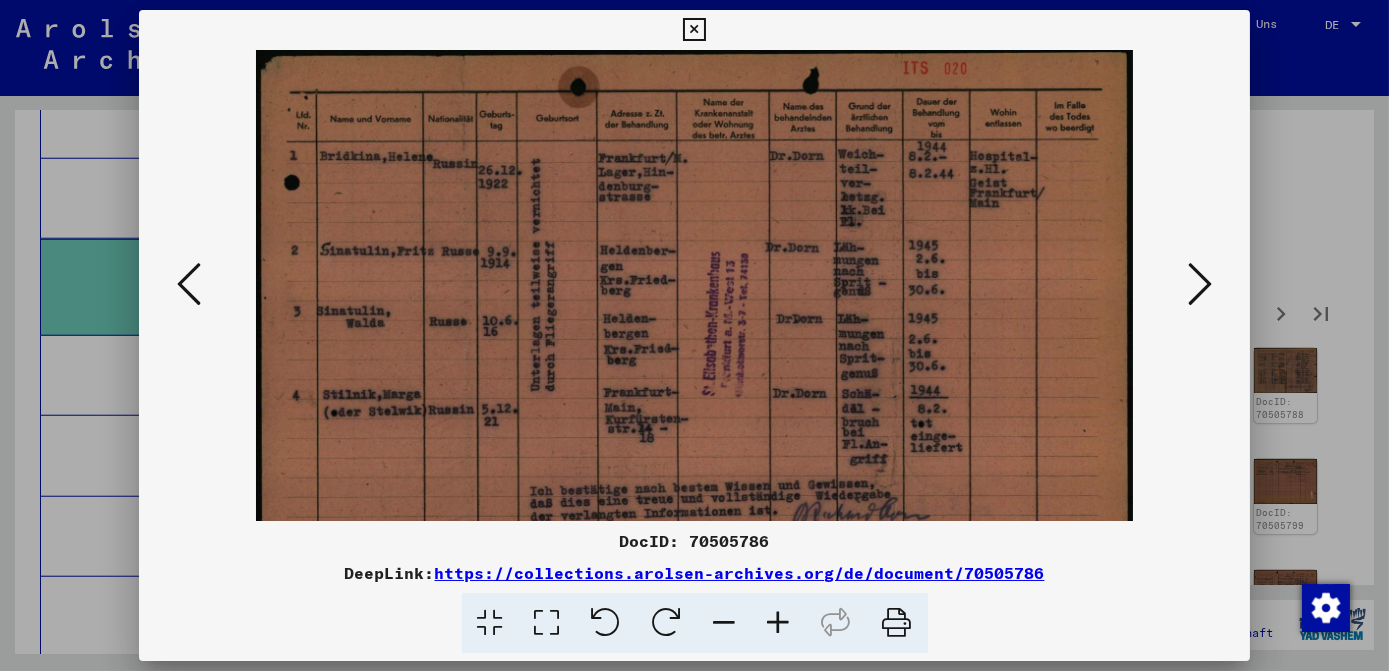 click at bounding box center [779, 623] 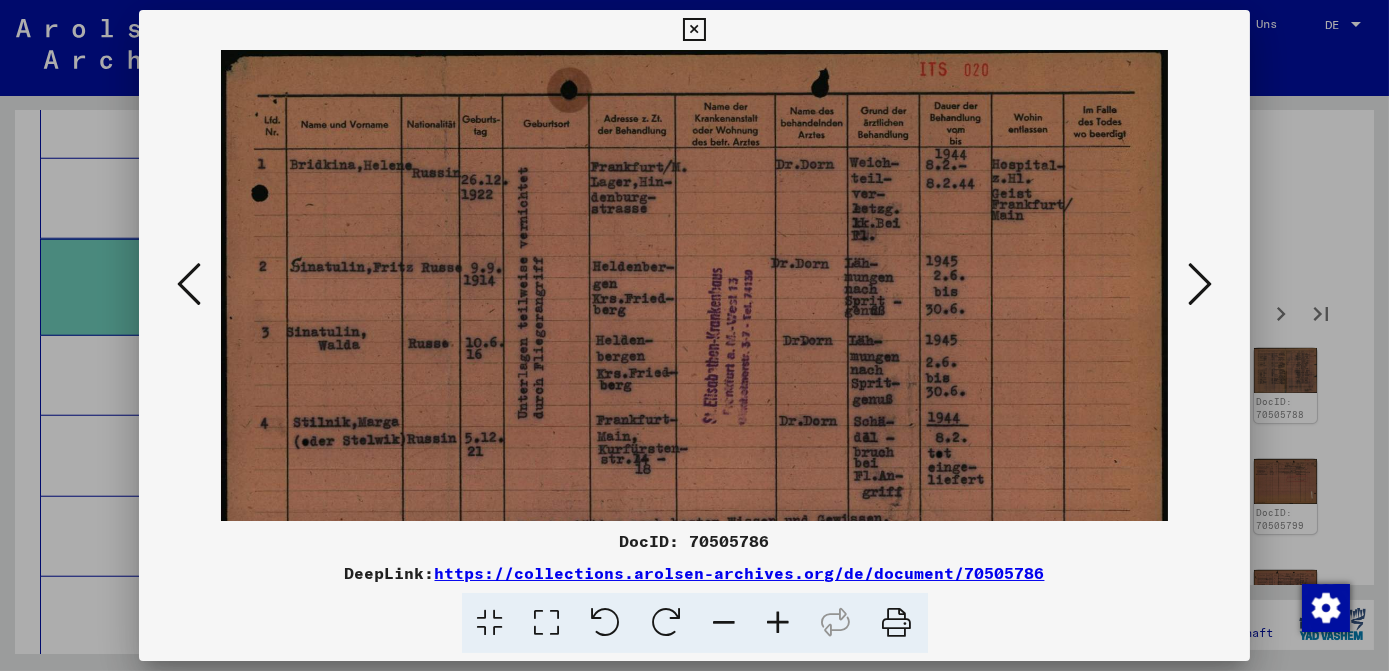 click at bounding box center [779, 623] 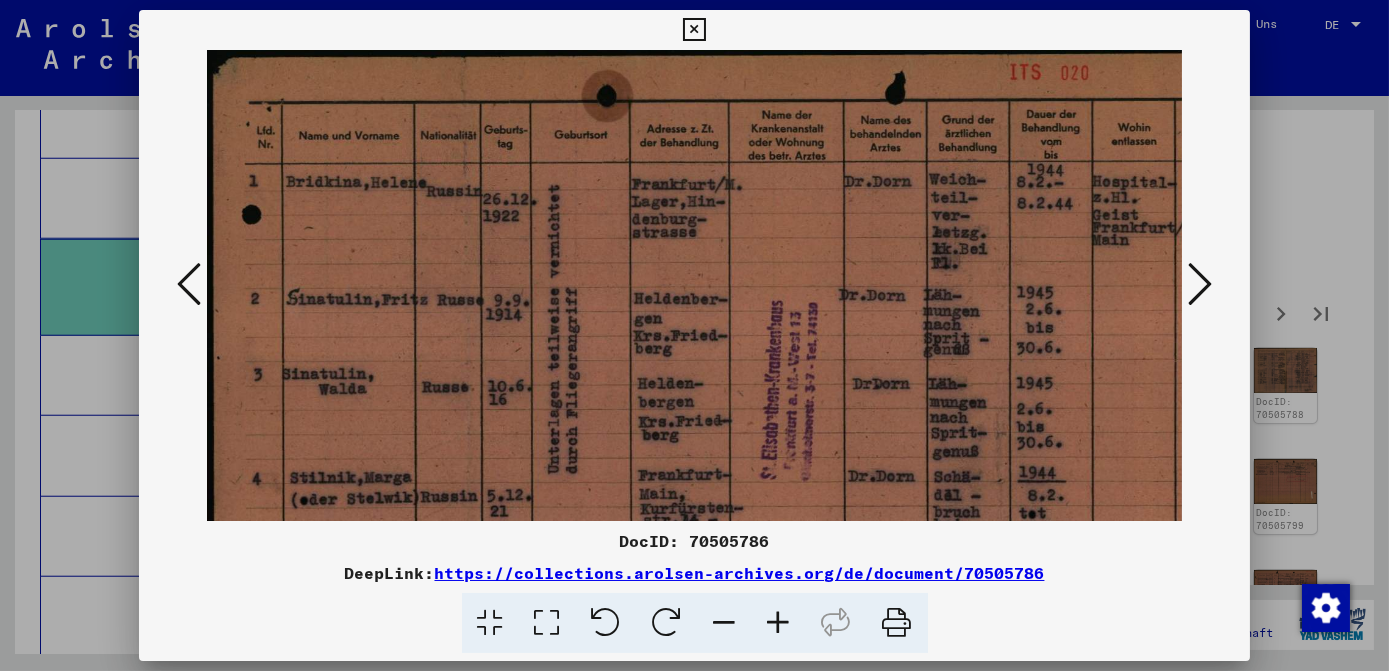 click at bounding box center [779, 623] 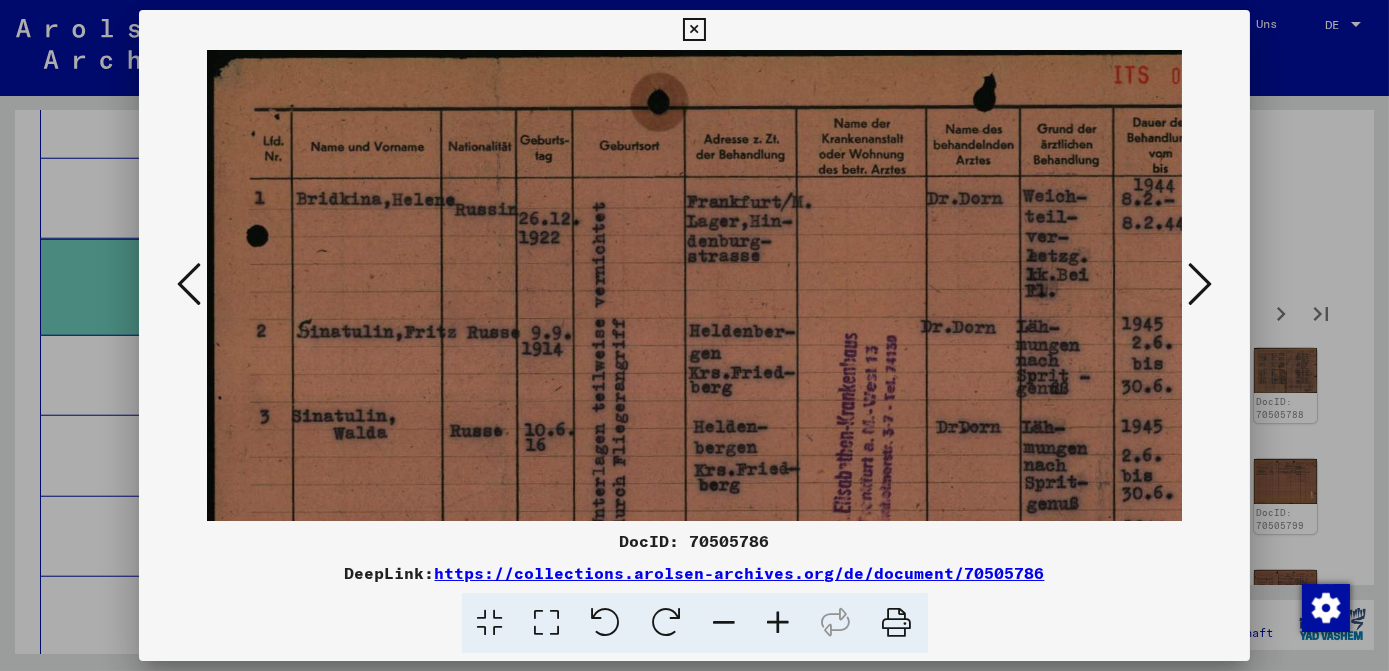 click at bounding box center (779, 623) 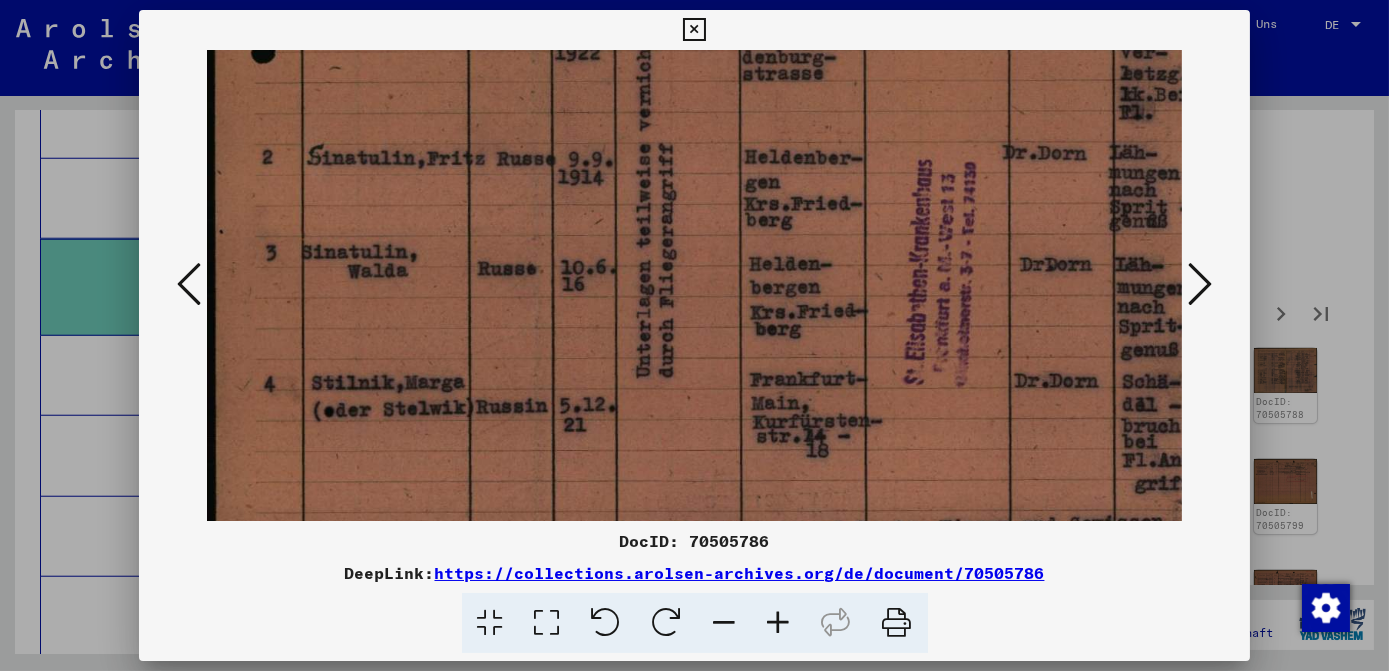 drag, startPoint x: 992, startPoint y: 412, endPoint x: 1002, endPoint y: 260, distance: 152.3286 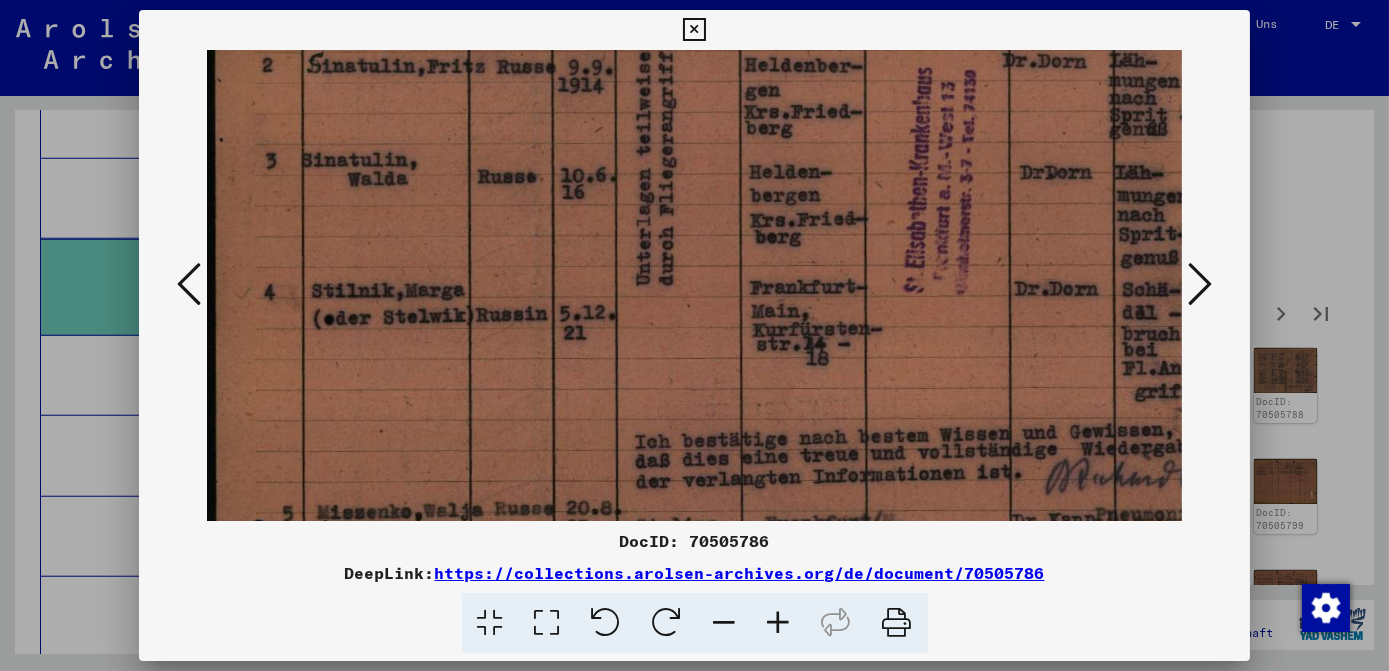 drag, startPoint x: 976, startPoint y: 377, endPoint x: 983, endPoint y: 296, distance: 81.3019 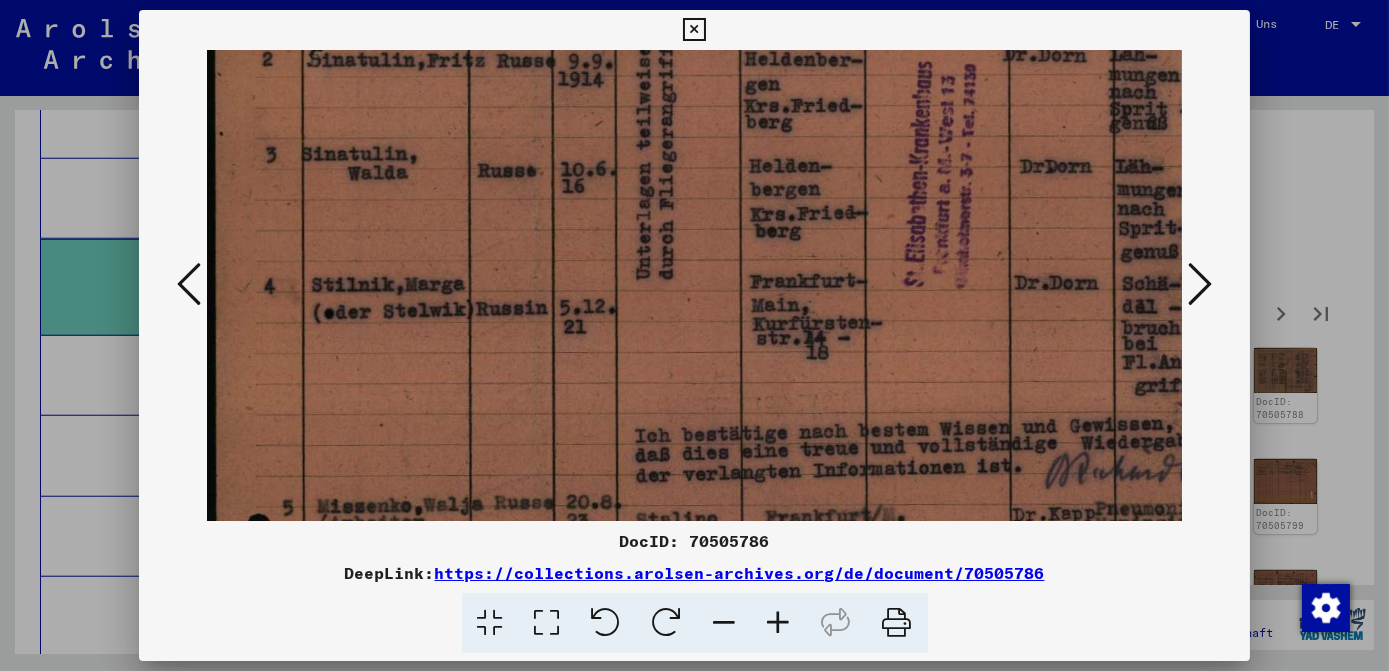 click at bounding box center (1200, 284) 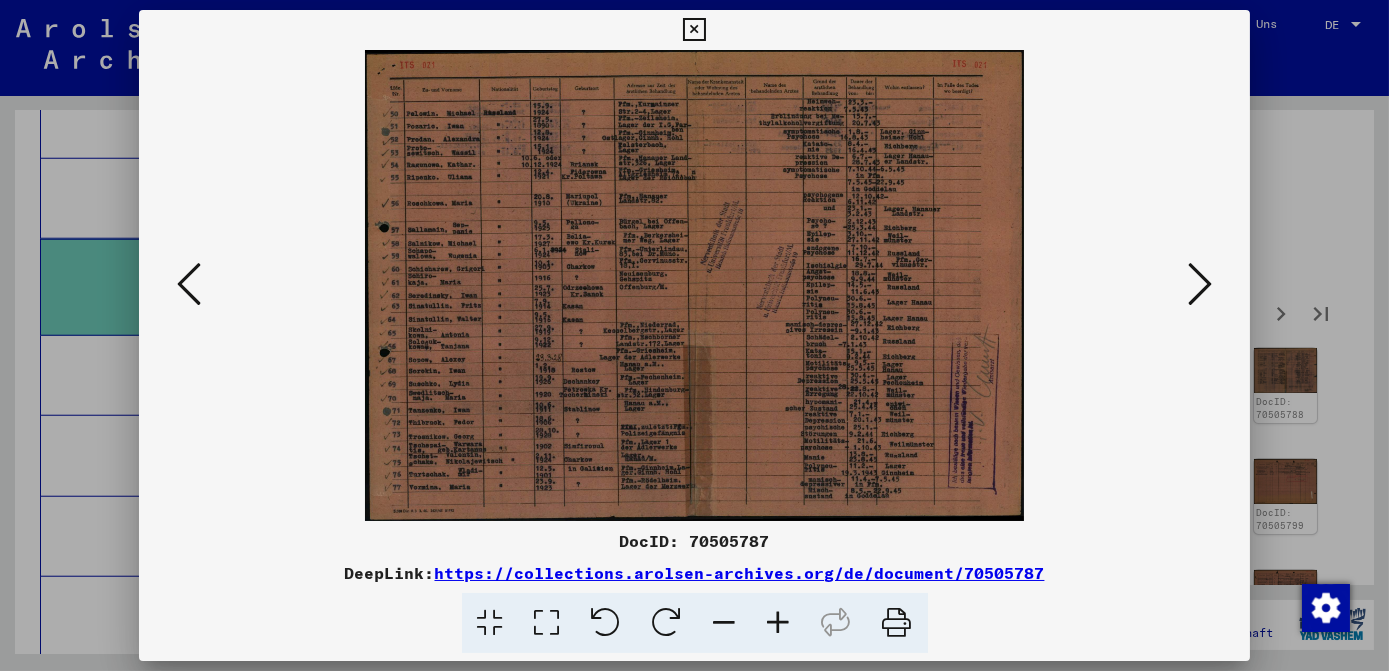 click at bounding box center [1200, 284] 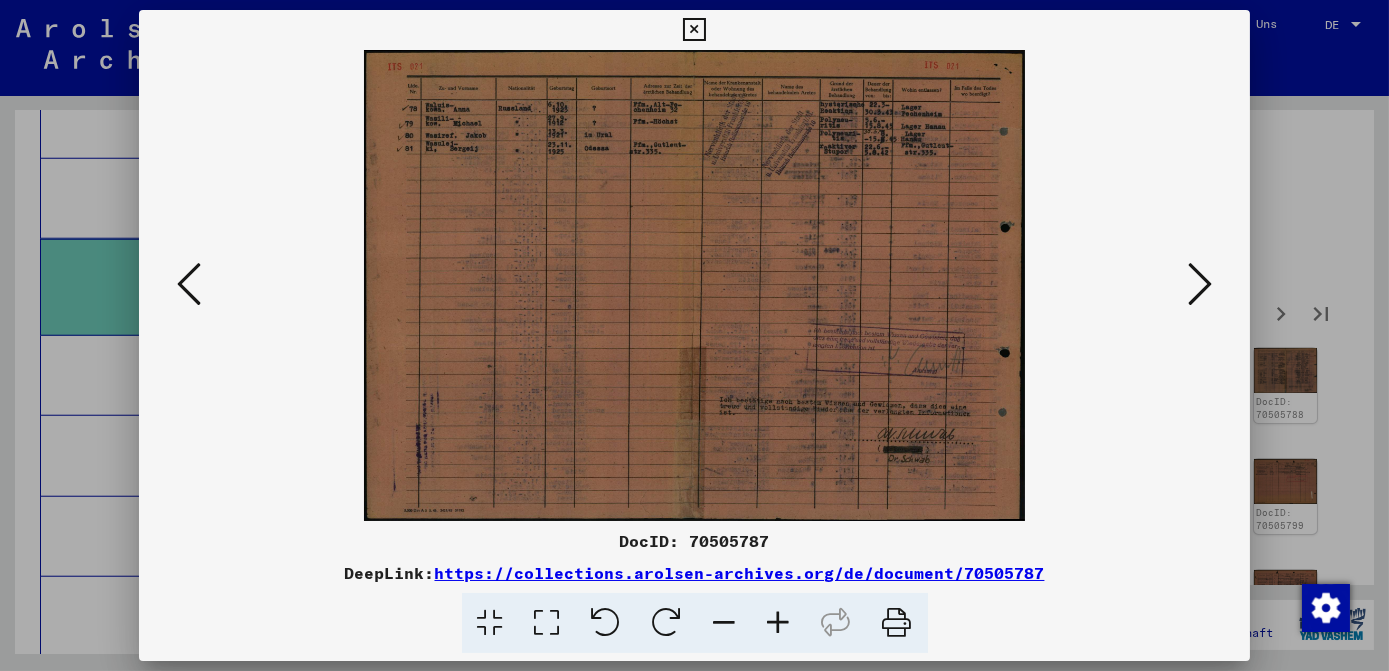 click at bounding box center (1200, 284) 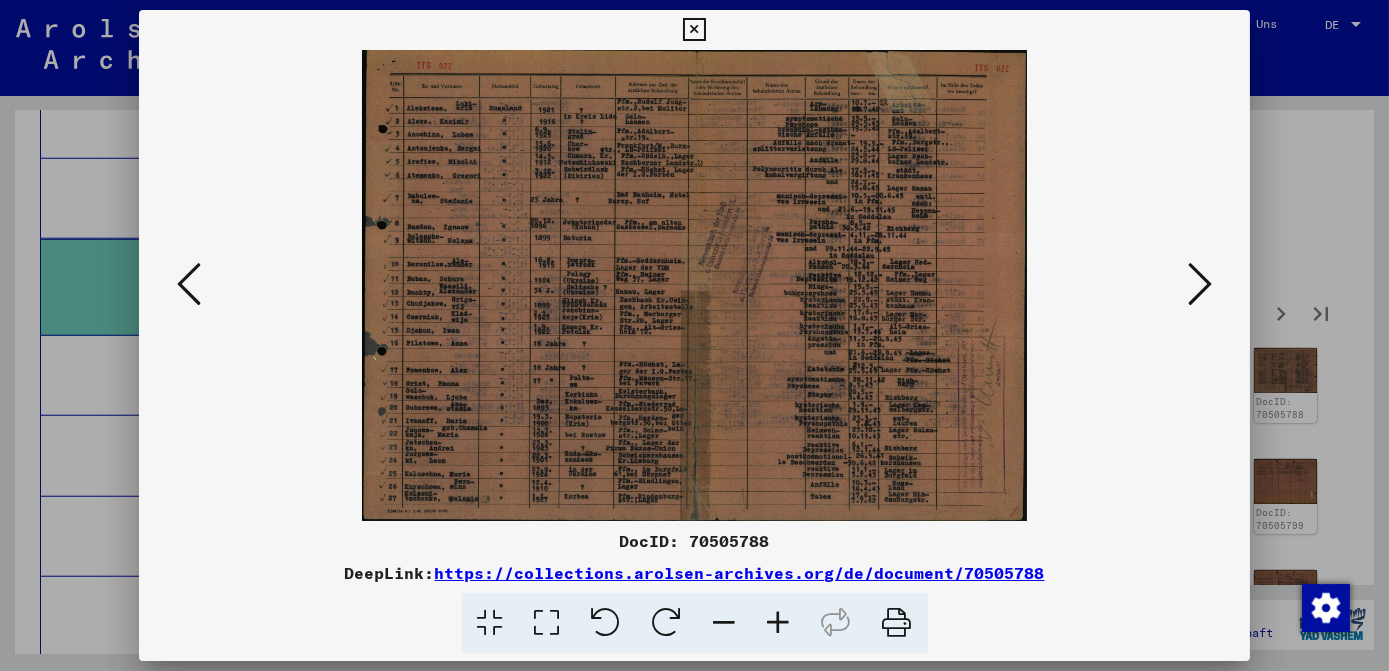 click at bounding box center [779, 623] 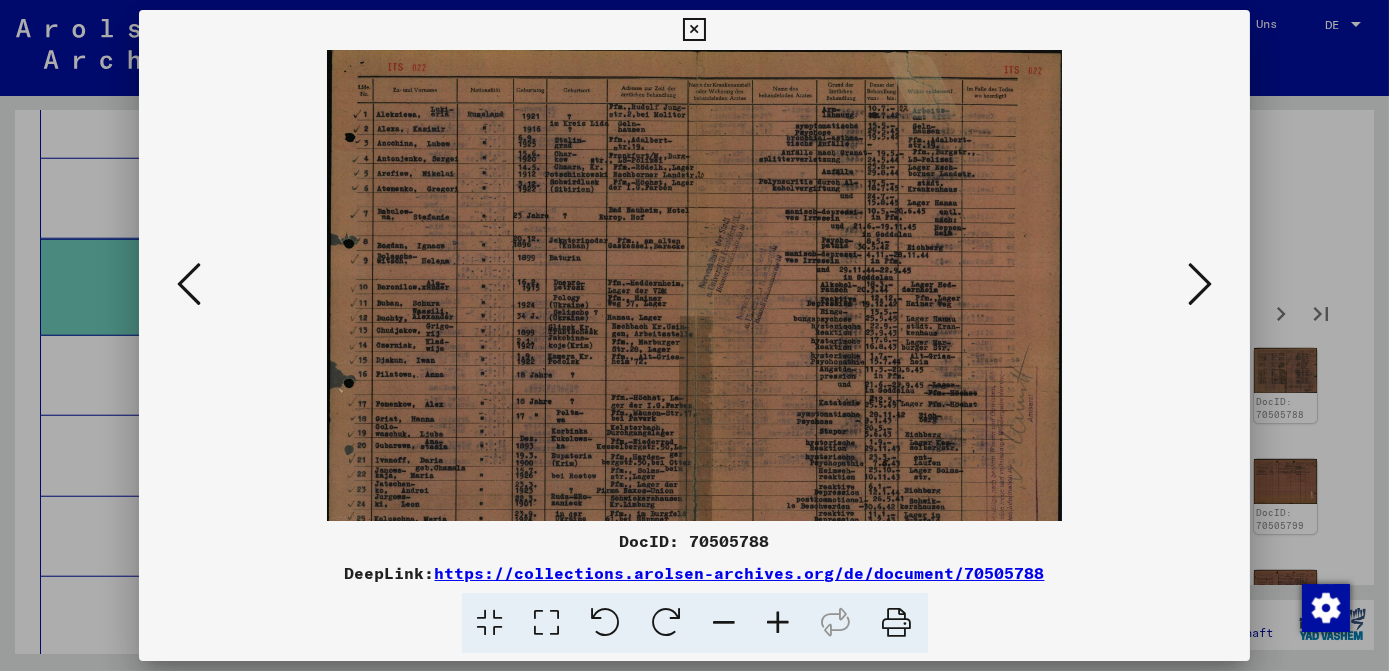 click at bounding box center (779, 623) 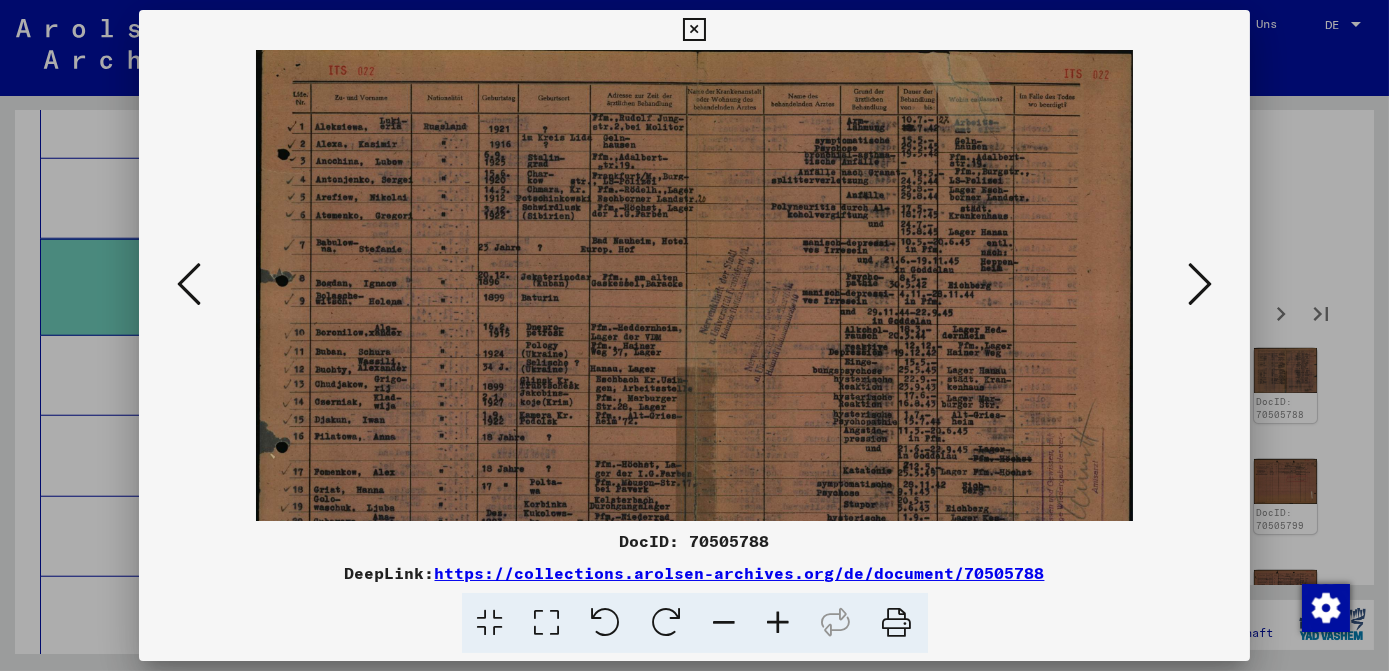 click at bounding box center [779, 623] 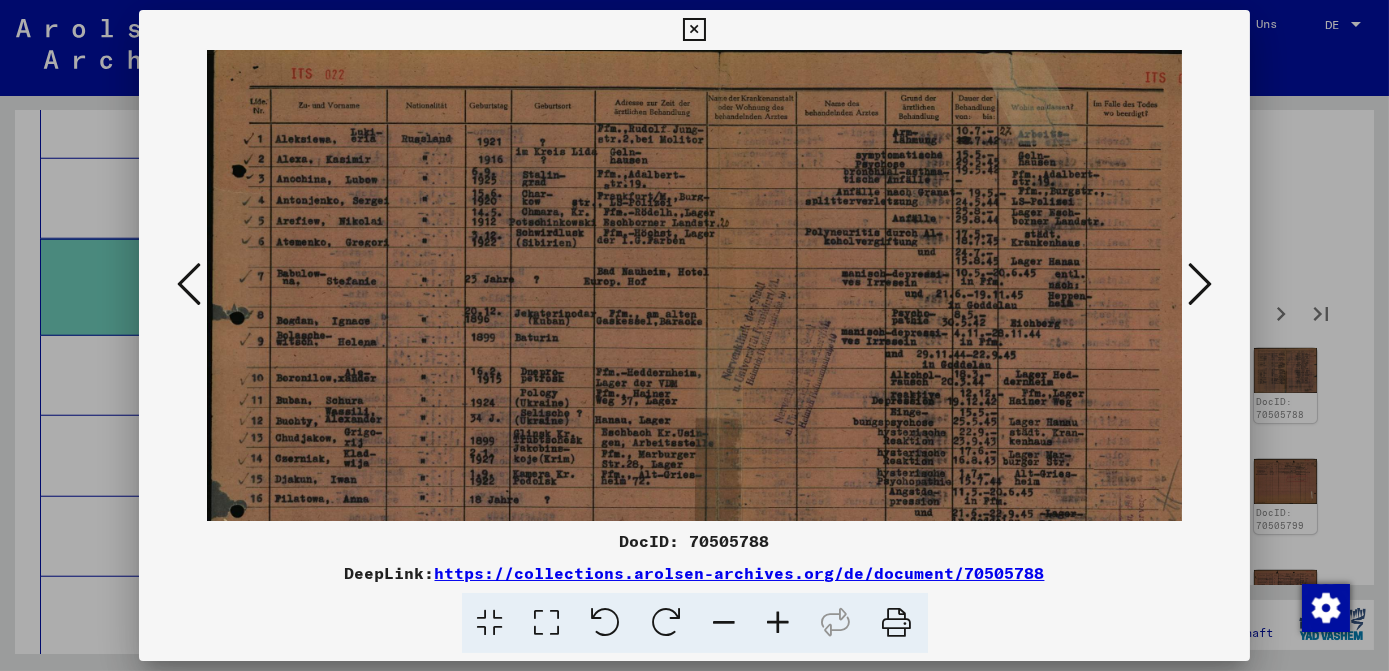 click at bounding box center (779, 623) 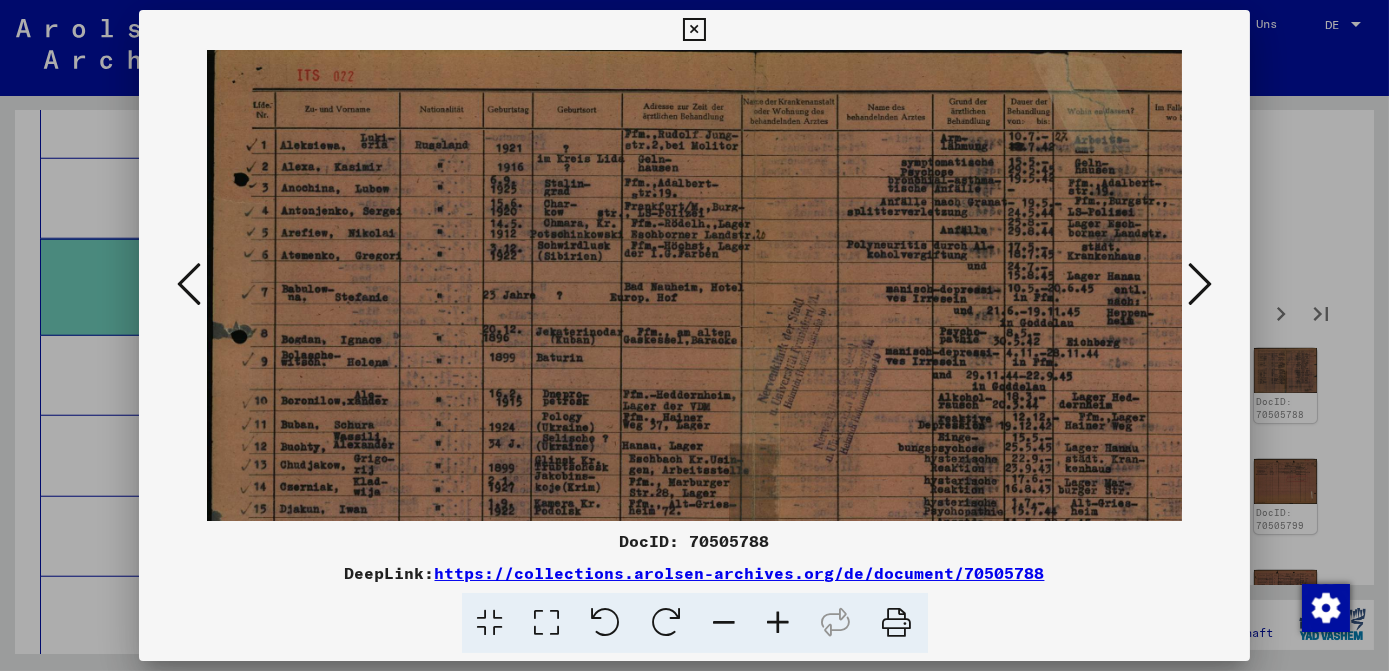 click at bounding box center (779, 623) 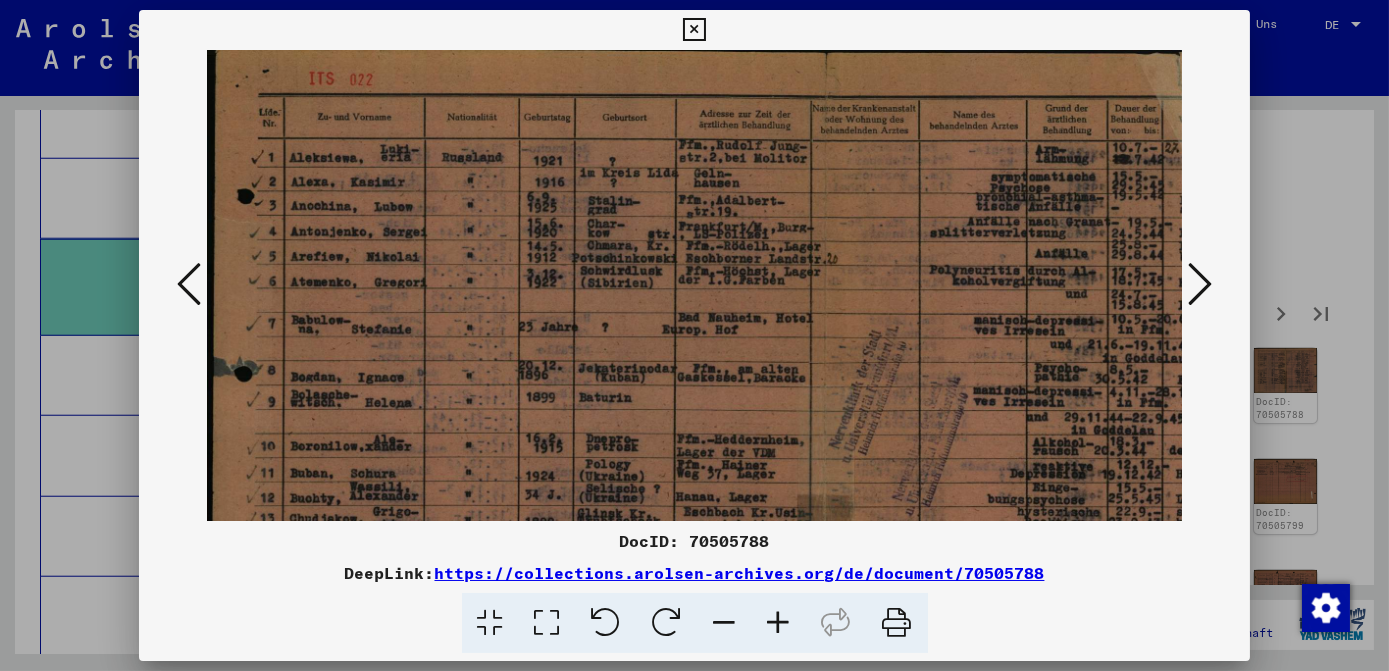 click at bounding box center [779, 623] 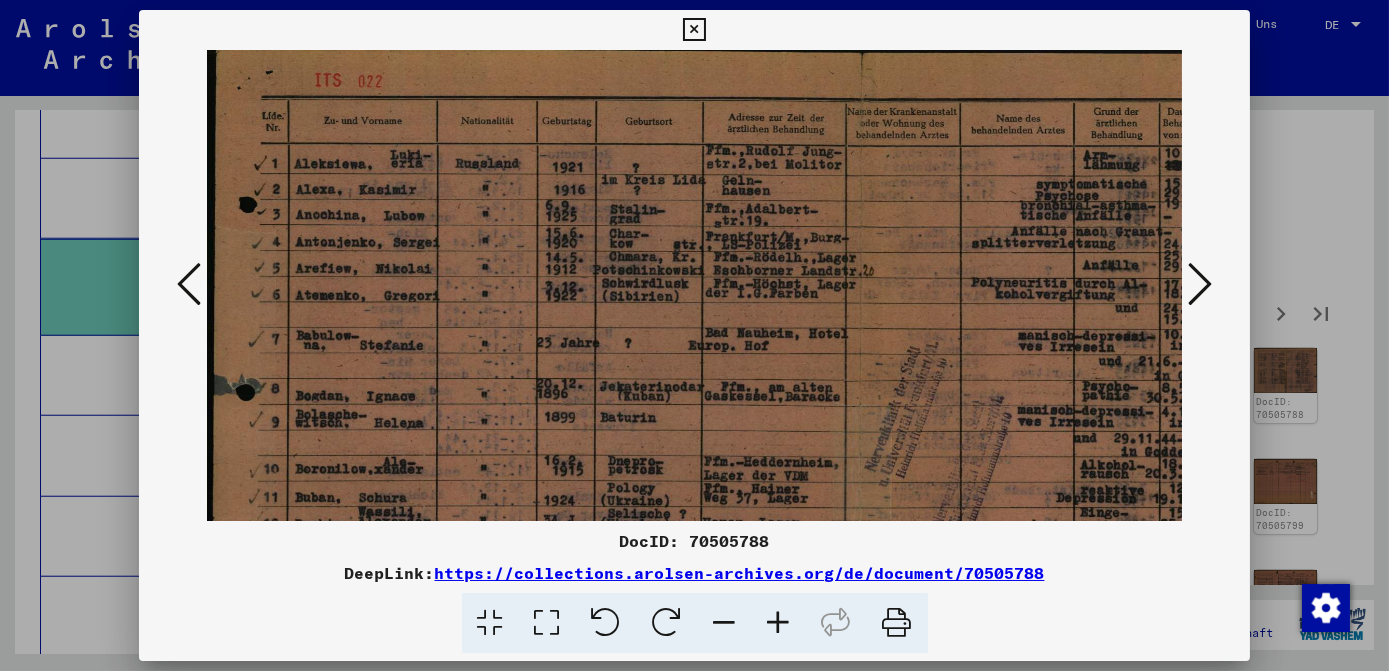 click at bounding box center (779, 623) 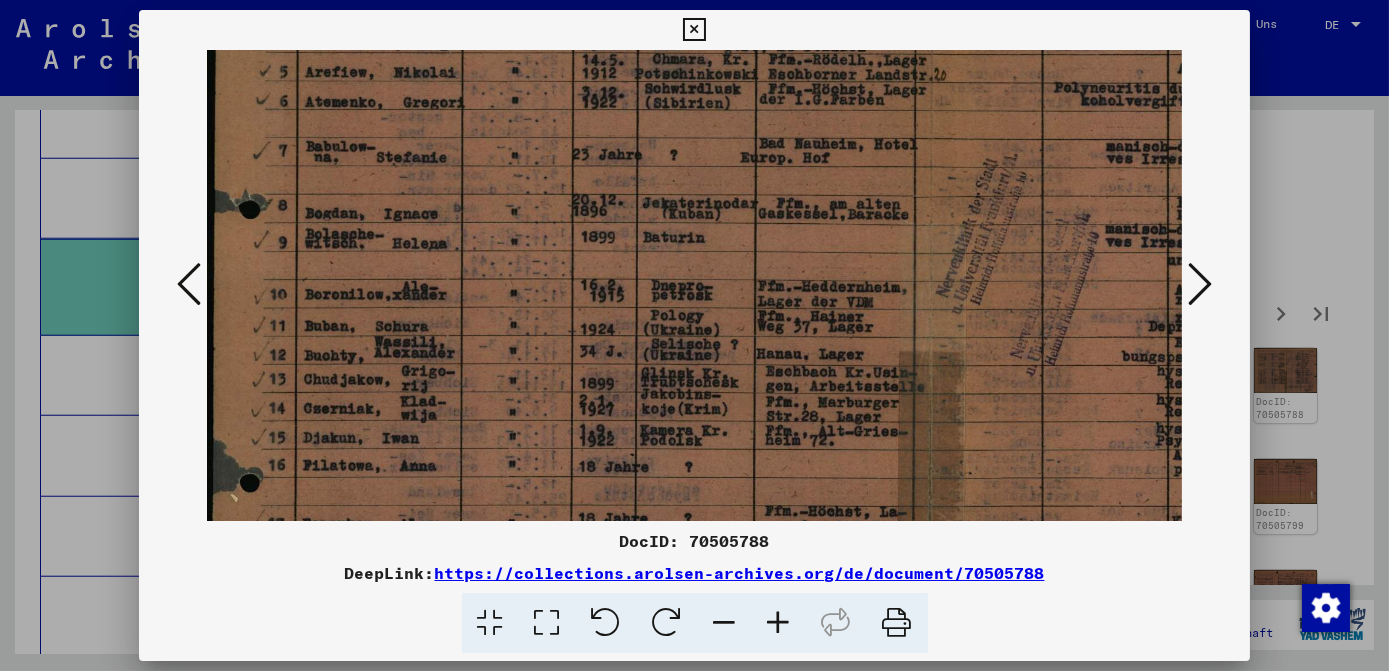 scroll, scrollTop: 233, scrollLeft: 0, axis: vertical 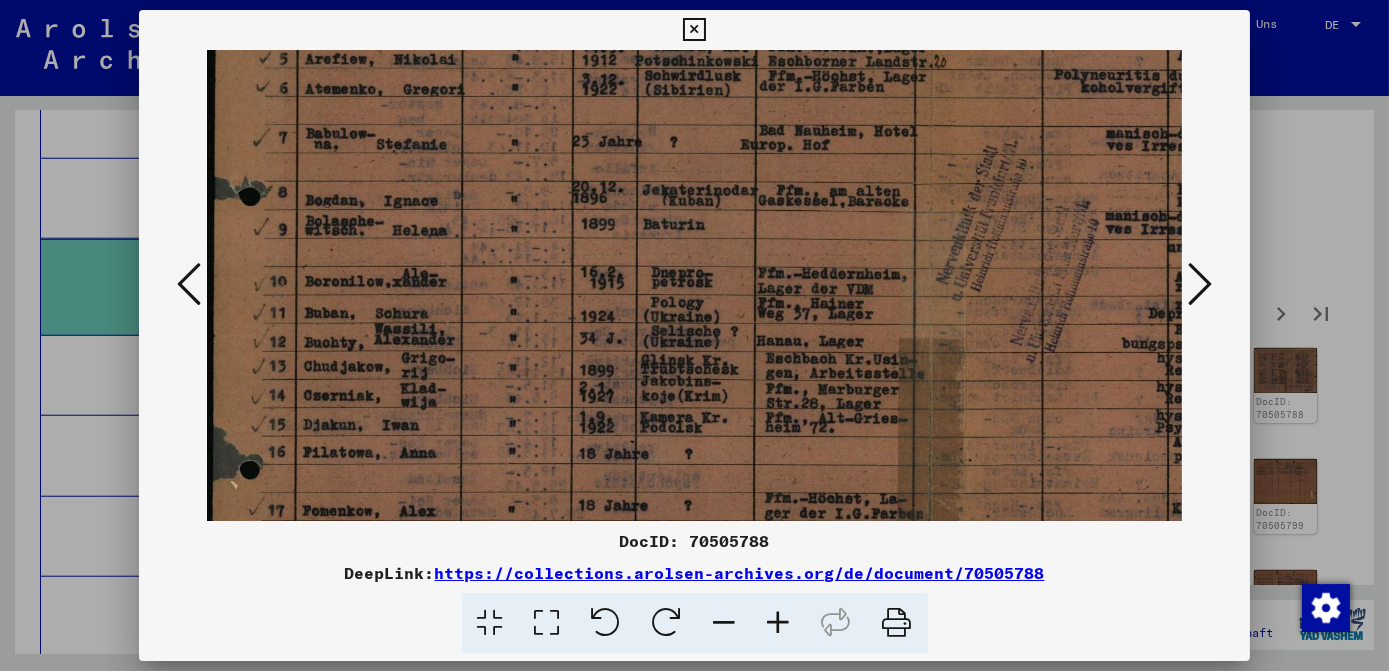 drag, startPoint x: 957, startPoint y: 406, endPoint x: 992, endPoint y: 171, distance: 237.59209 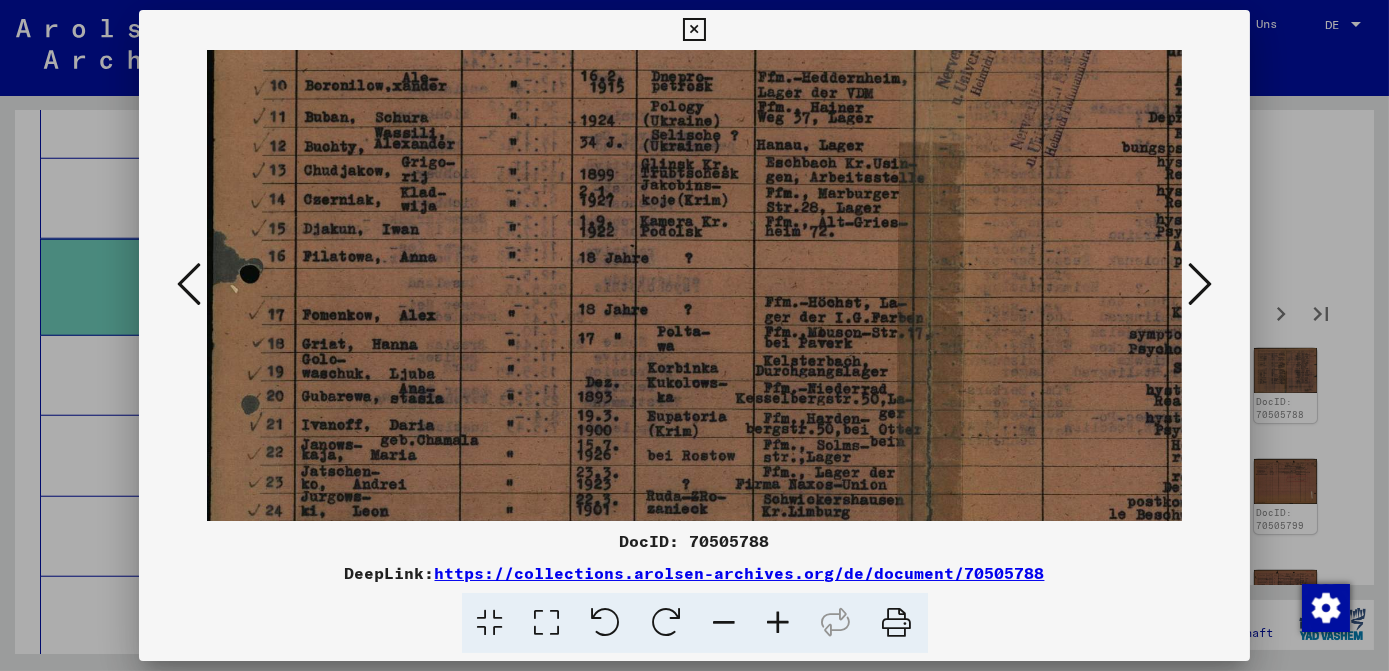 scroll, scrollTop: 430, scrollLeft: 0, axis: vertical 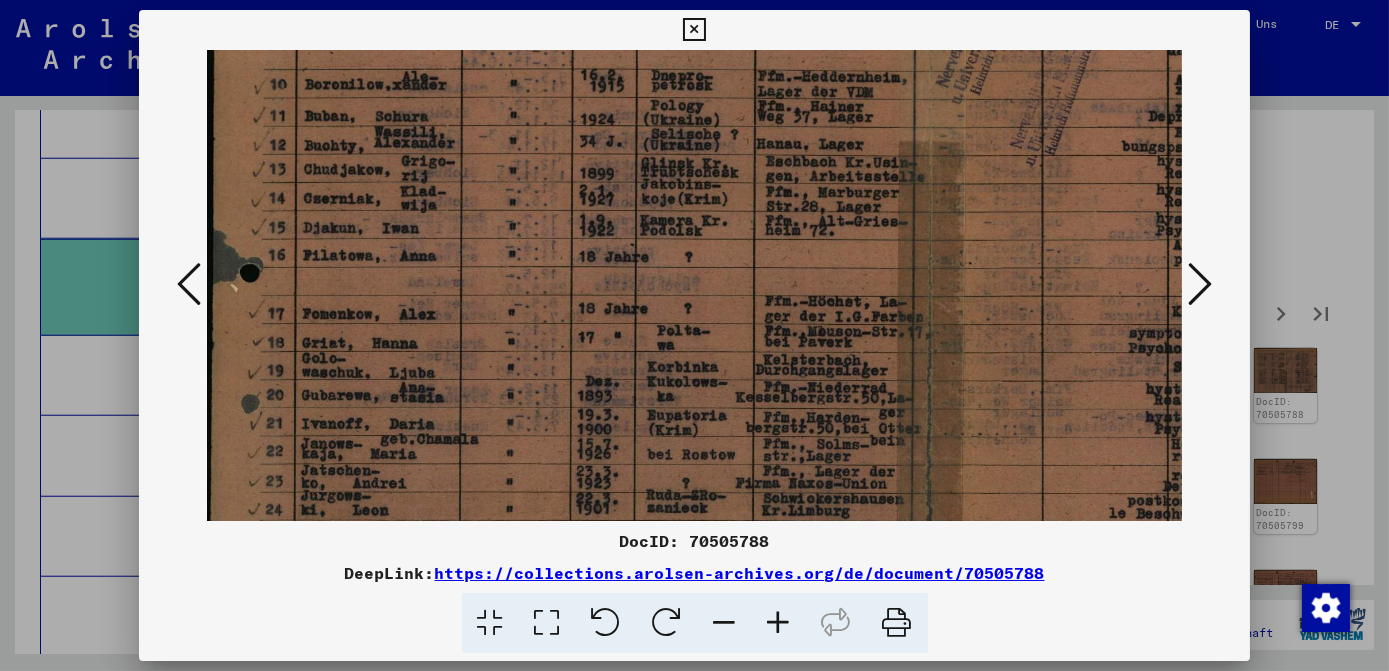 drag, startPoint x: 997, startPoint y: 387, endPoint x: 1041, endPoint y: 192, distance: 199.90248 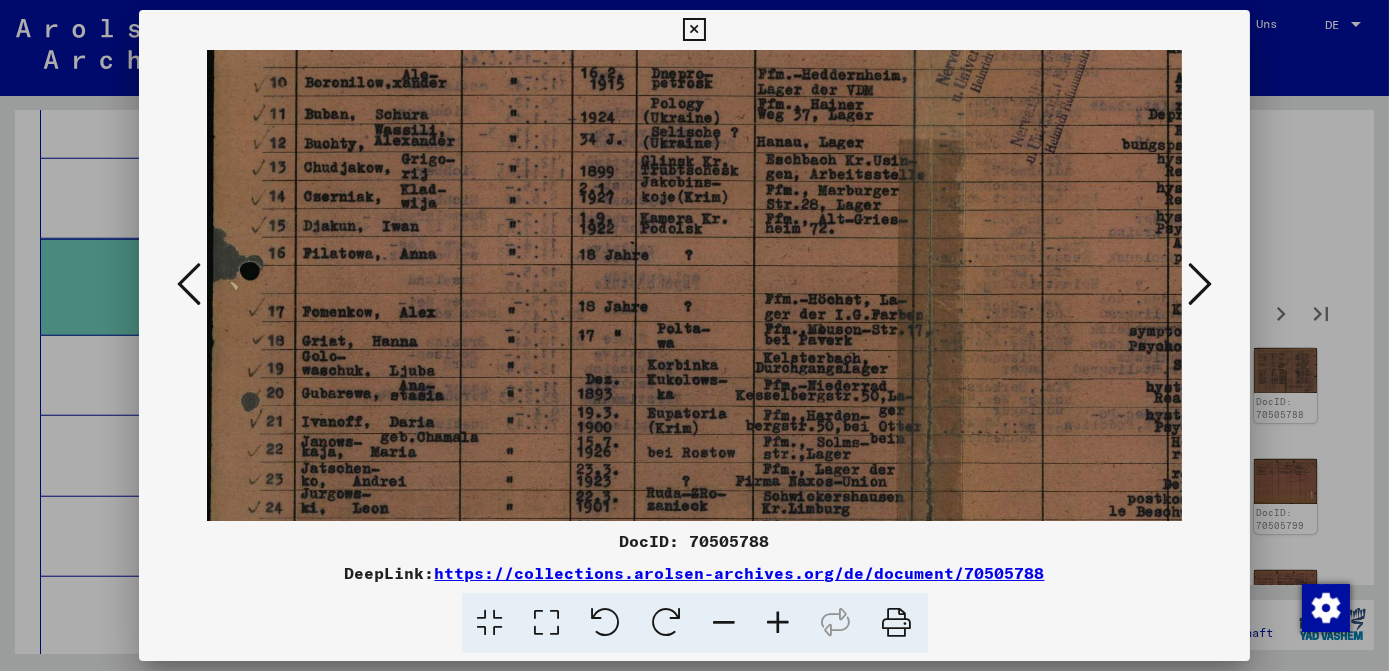 scroll, scrollTop: 429, scrollLeft: 0, axis: vertical 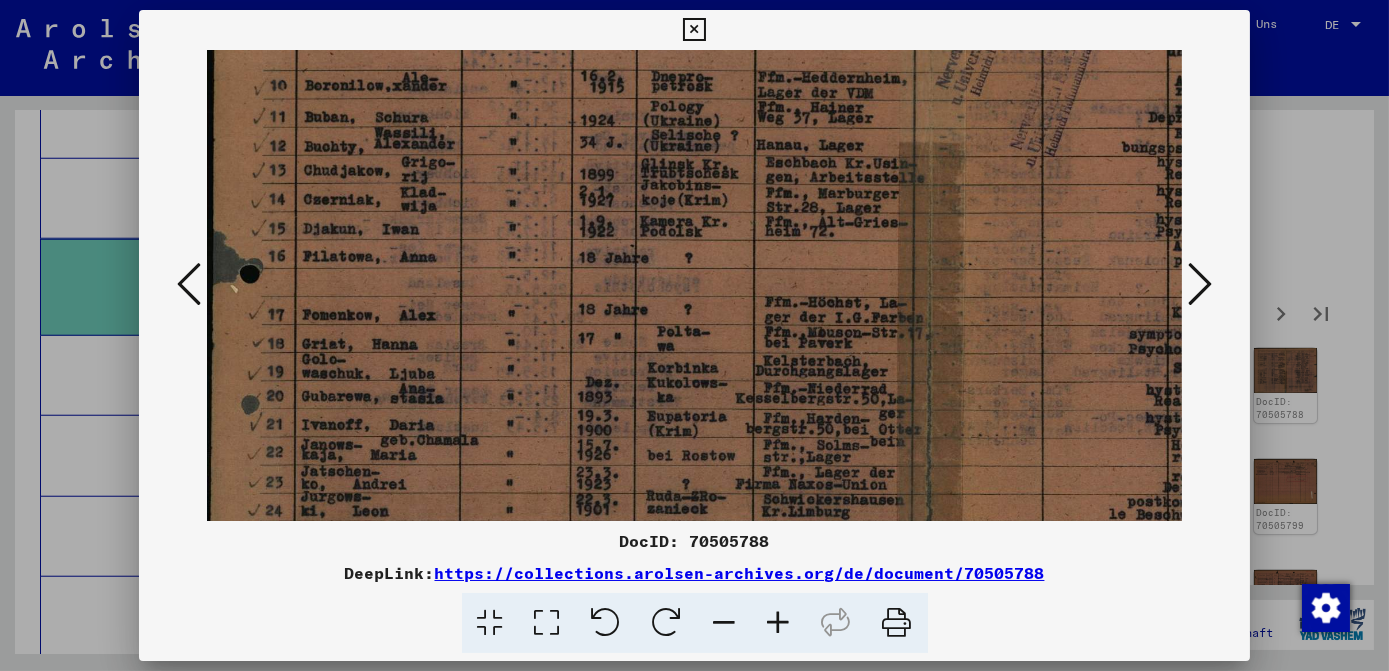 drag, startPoint x: 989, startPoint y: 286, endPoint x: 1061, endPoint y: 287, distance: 72.00694 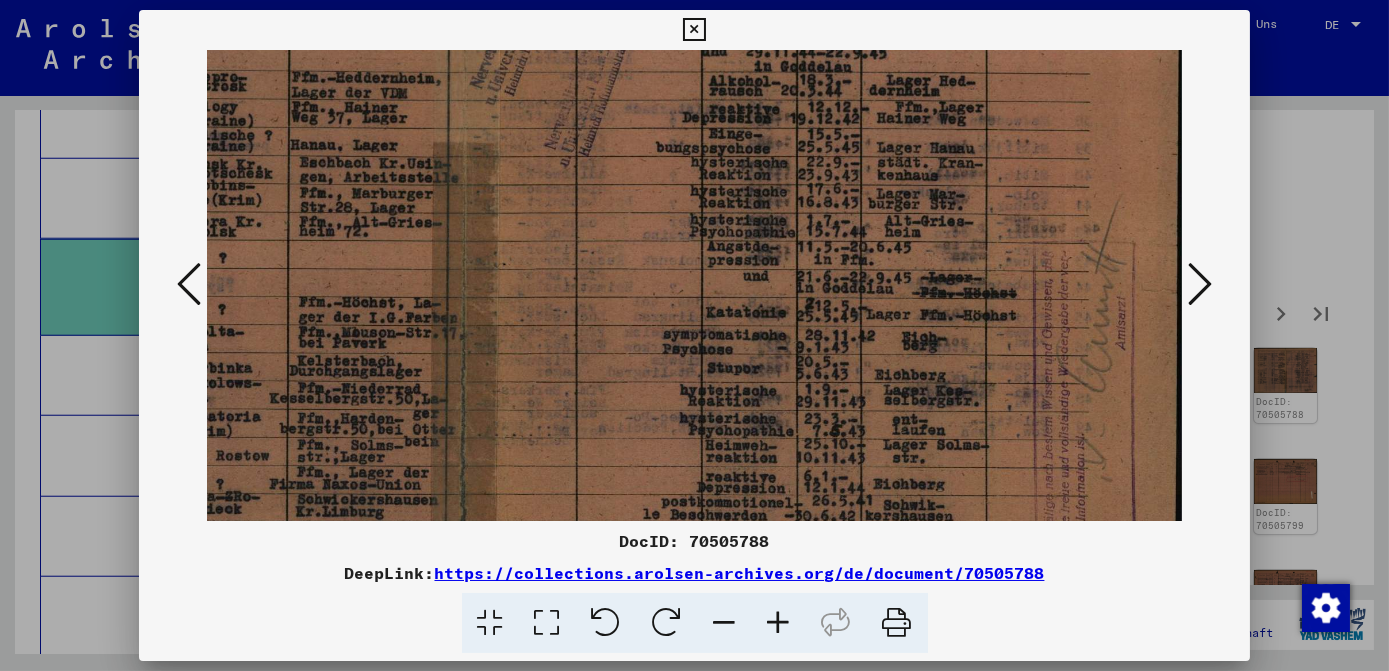scroll, scrollTop: 432, scrollLeft: 466, axis: both 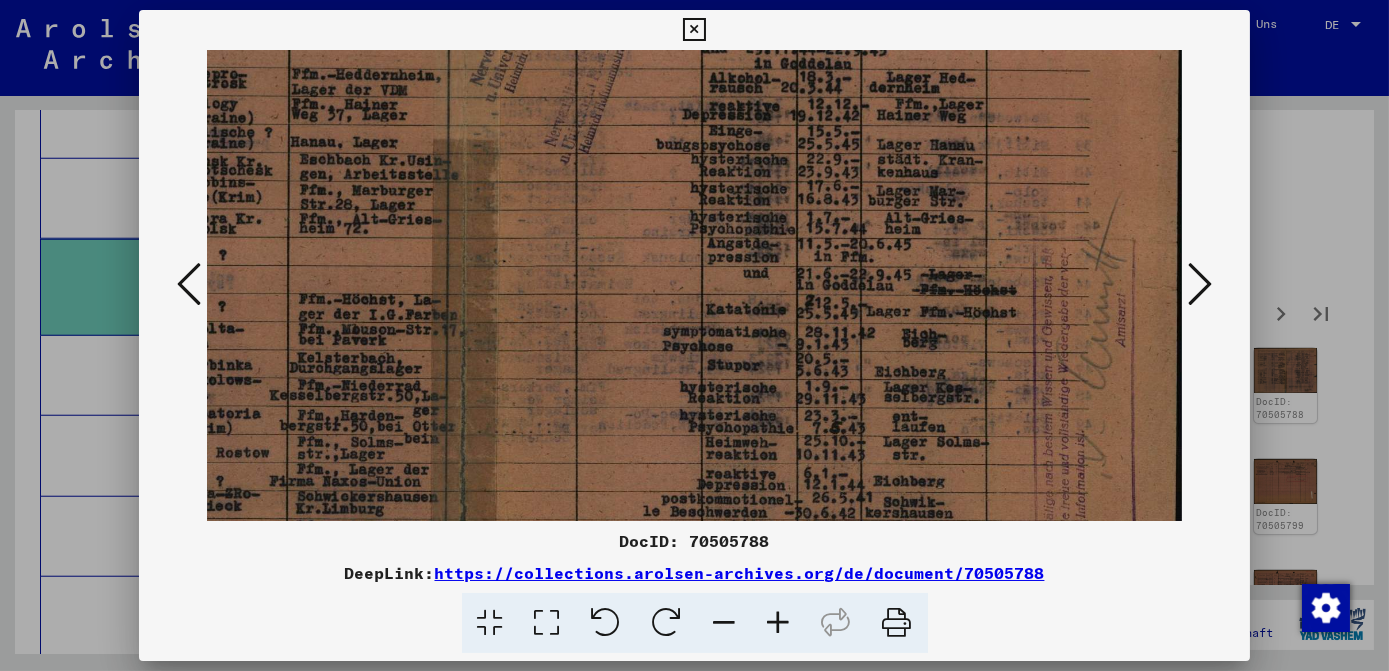 drag, startPoint x: 858, startPoint y: 221, endPoint x: 301, endPoint y: 218, distance: 557.00806 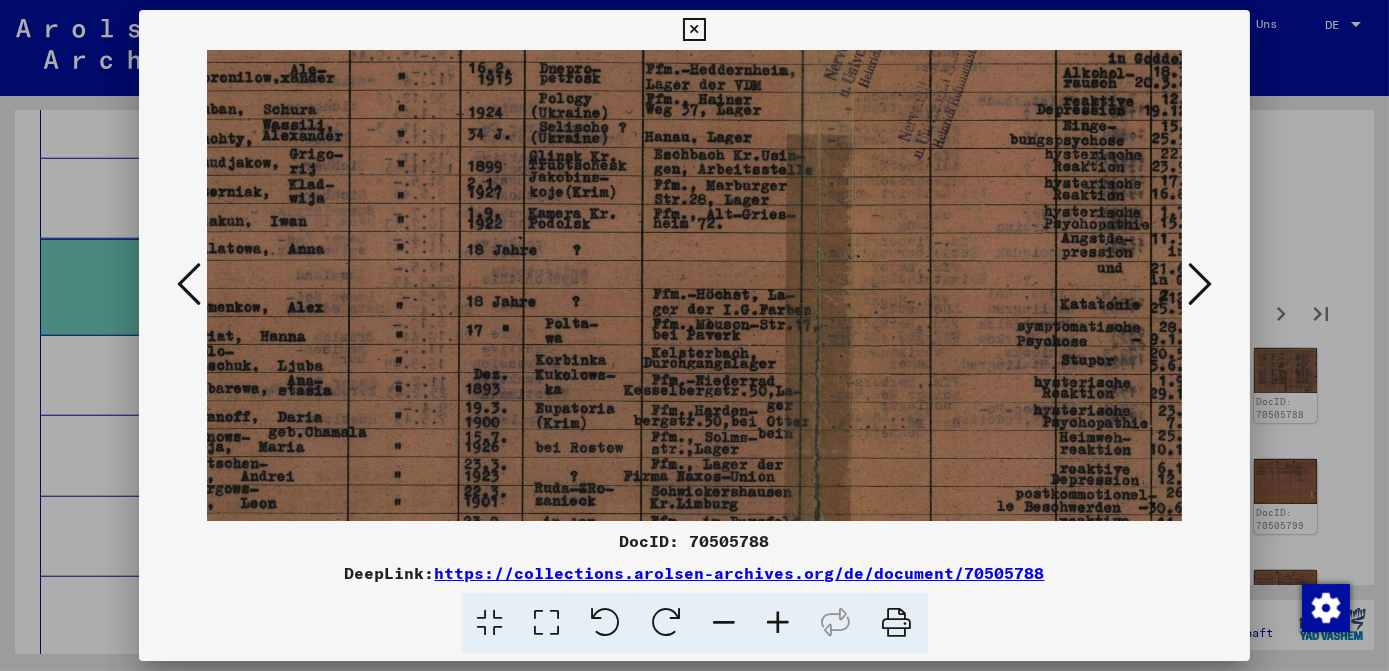scroll, scrollTop: 437, scrollLeft: 96, axis: both 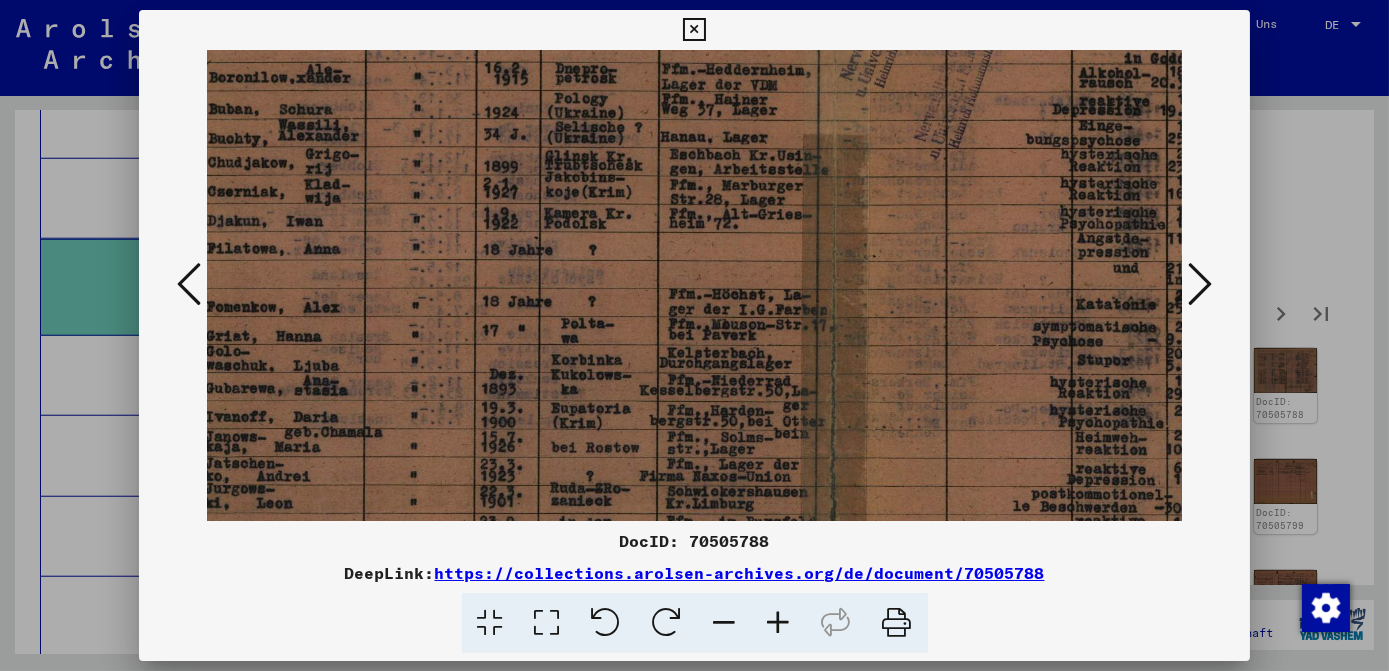 drag, startPoint x: 785, startPoint y: 226, endPoint x: 1156, endPoint y: 221, distance: 371.0337 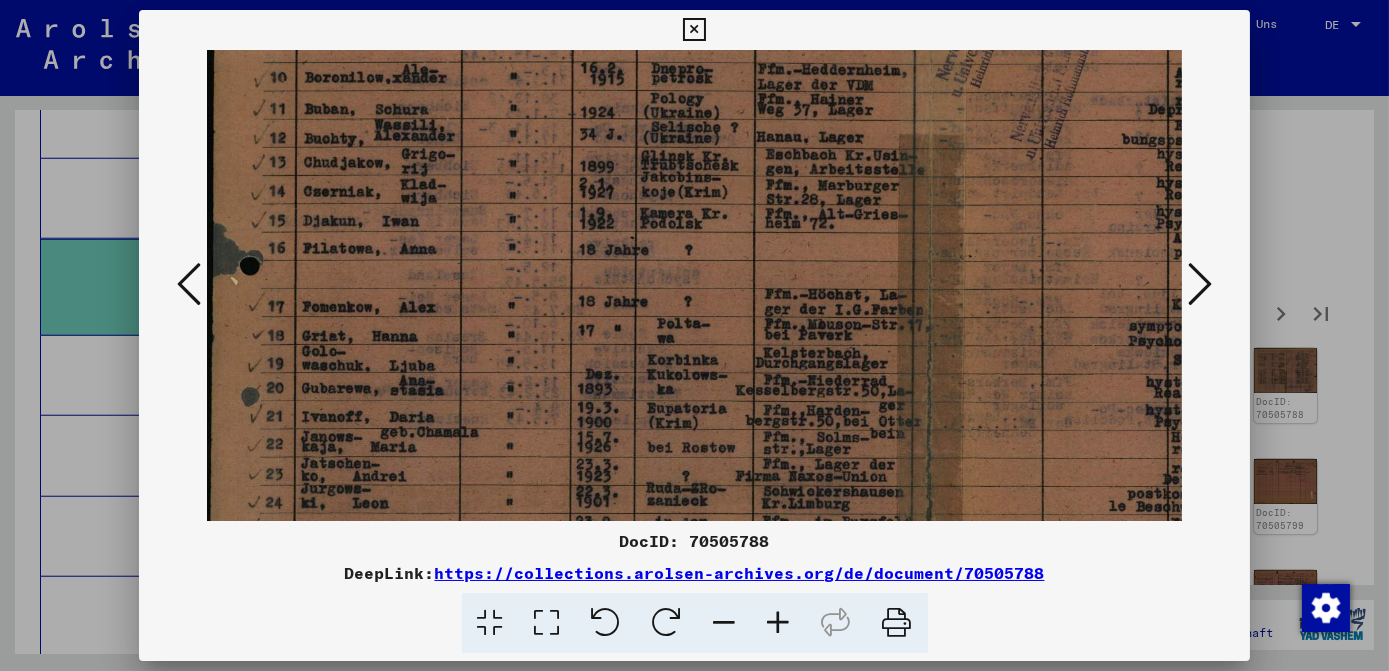 scroll, scrollTop: 437, scrollLeft: 0, axis: vertical 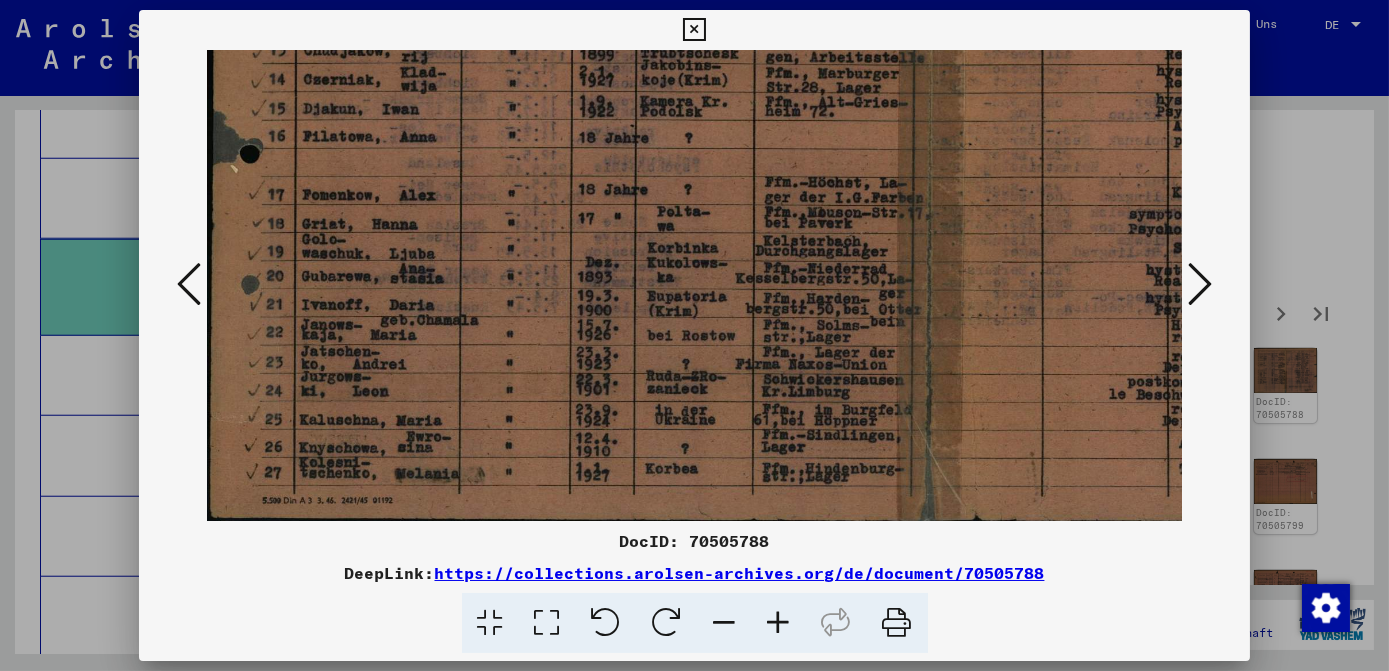 drag, startPoint x: 946, startPoint y: 378, endPoint x: 949, endPoint y: 226, distance: 152.0296 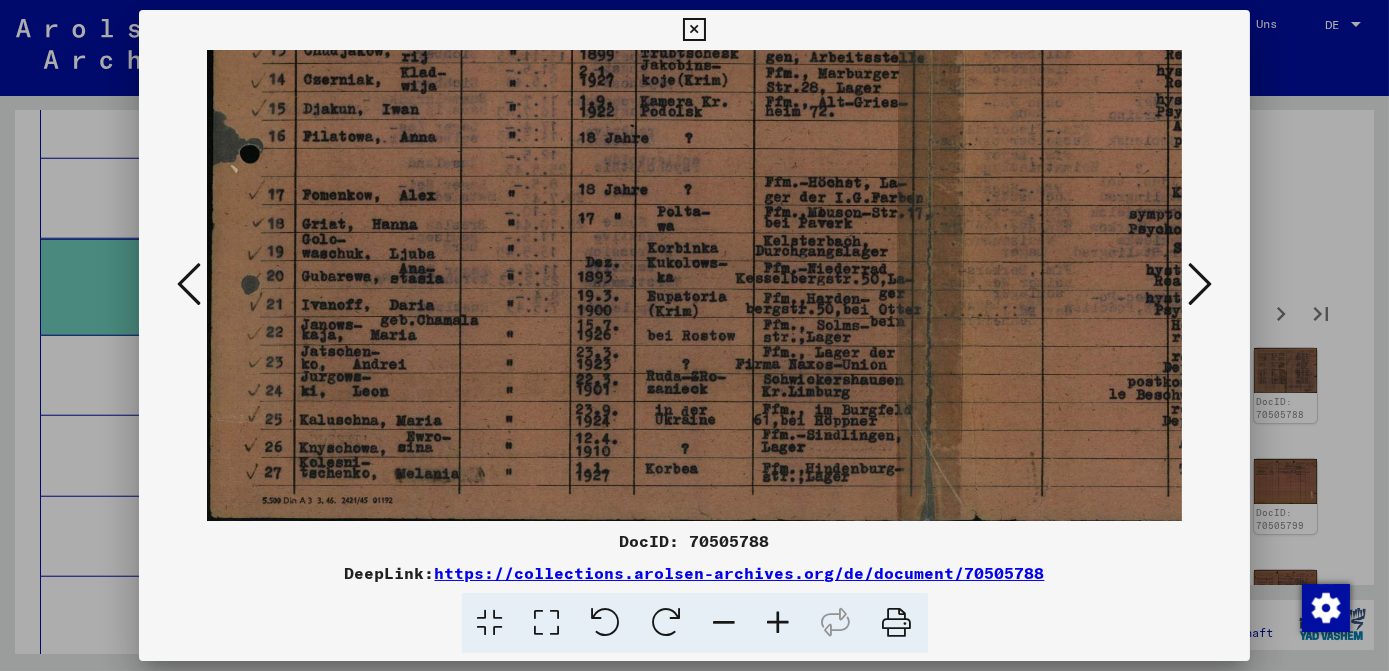 click at bounding box center (1200, 284) 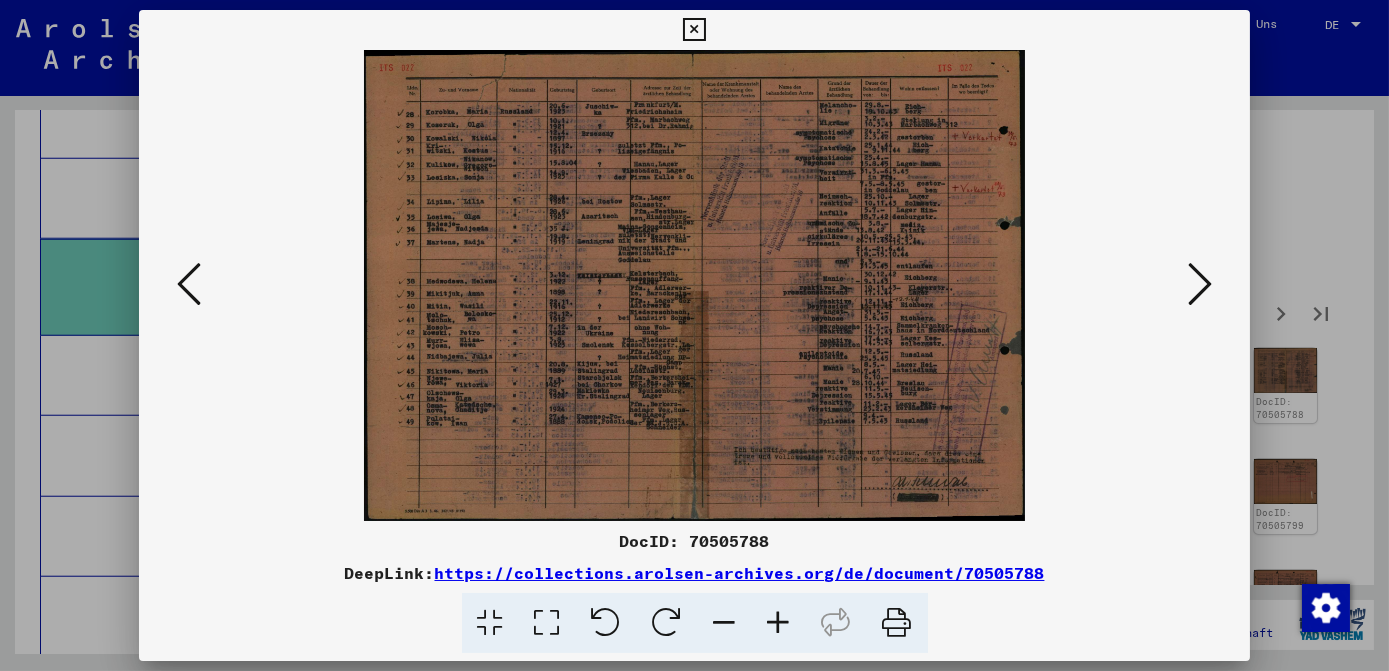 scroll, scrollTop: 0, scrollLeft: 0, axis: both 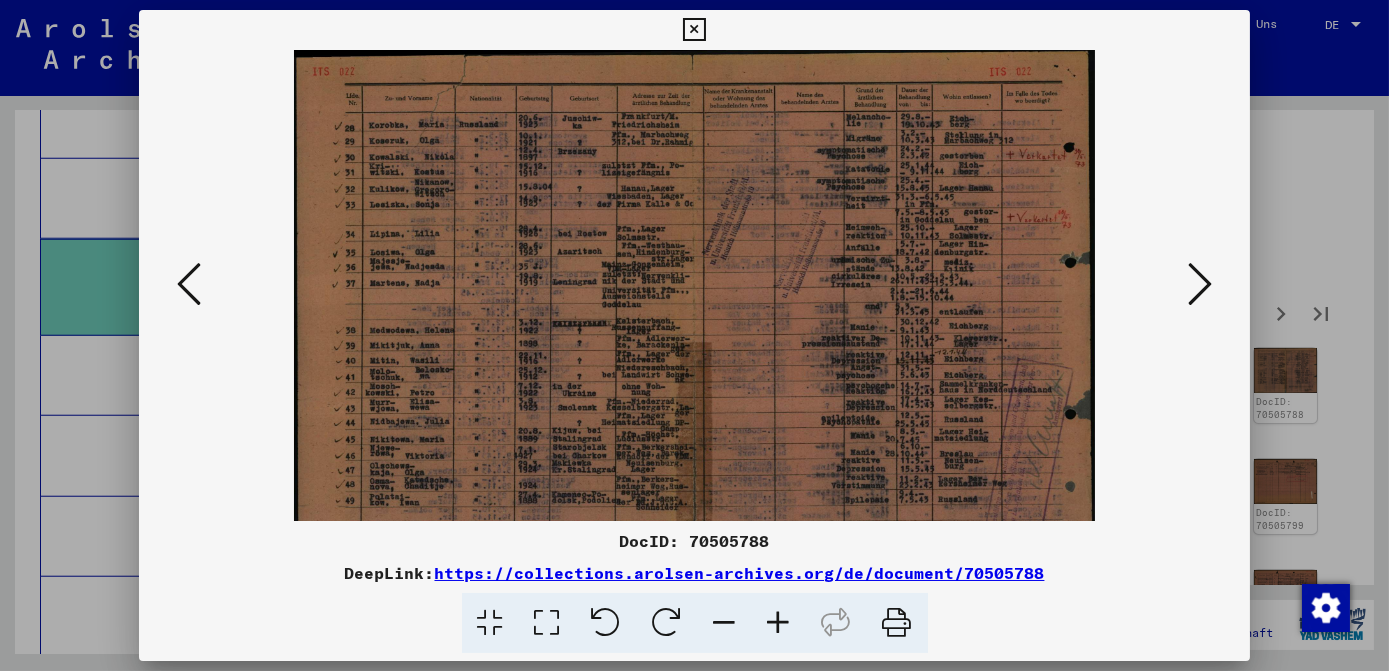 click at bounding box center (779, 623) 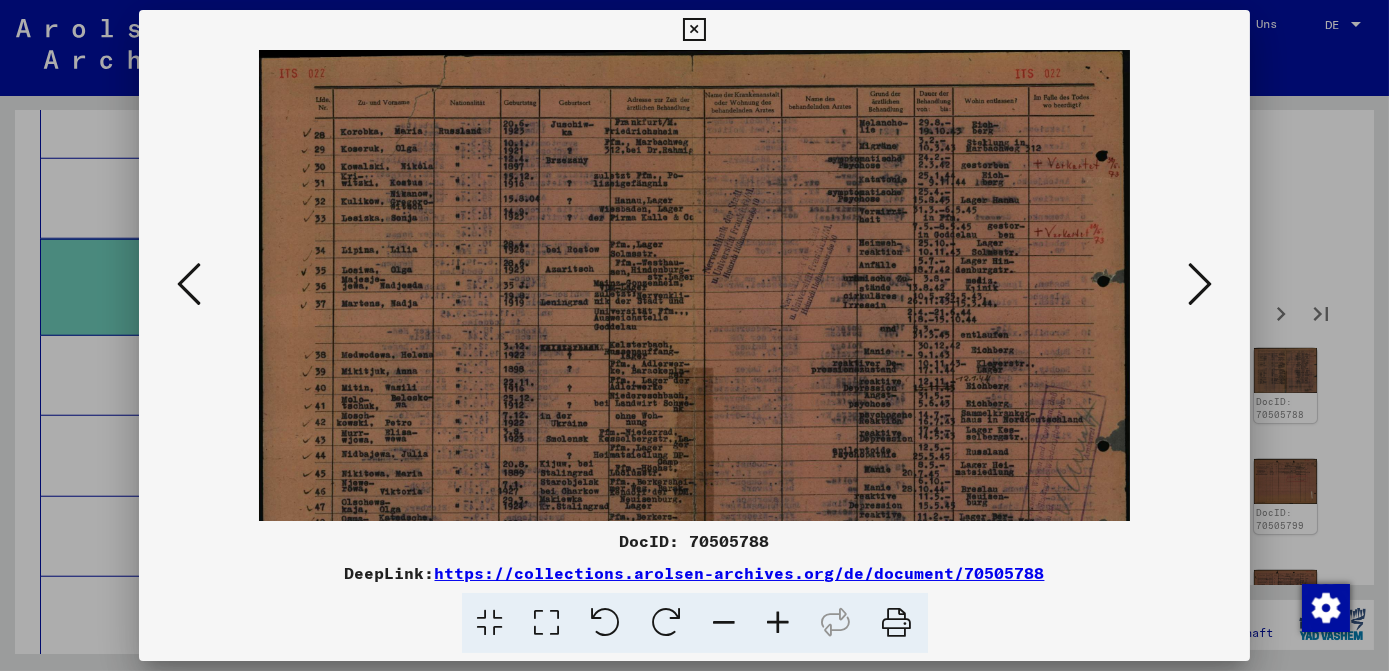 click at bounding box center [779, 623] 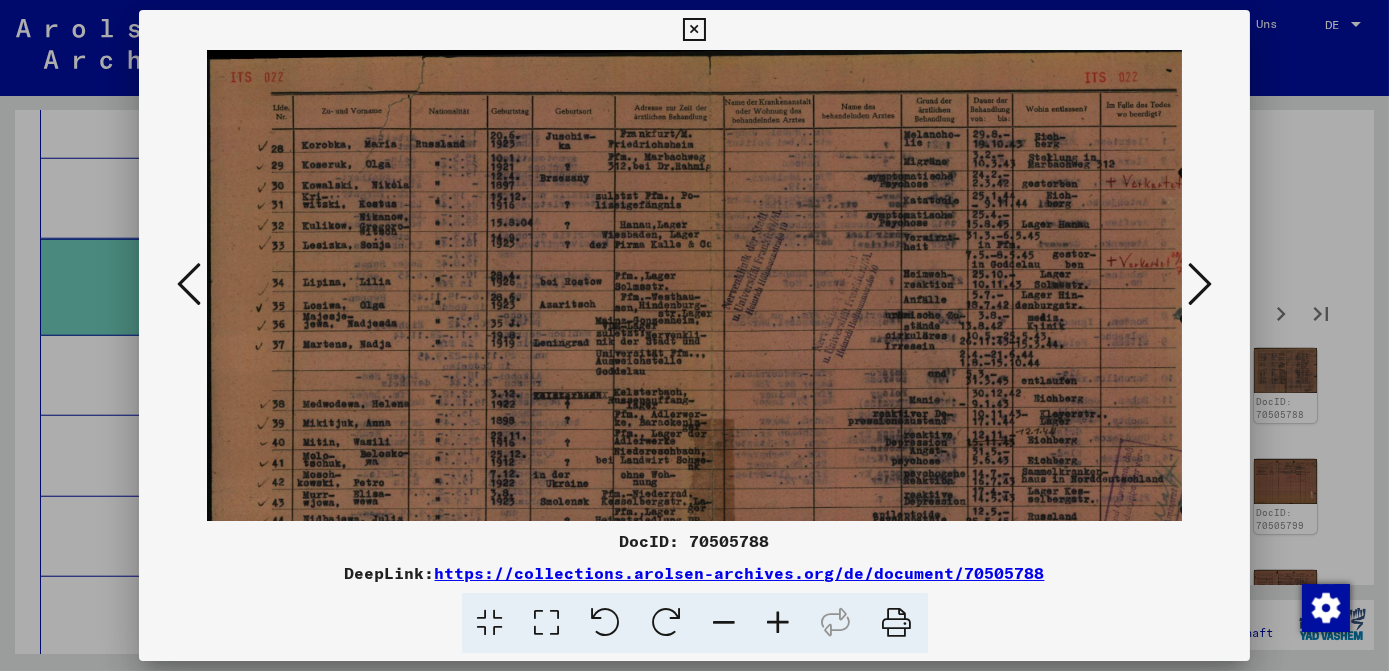 click at bounding box center (779, 623) 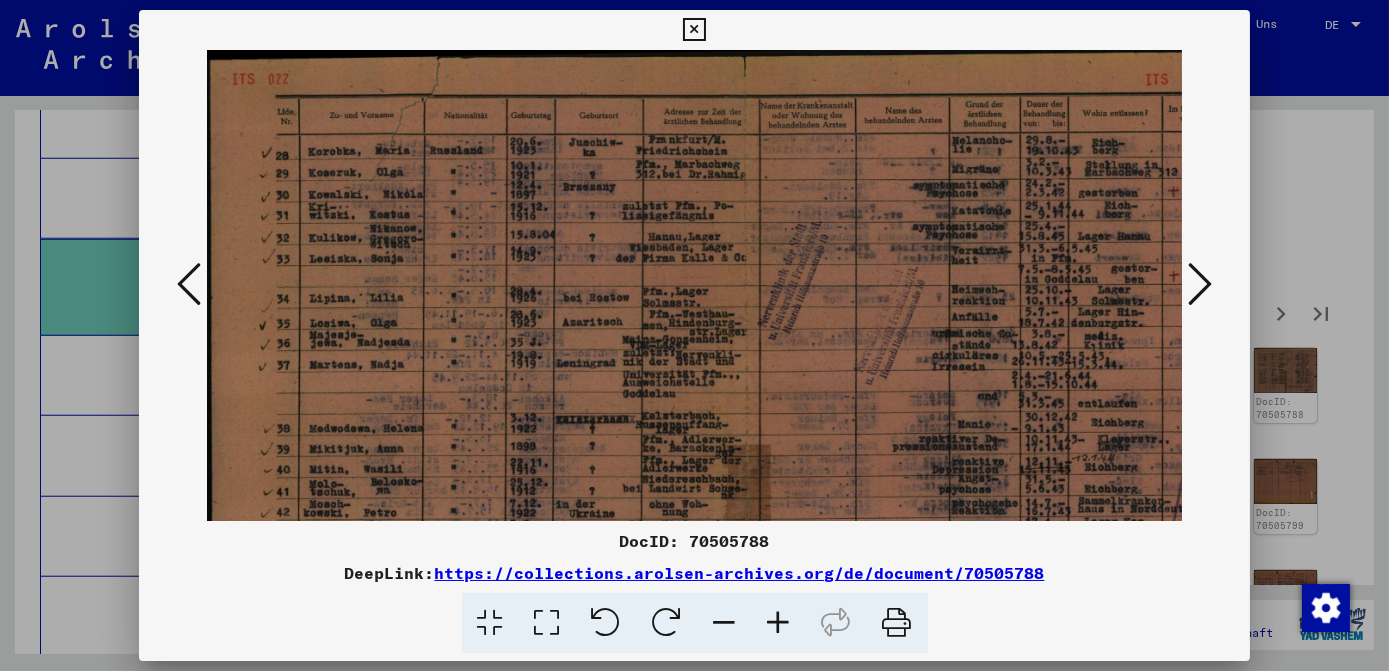 click at bounding box center (779, 623) 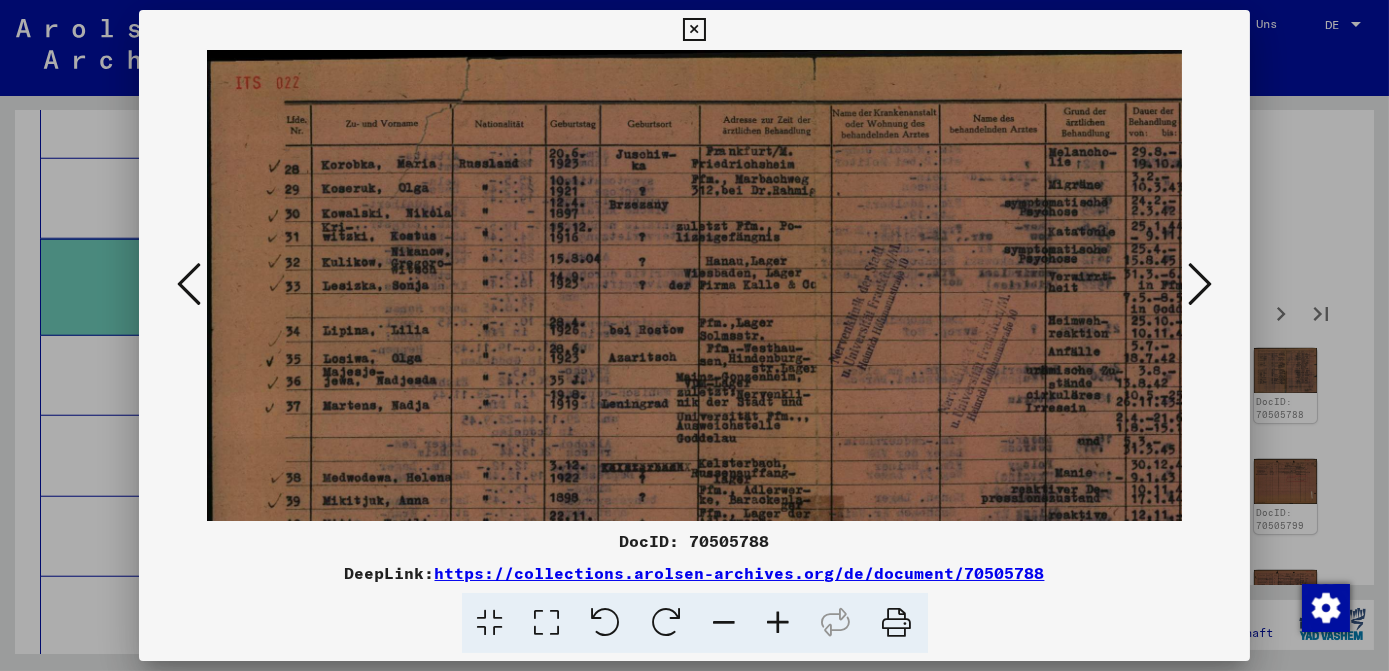 click at bounding box center [779, 623] 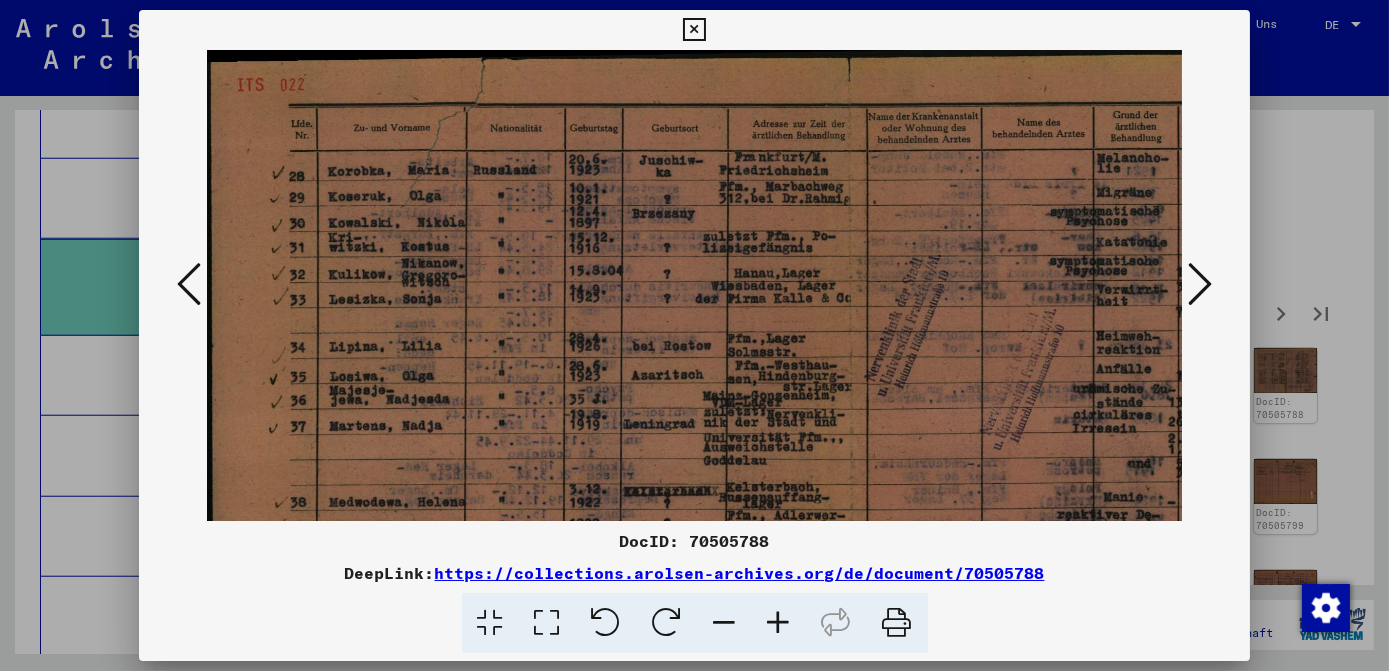 click at bounding box center [779, 623] 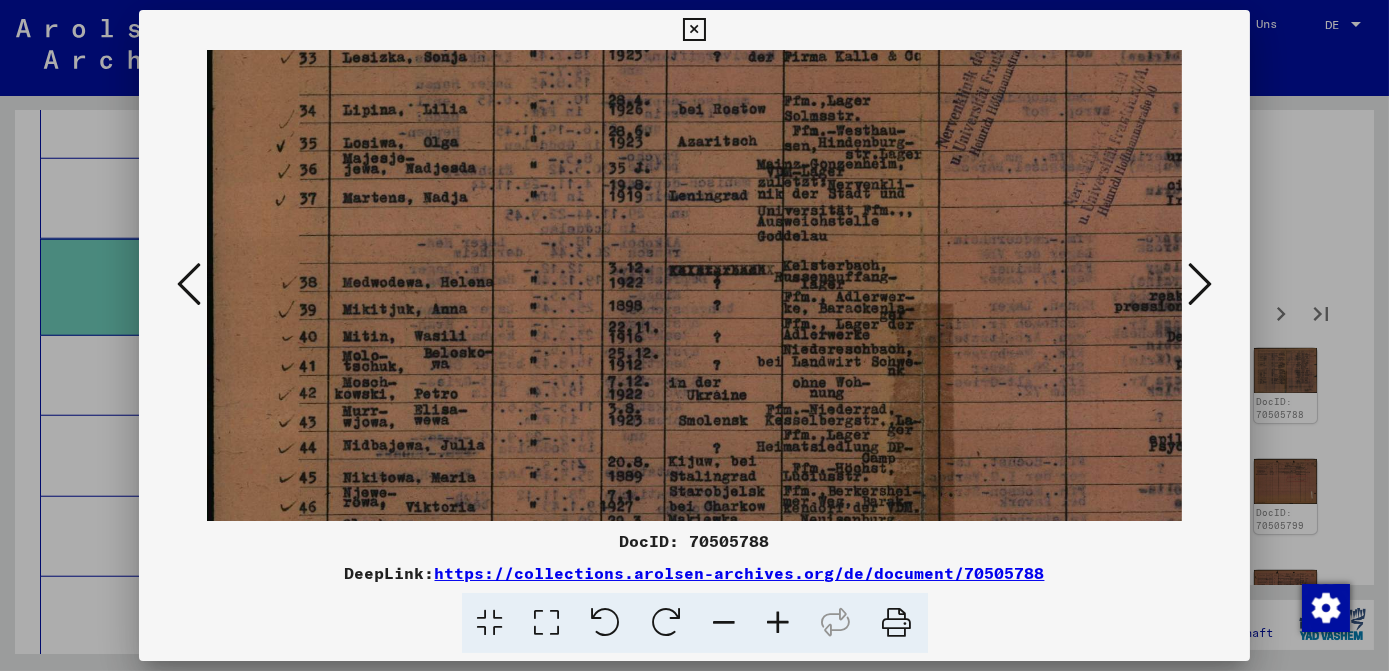 scroll, scrollTop: 275, scrollLeft: 0, axis: vertical 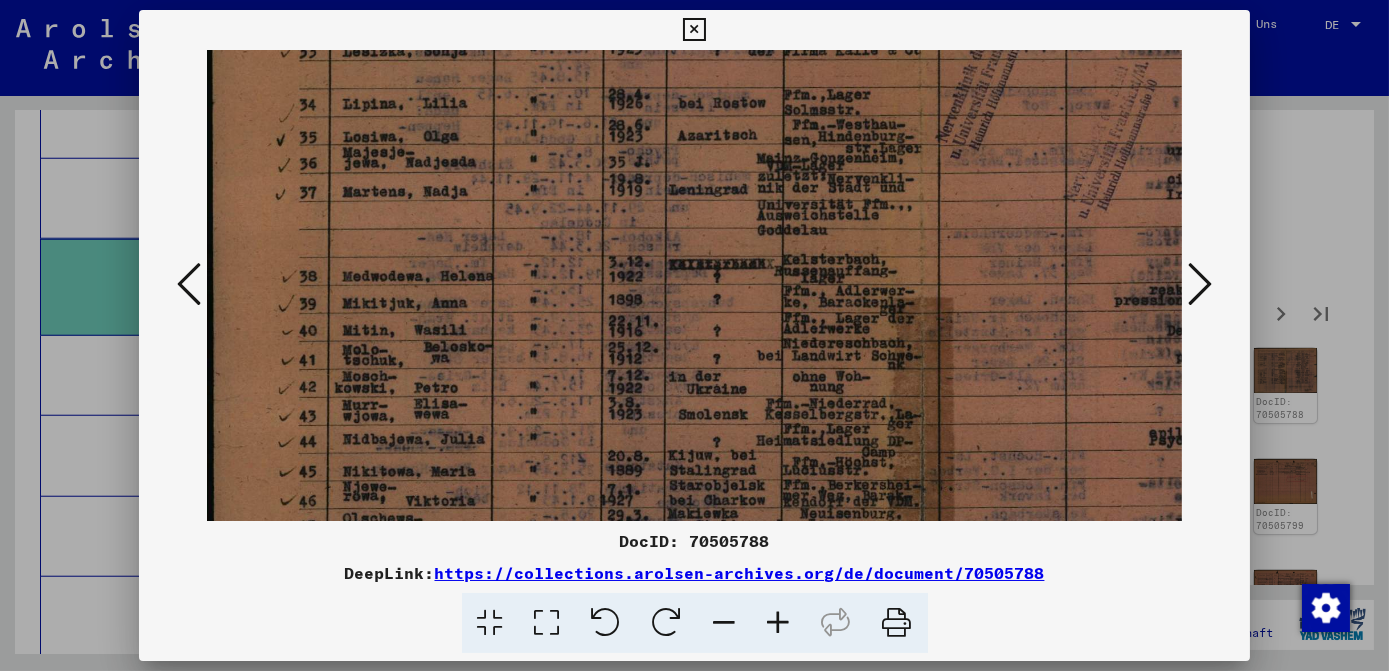drag, startPoint x: 989, startPoint y: 398, endPoint x: 989, endPoint y: 122, distance: 276 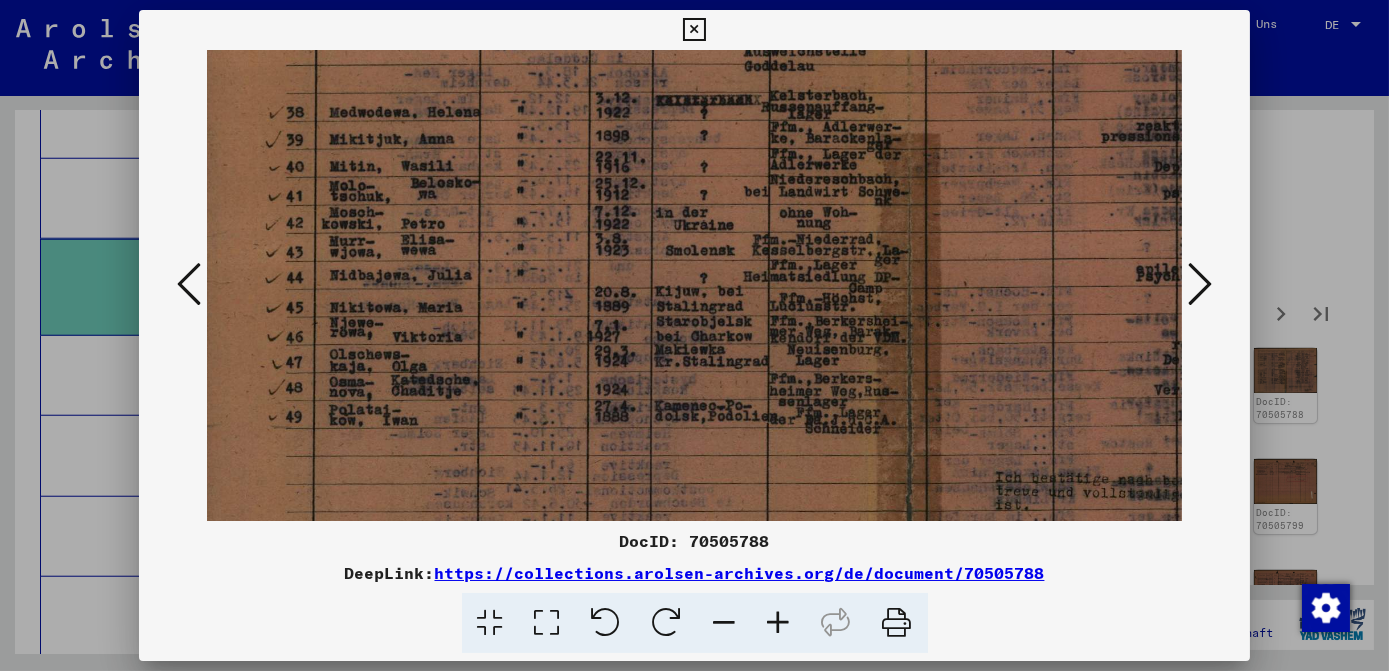 scroll, scrollTop: 442, scrollLeft: 13, axis: both 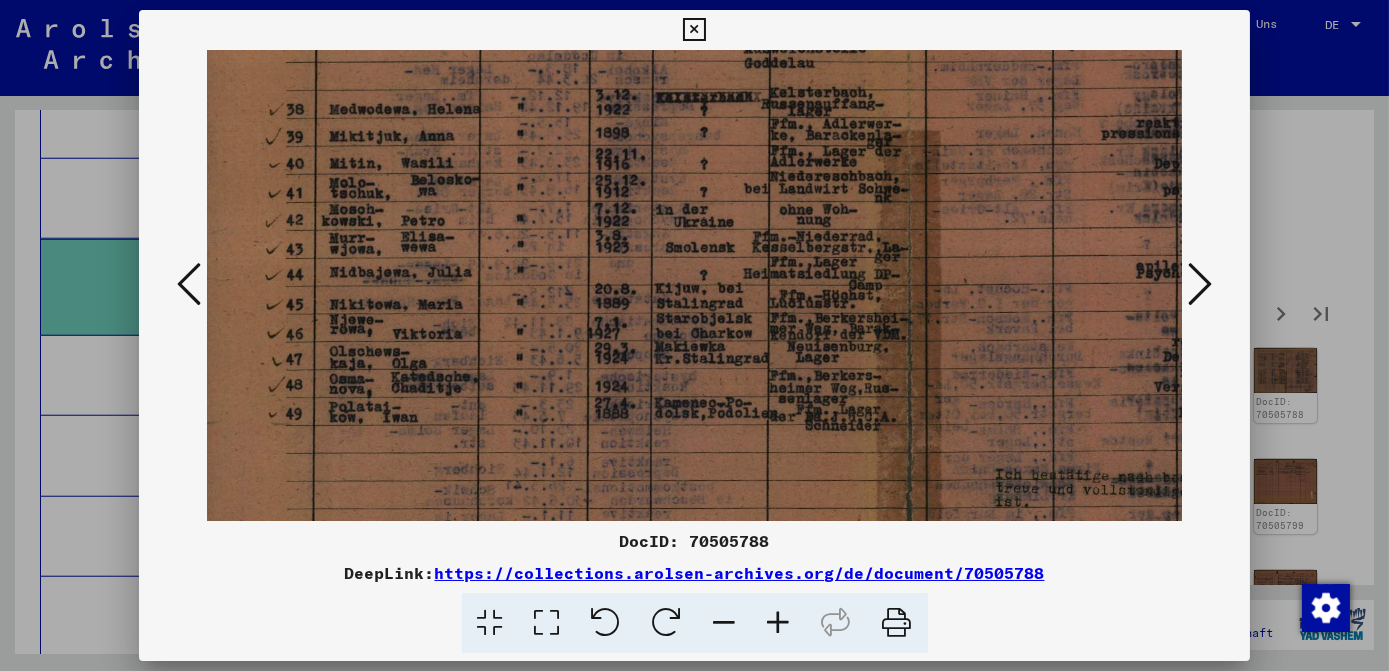 drag, startPoint x: 981, startPoint y: 408, endPoint x: 969, endPoint y: 241, distance: 167.43059 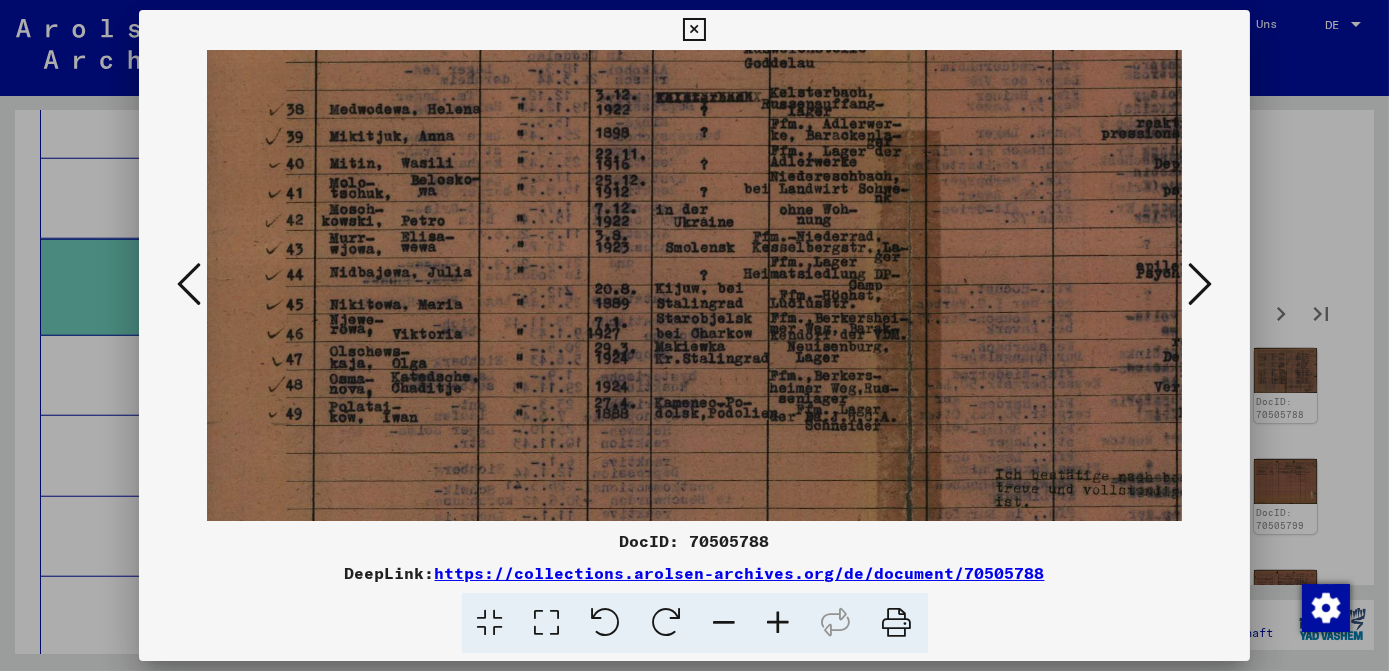 click at bounding box center [1200, 284] 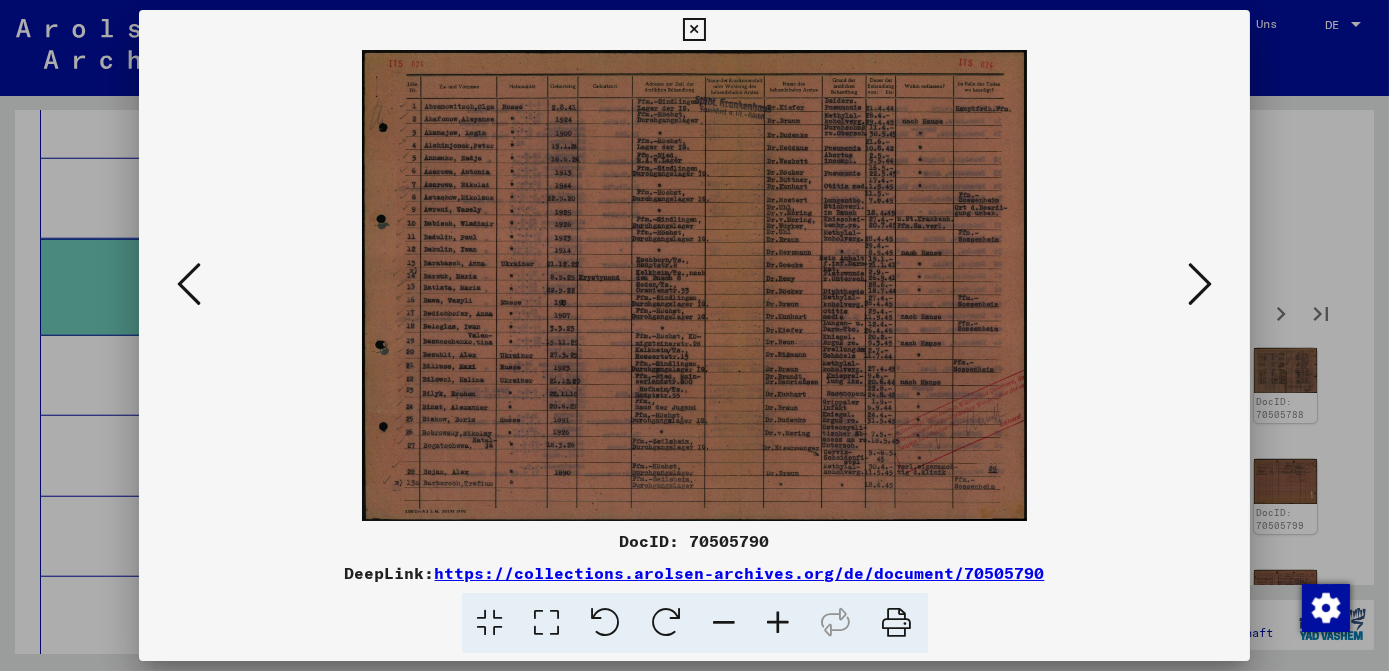 scroll, scrollTop: 0, scrollLeft: 0, axis: both 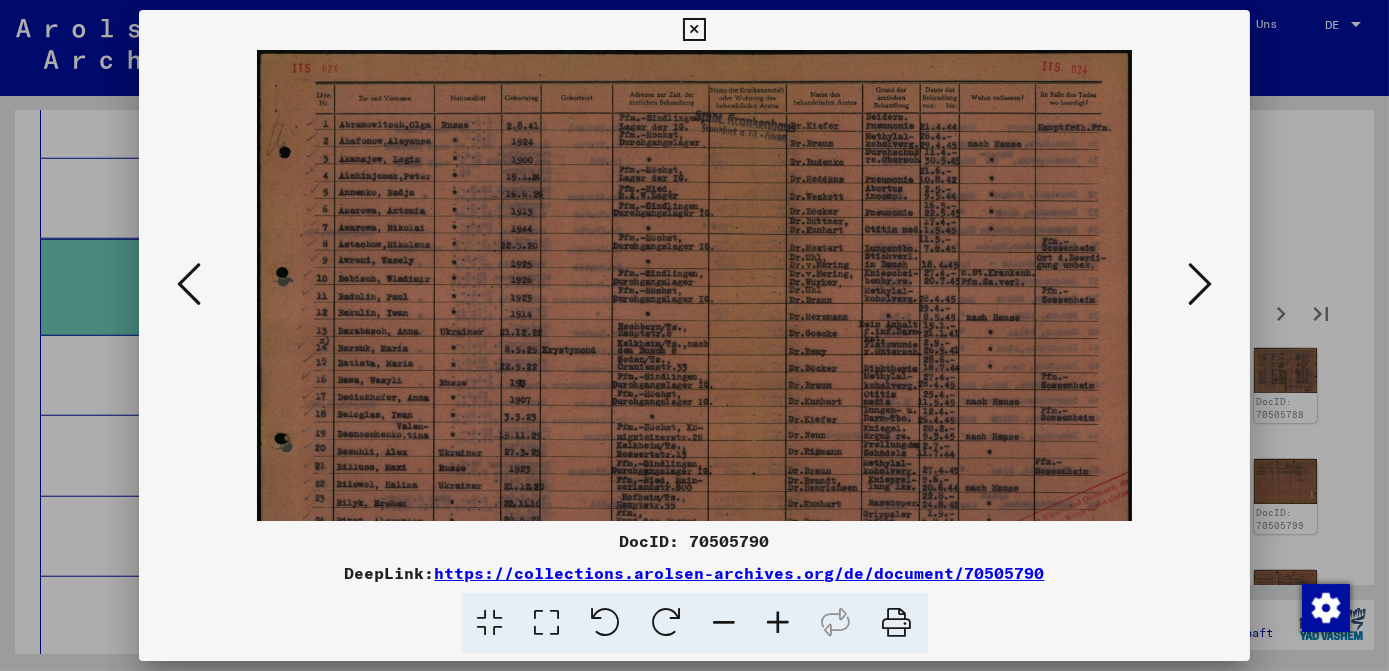 click at bounding box center (779, 623) 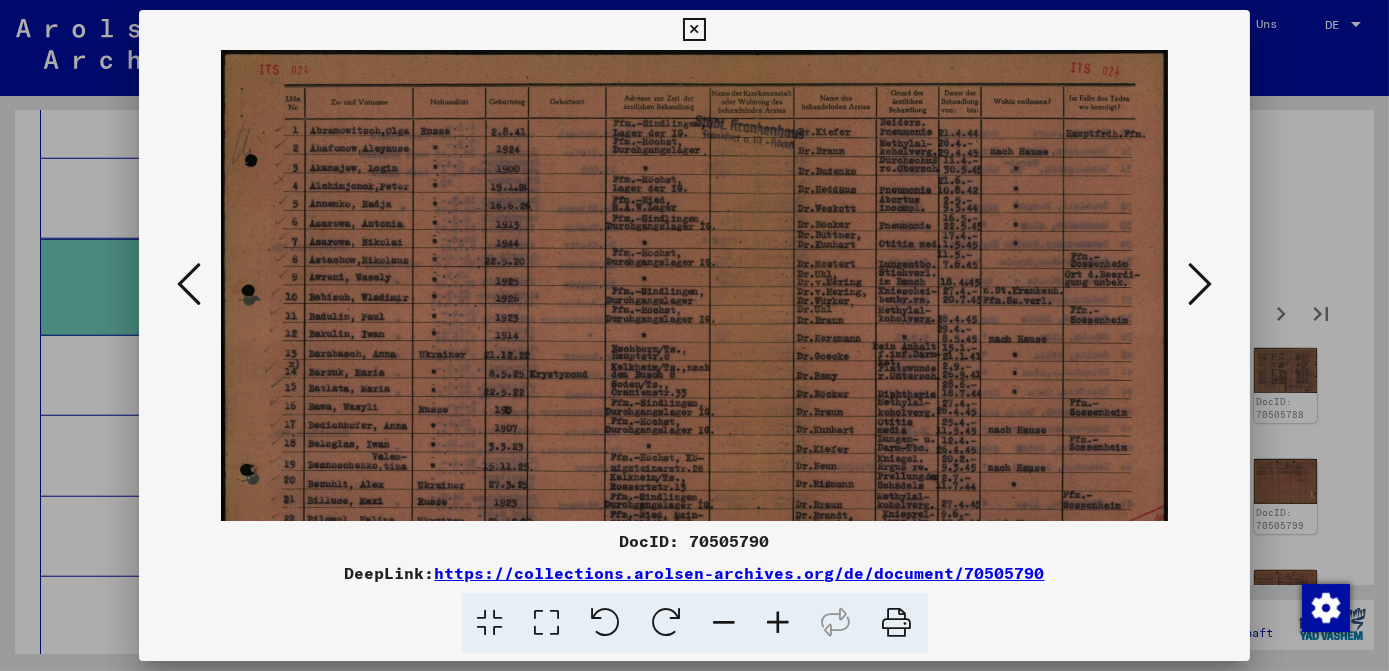 click at bounding box center (779, 623) 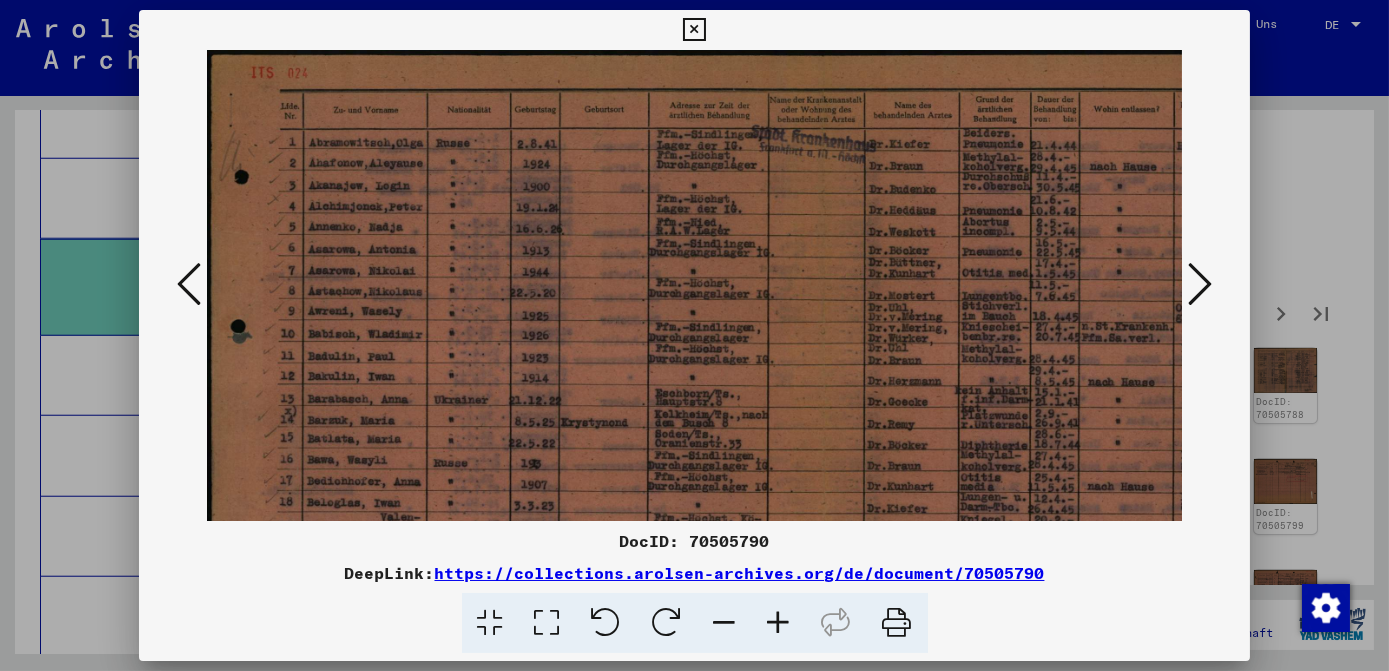 click at bounding box center (779, 623) 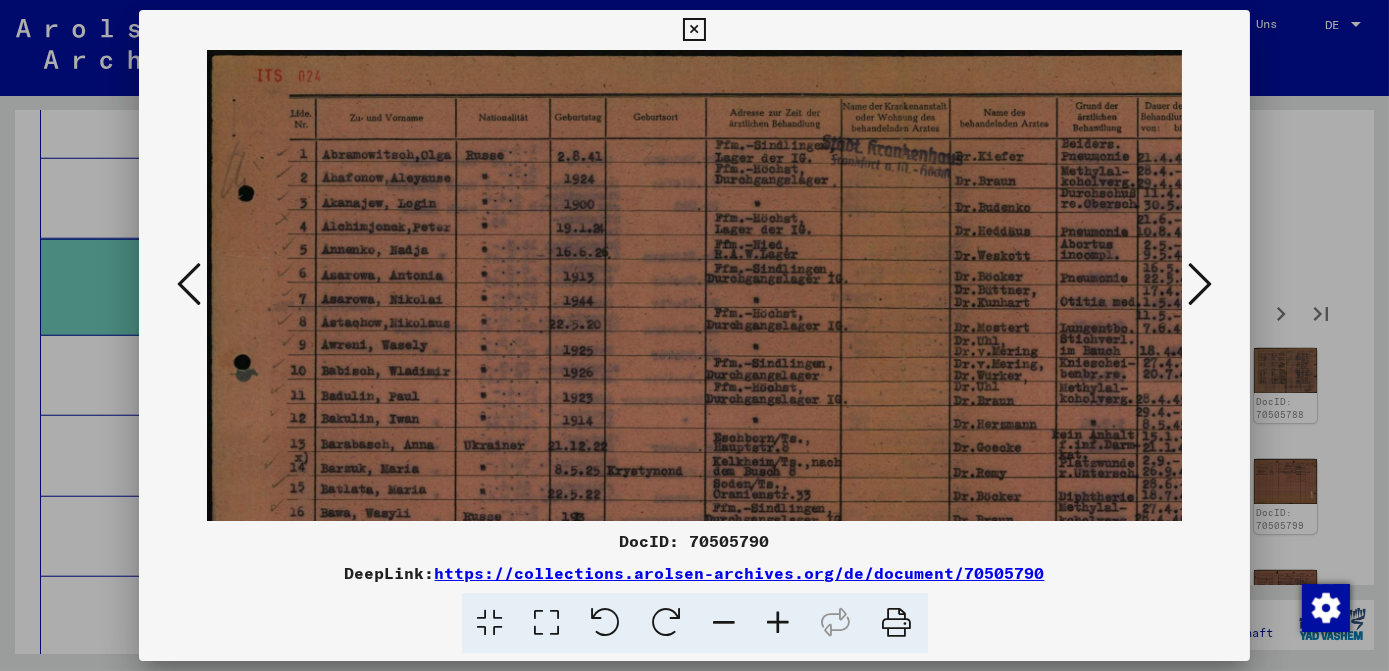 click at bounding box center [779, 623] 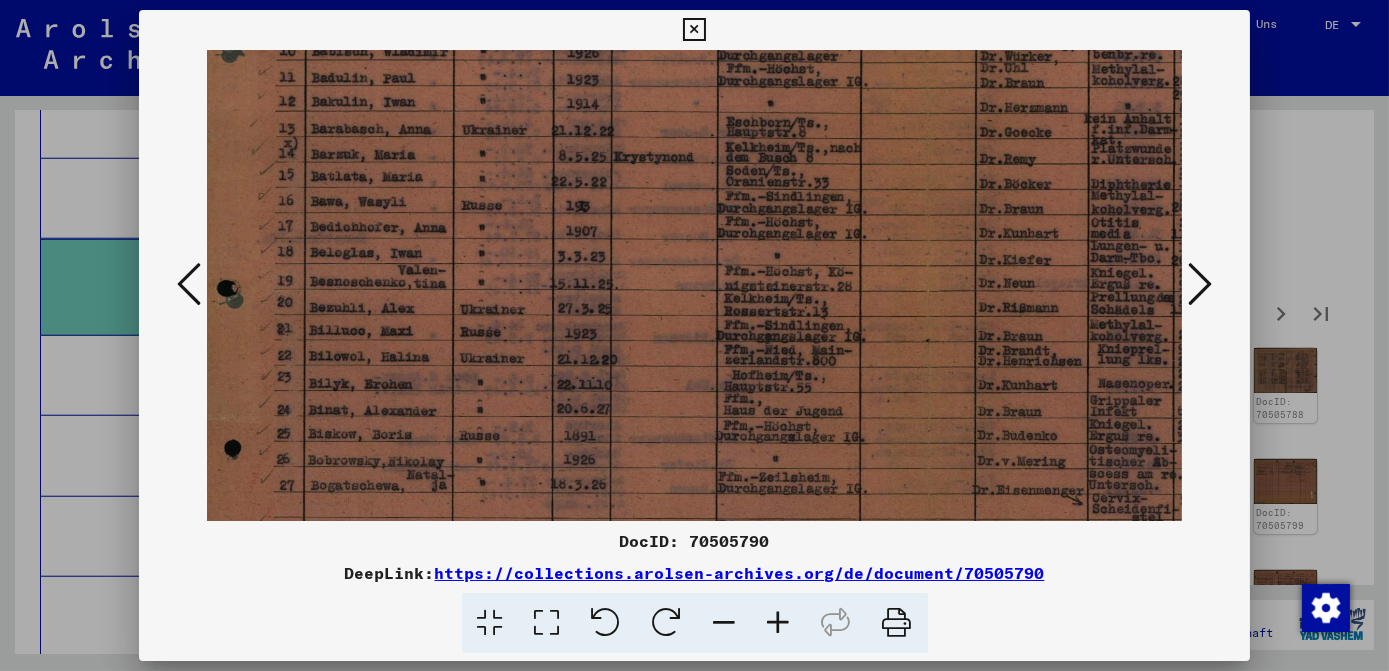 scroll, scrollTop: 357, scrollLeft: 14, axis: both 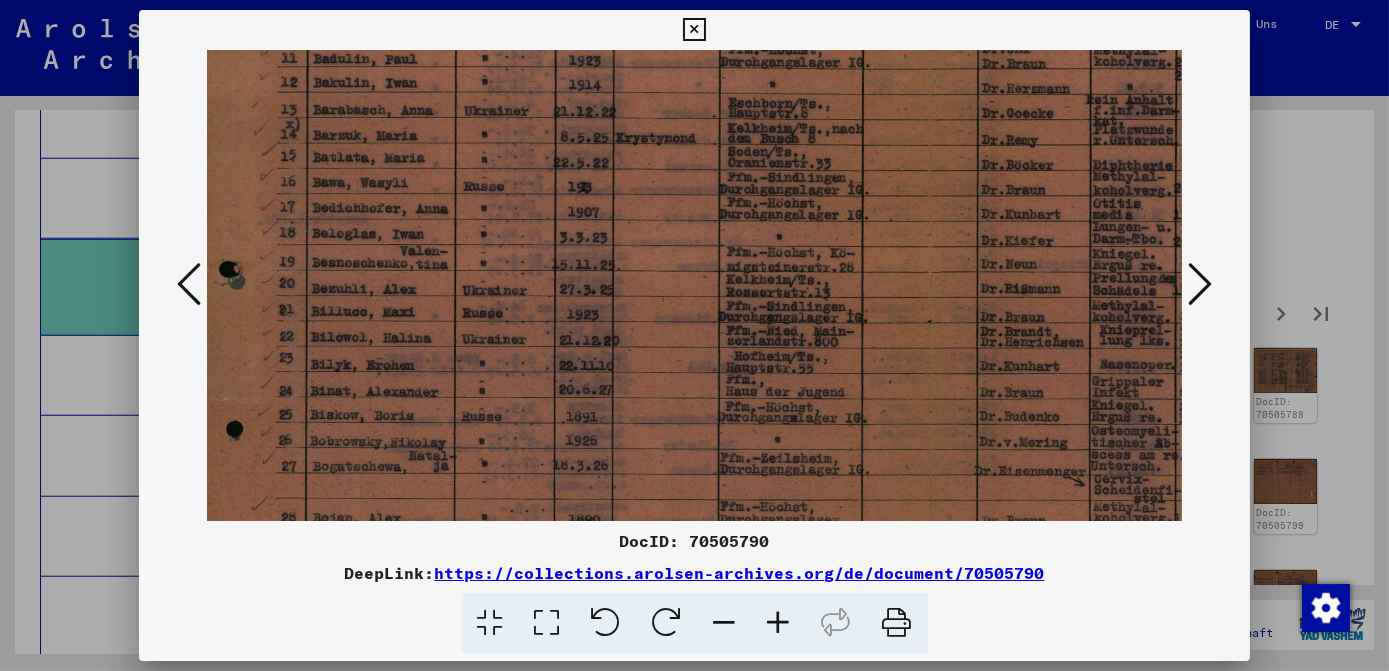 drag, startPoint x: 933, startPoint y: 427, endPoint x: 925, endPoint y: 70, distance: 357.08963 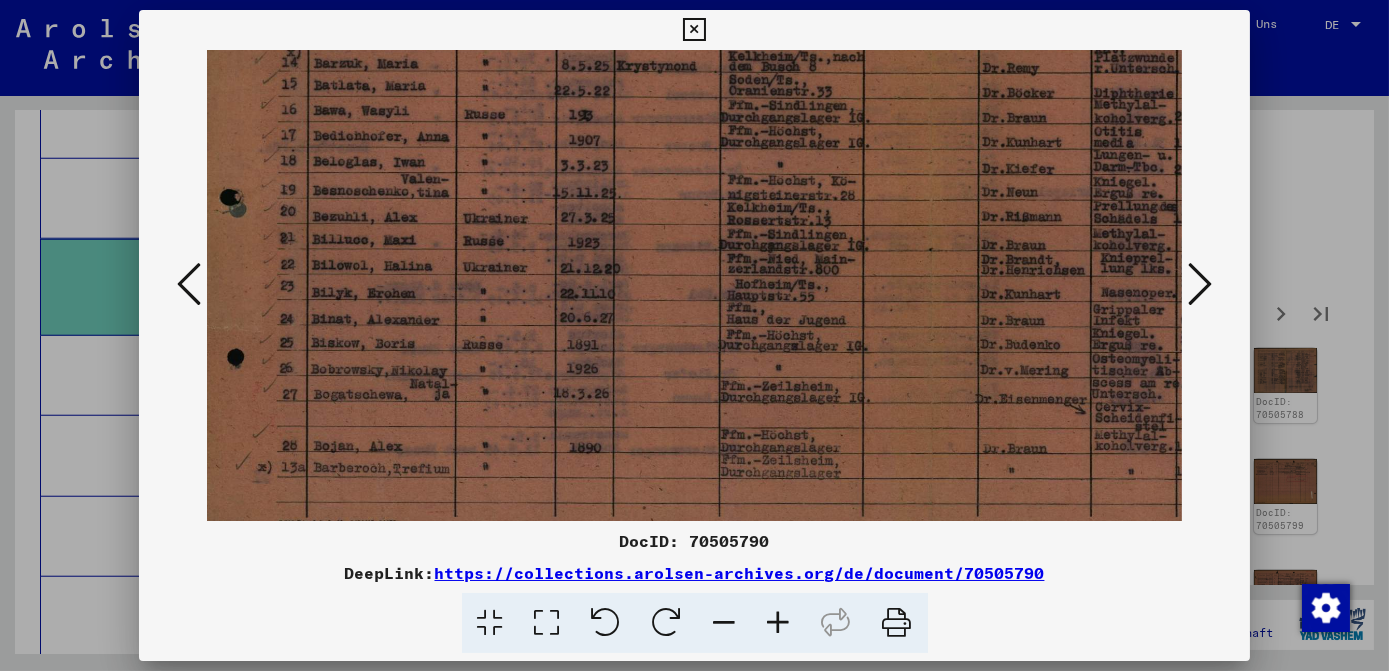 scroll, scrollTop: 431, scrollLeft: 13, axis: both 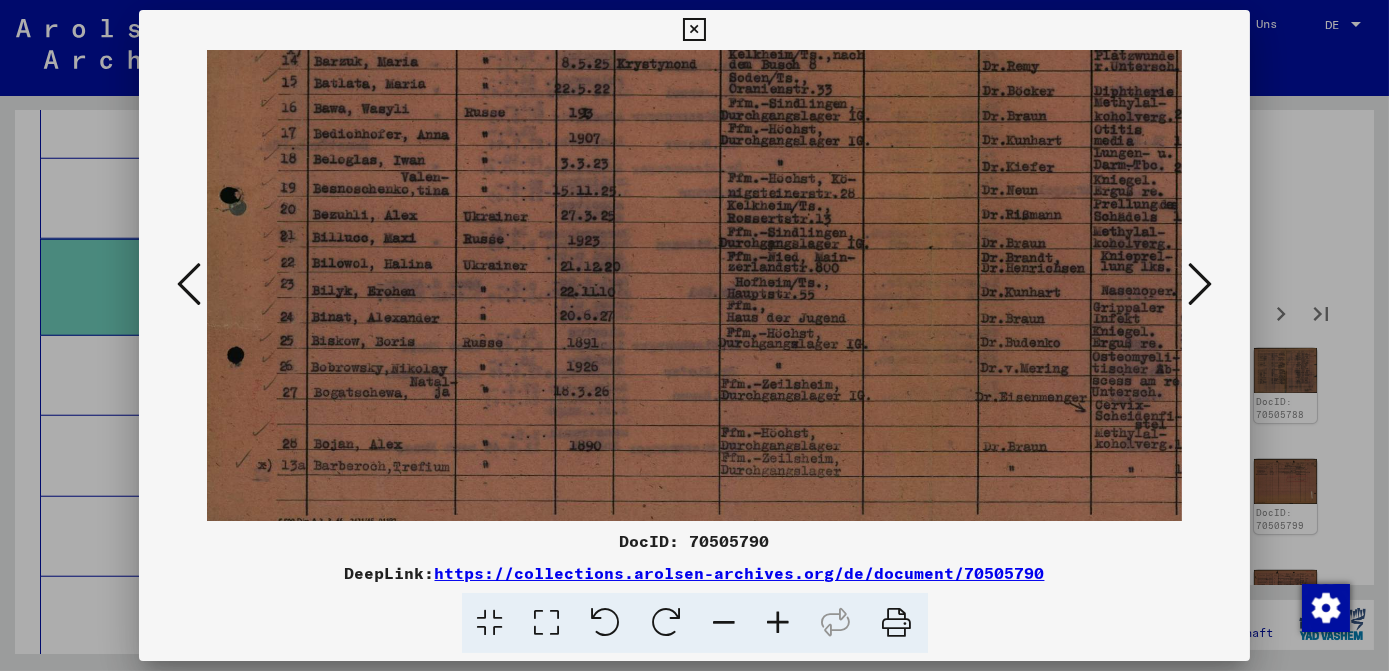 drag, startPoint x: 913, startPoint y: 429, endPoint x: 915, endPoint y: 355, distance: 74.02702 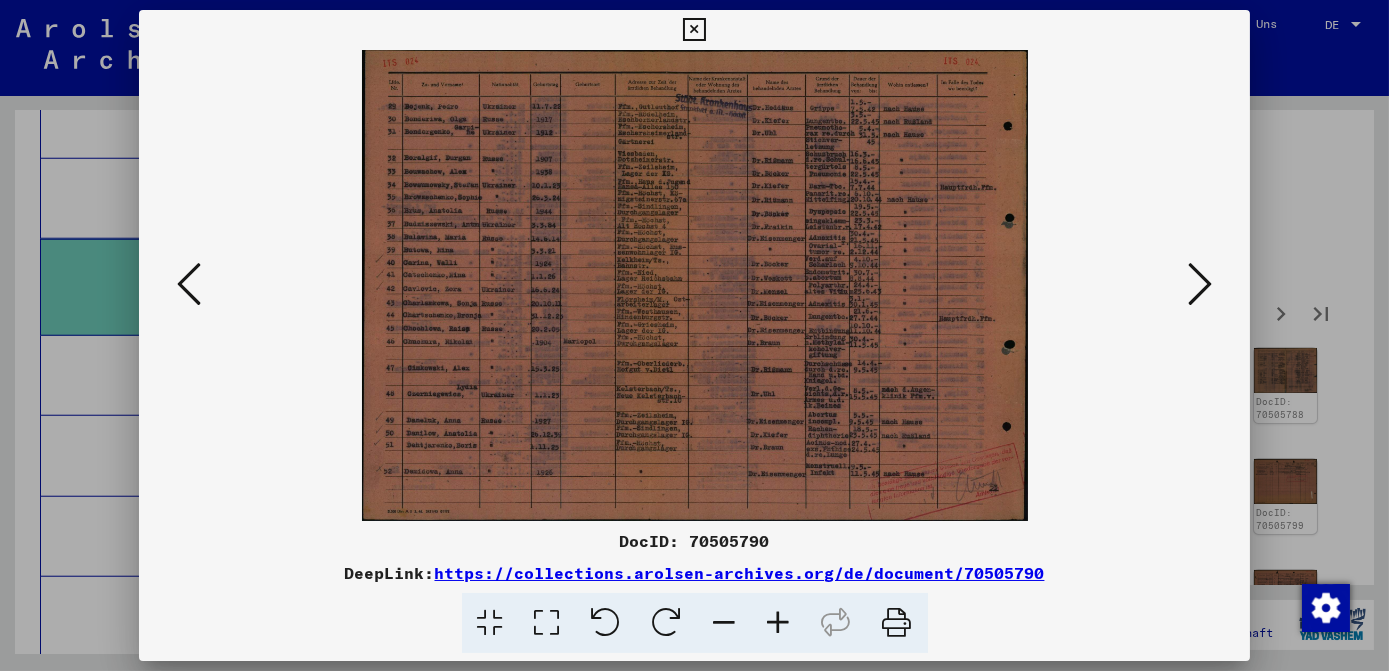 click at bounding box center [779, 623] 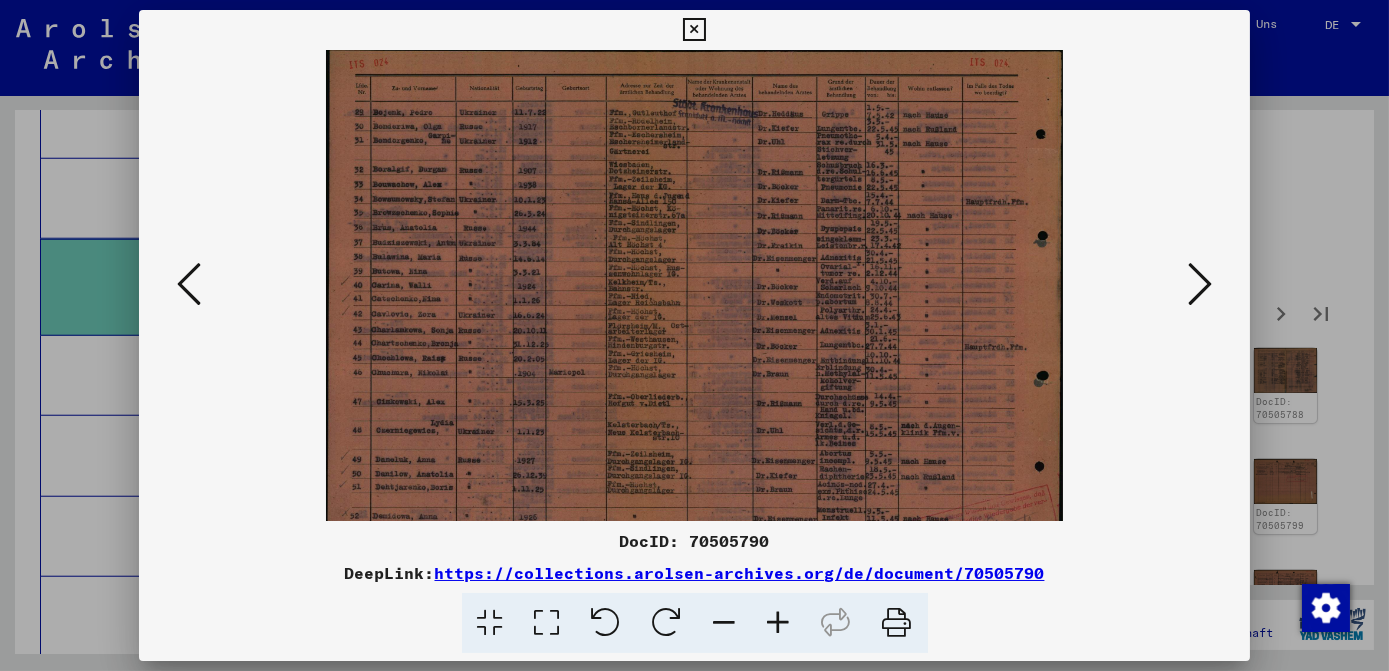 click at bounding box center (779, 623) 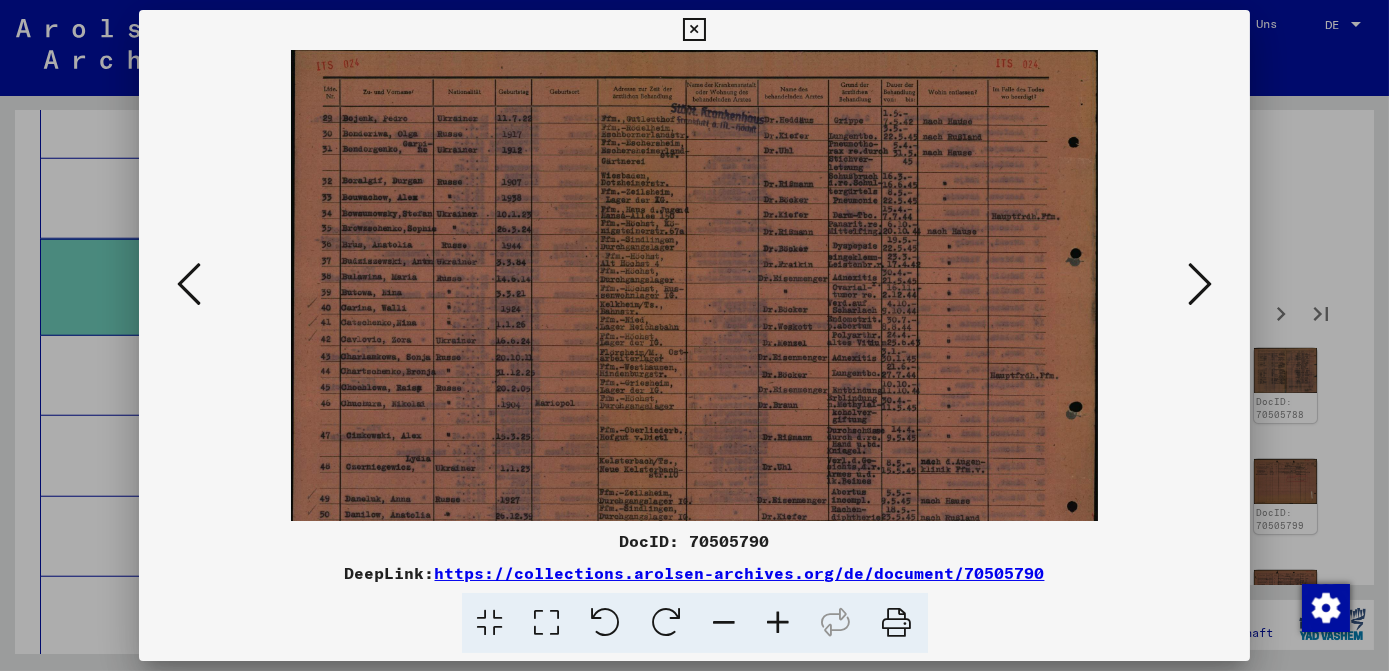 click at bounding box center (779, 623) 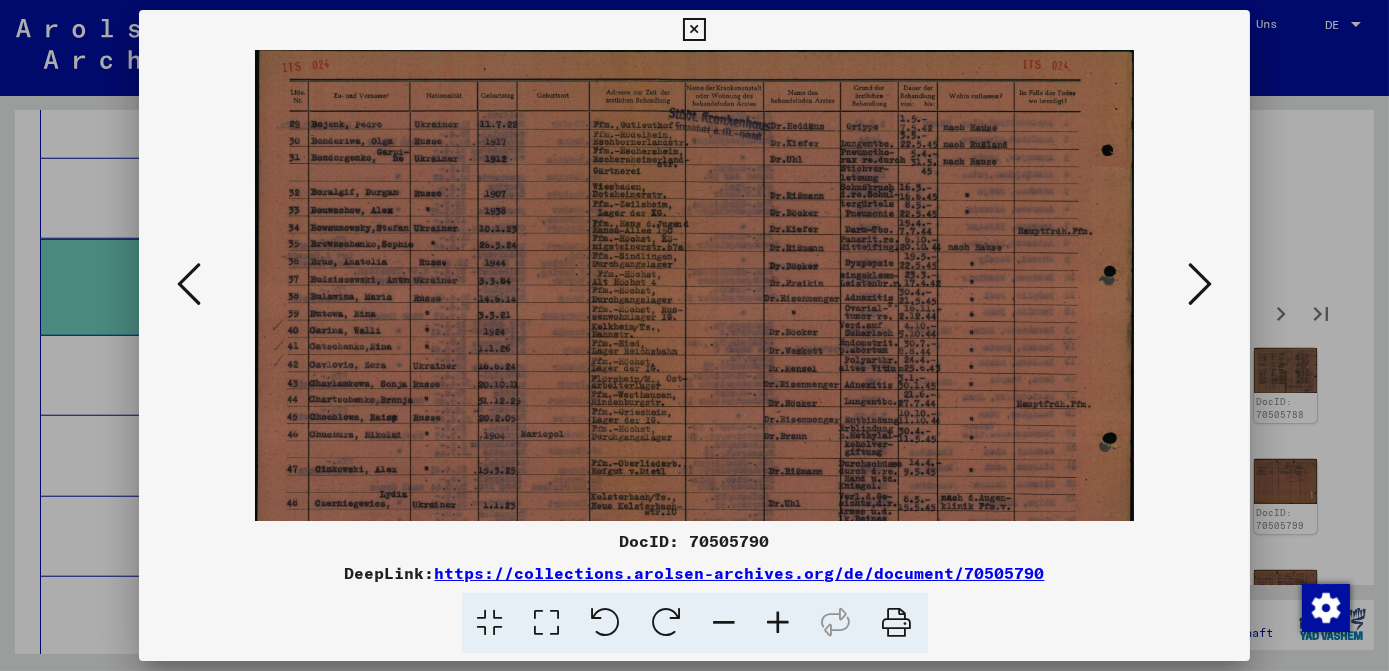 click at bounding box center (779, 623) 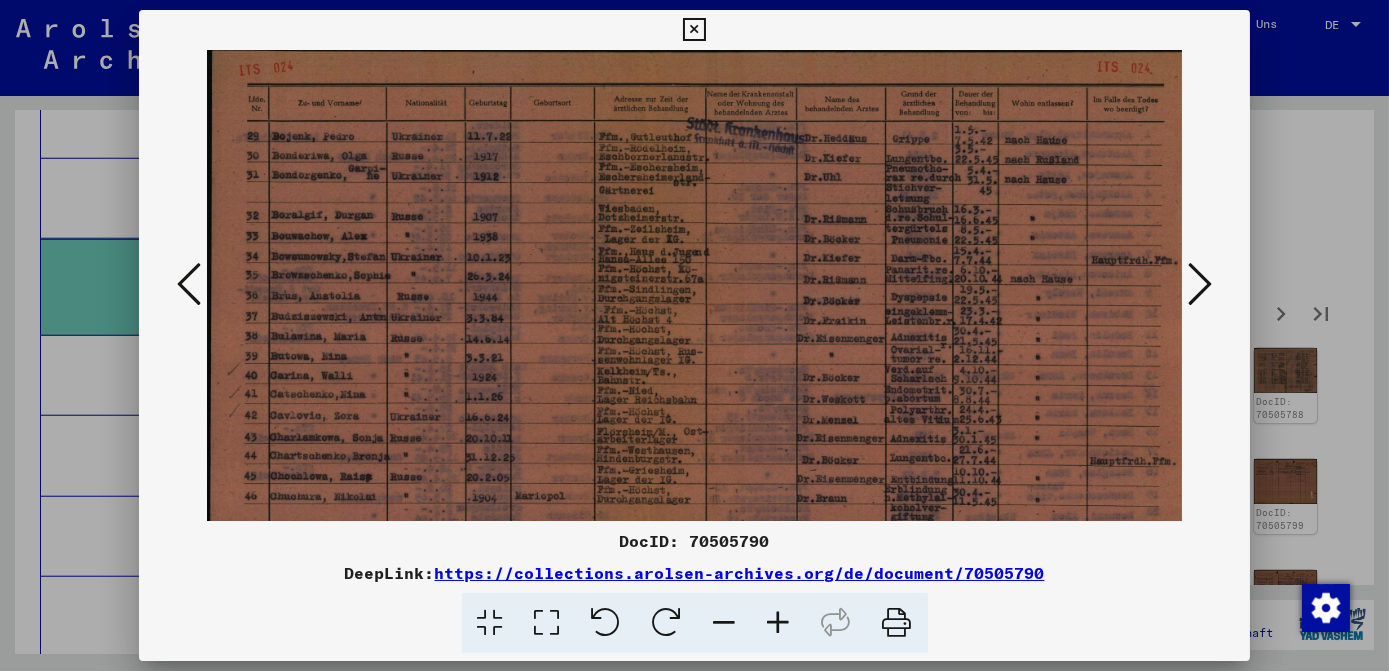 click at bounding box center (779, 623) 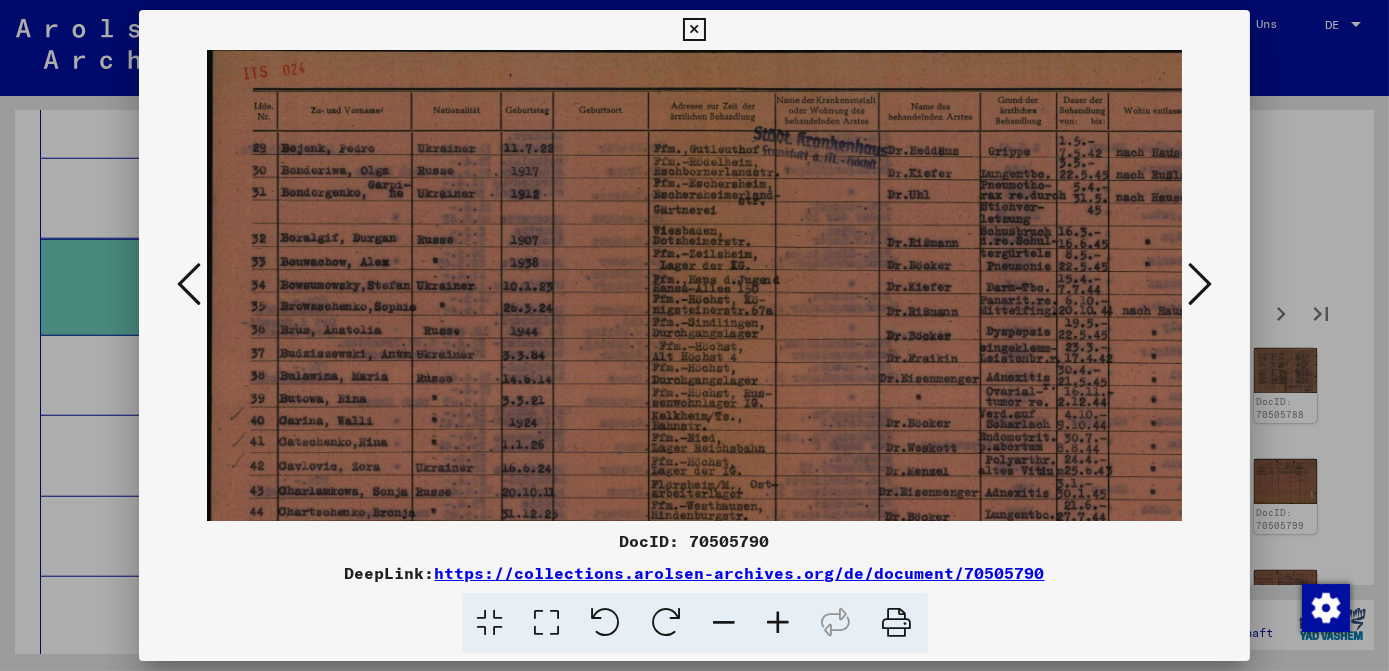 click at bounding box center [779, 623] 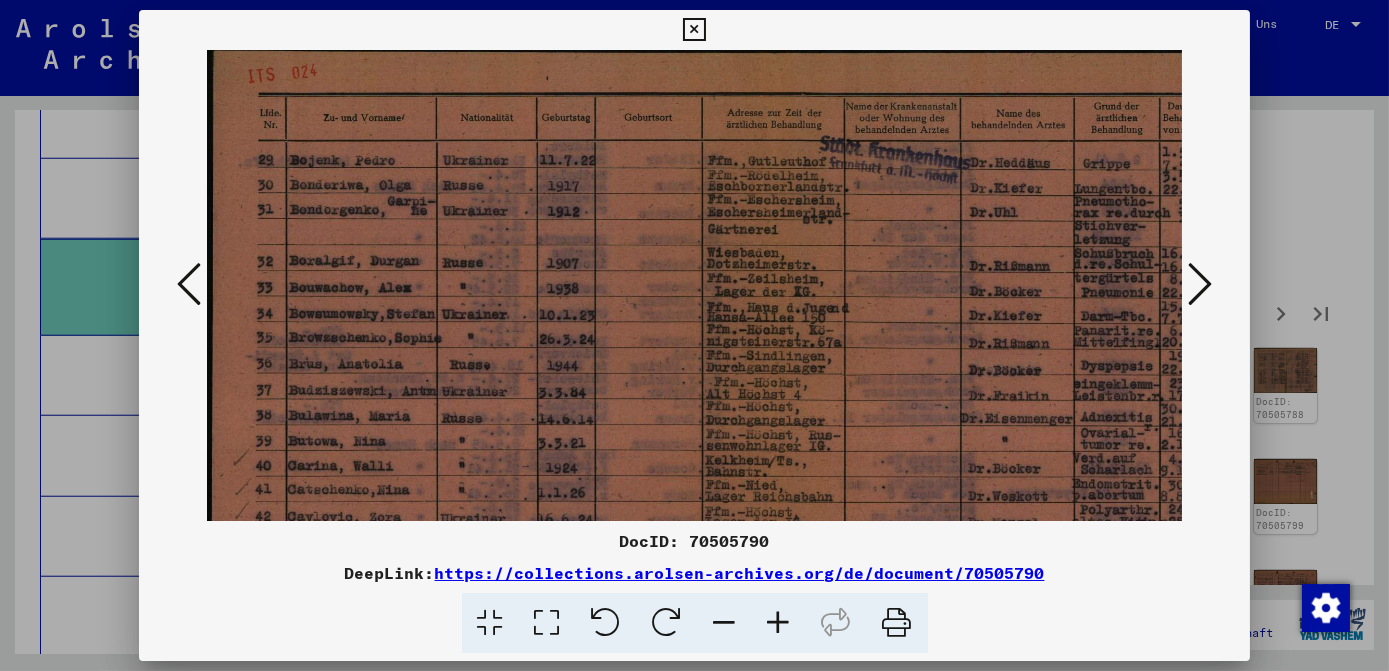 click at bounding box center [779, 623] 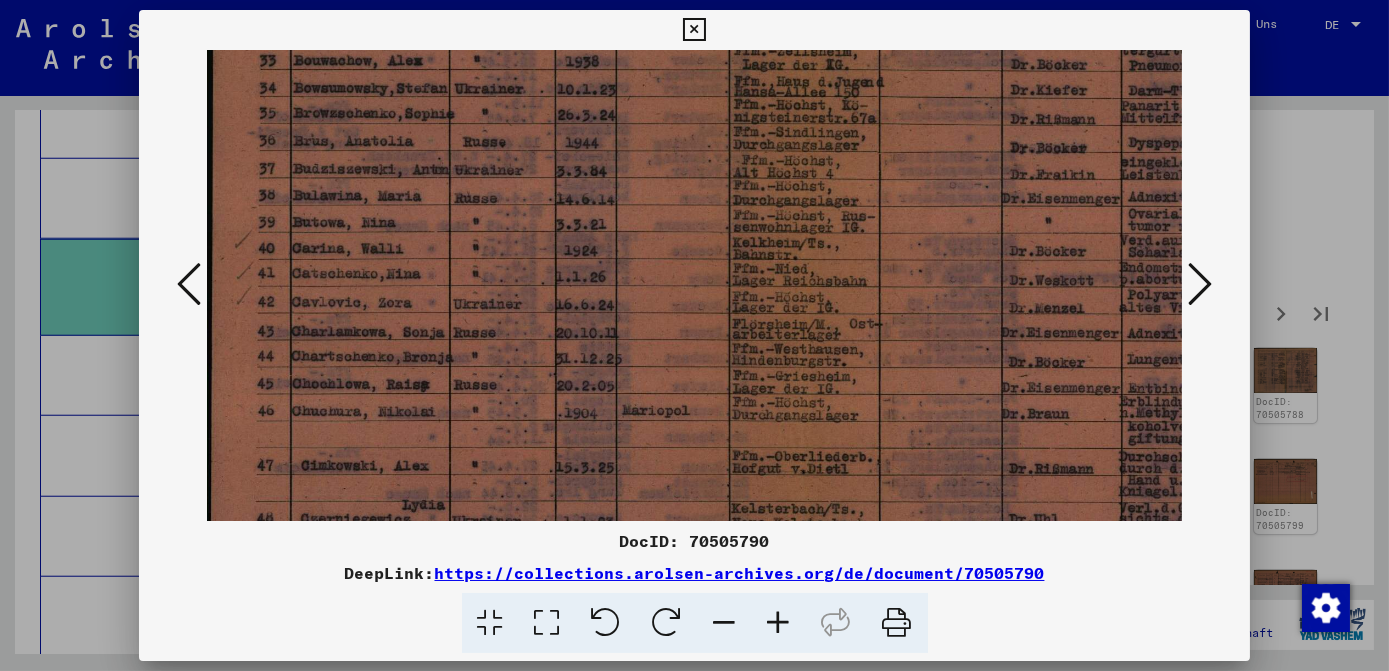 scroll, scrollTop: 268, scrollLeft: 0, axis: vertical 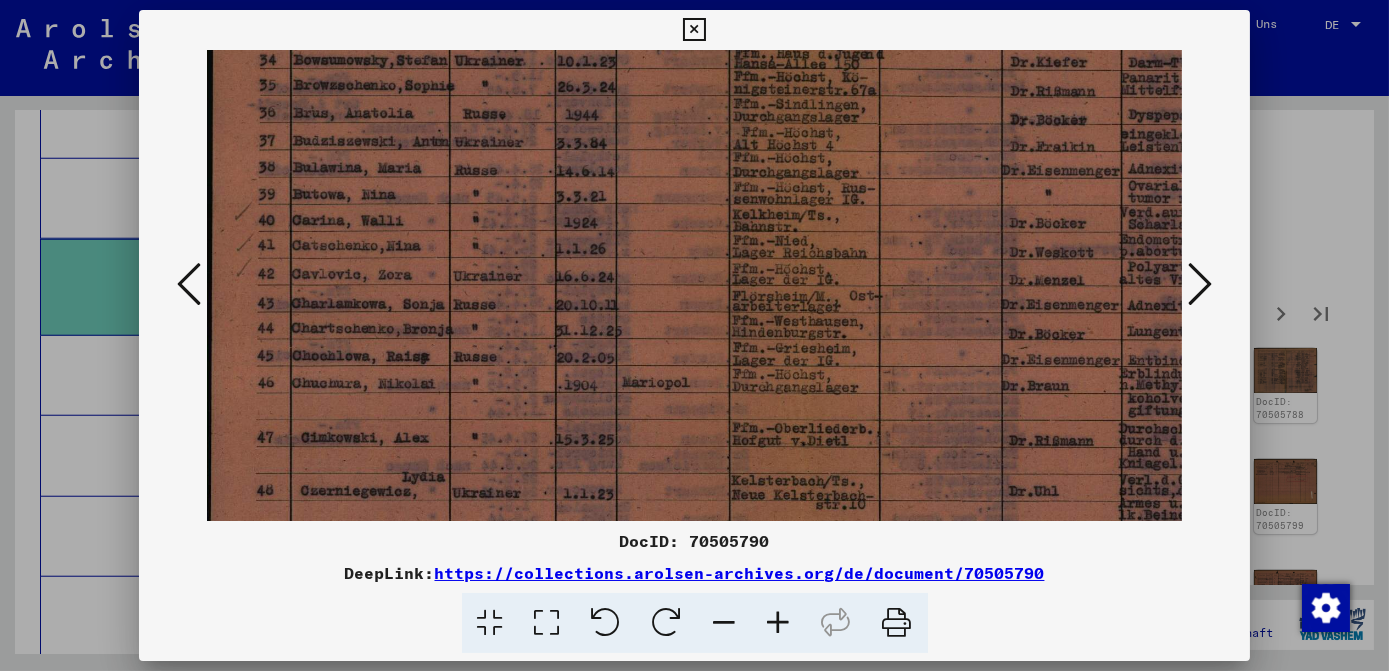 drag, startPoint x: 928, startPoint y: 452, endPoint x: 962, endPoint y: 184, distance: 270.1481 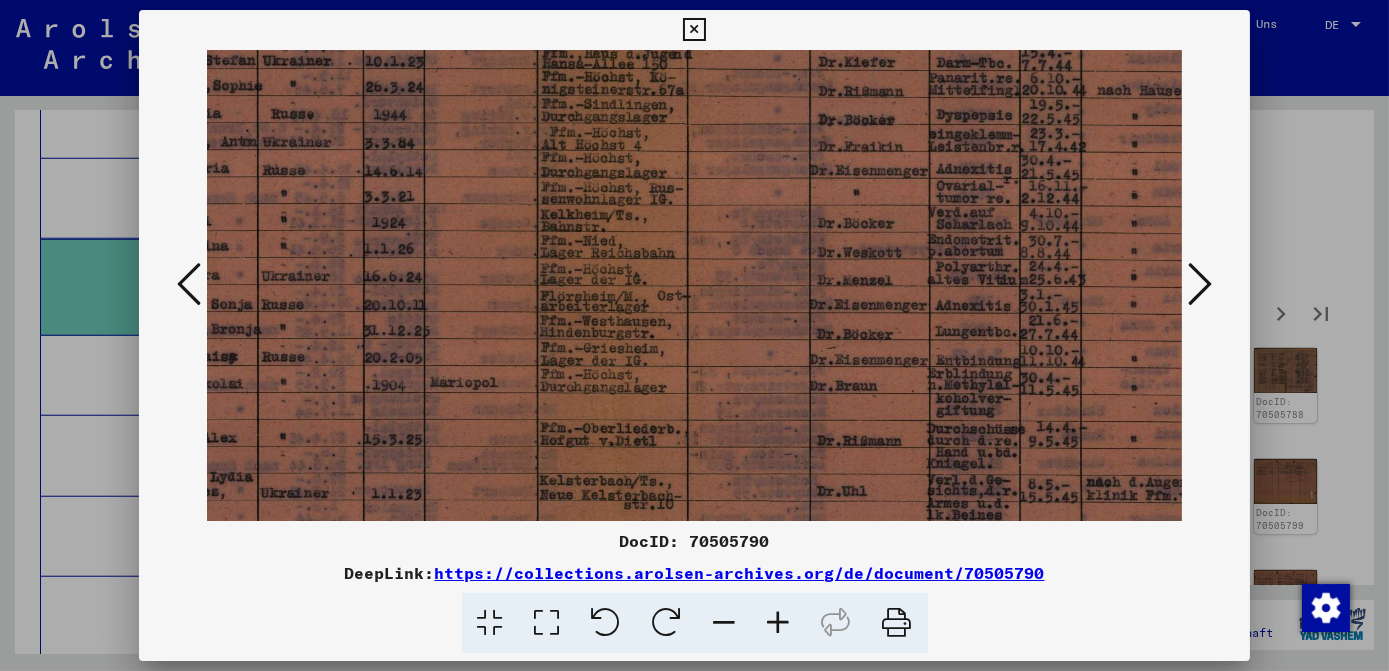 scroll, scrollTop: 268, scrollLeft: 0, axis: vertical 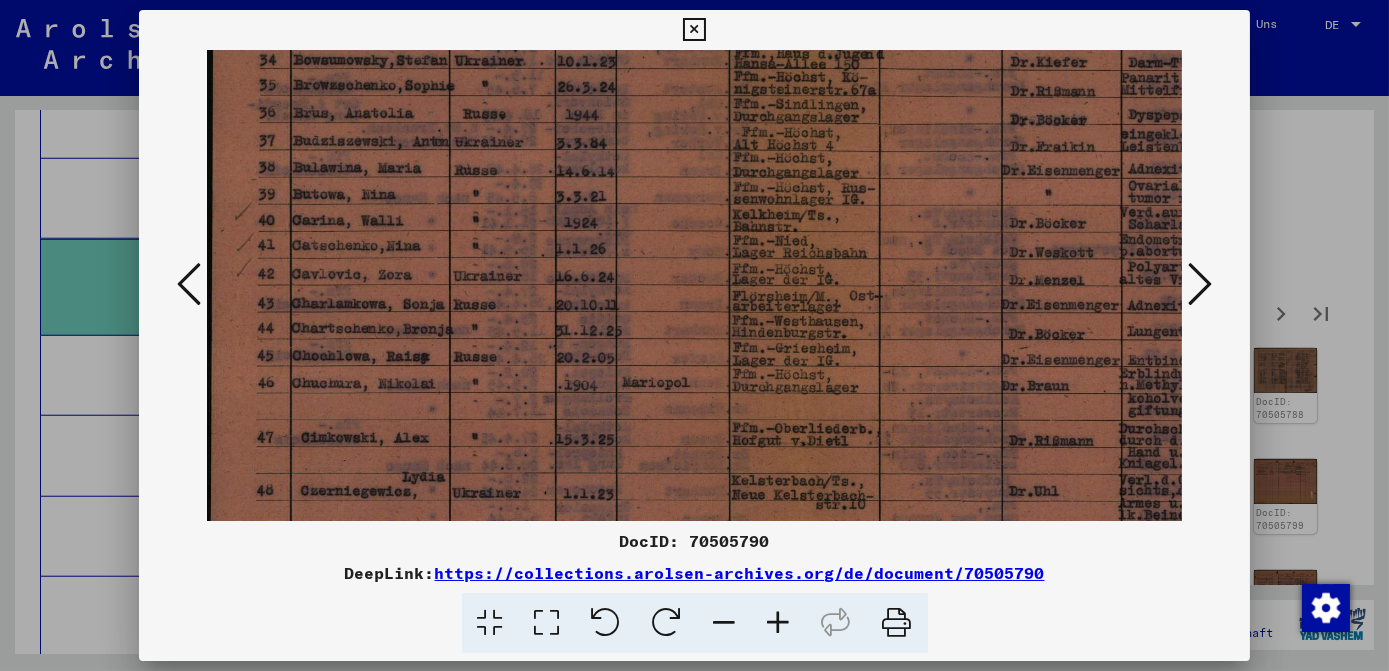 drag, startPoint x: 1009, startPoint y: 353, endPoint x: 1209, endPoint y: 353, distance: 200 